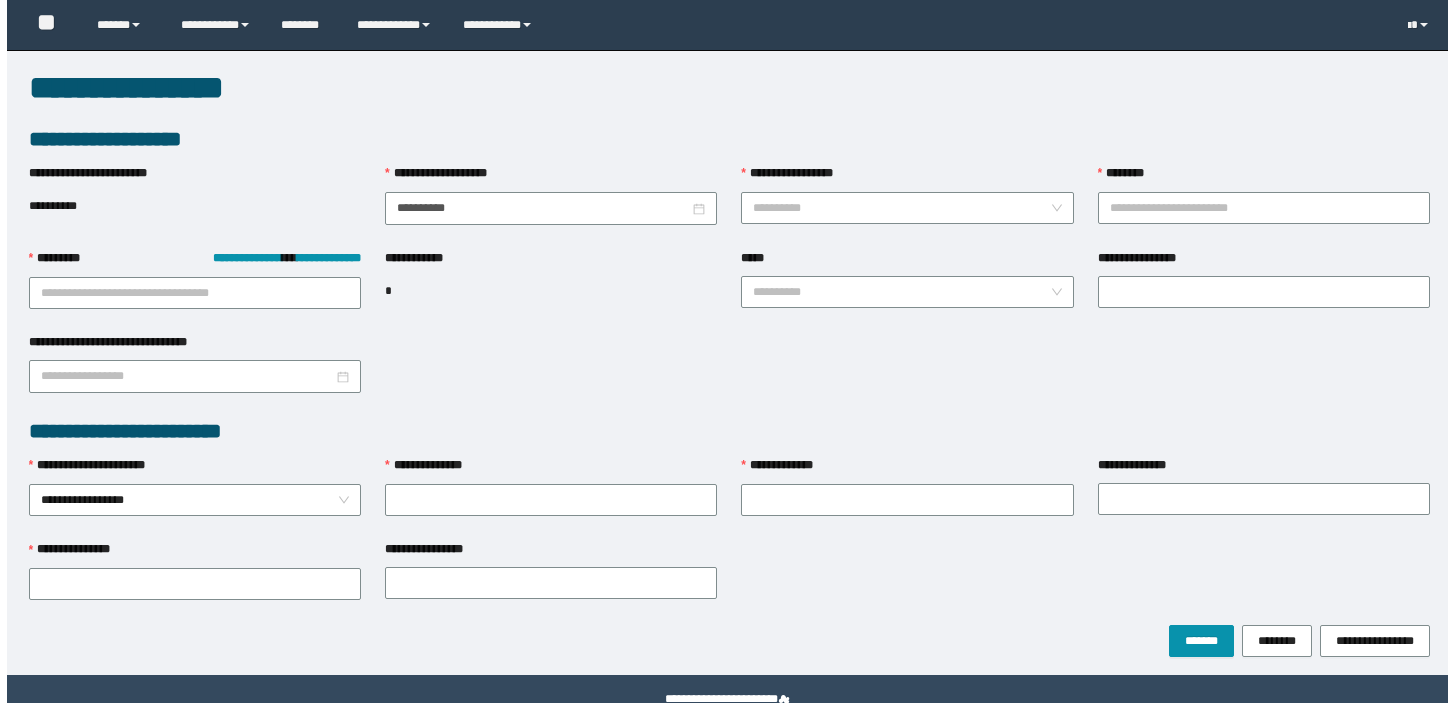 scroll, scrollTop: 0, scrollLeft: 0, axis: both 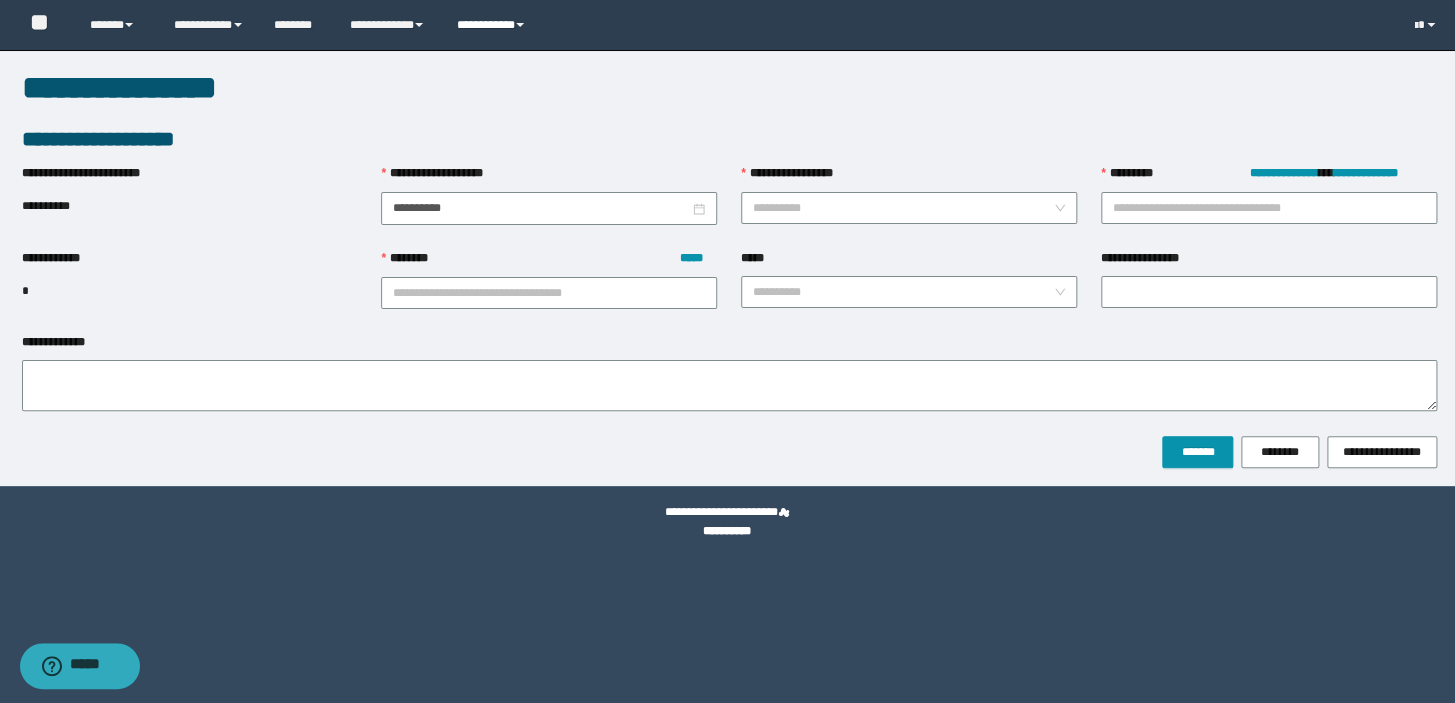 click on "**********" at bounding box center [493, 25] 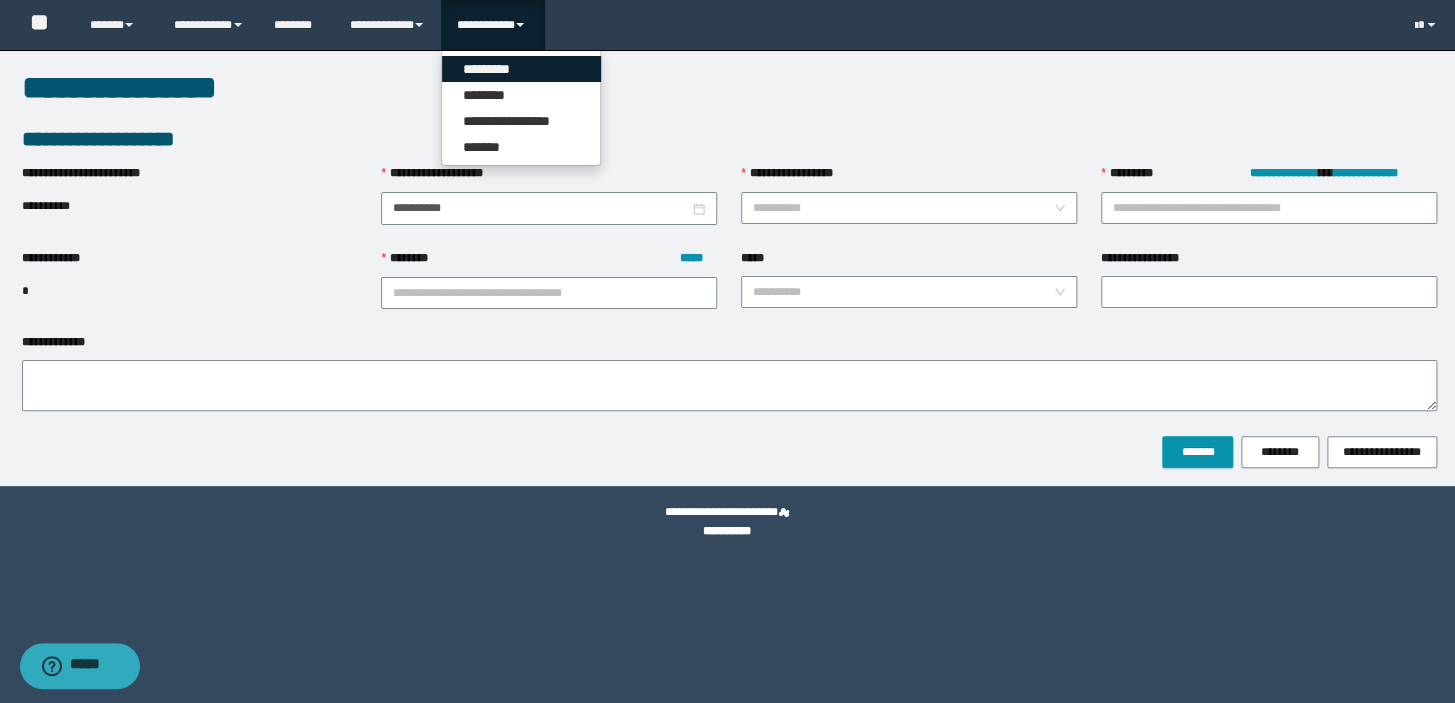 click on "*********" at bounding box center (521, 69) 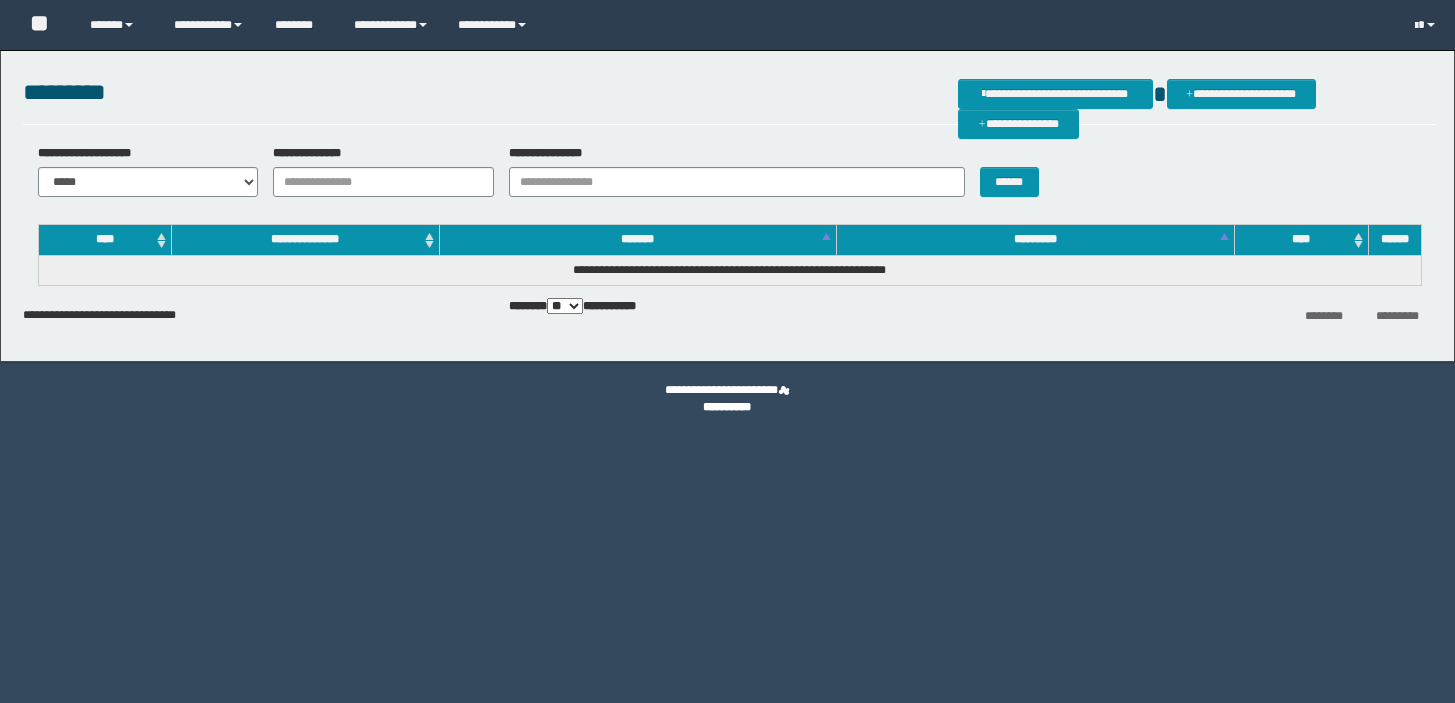 scroll, scrollTop: 0, scrollLeft: 0, axis: both 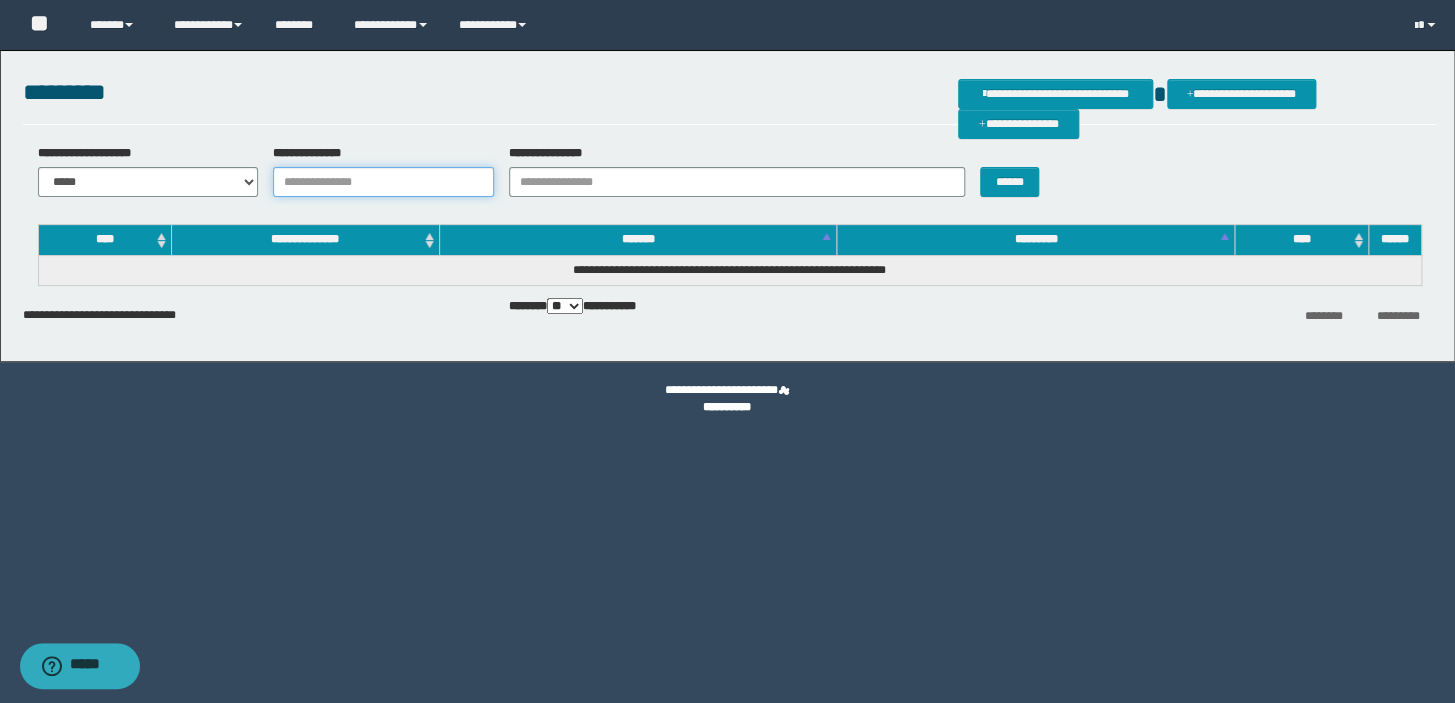 click on "**********" at bounding box center (383, 182) 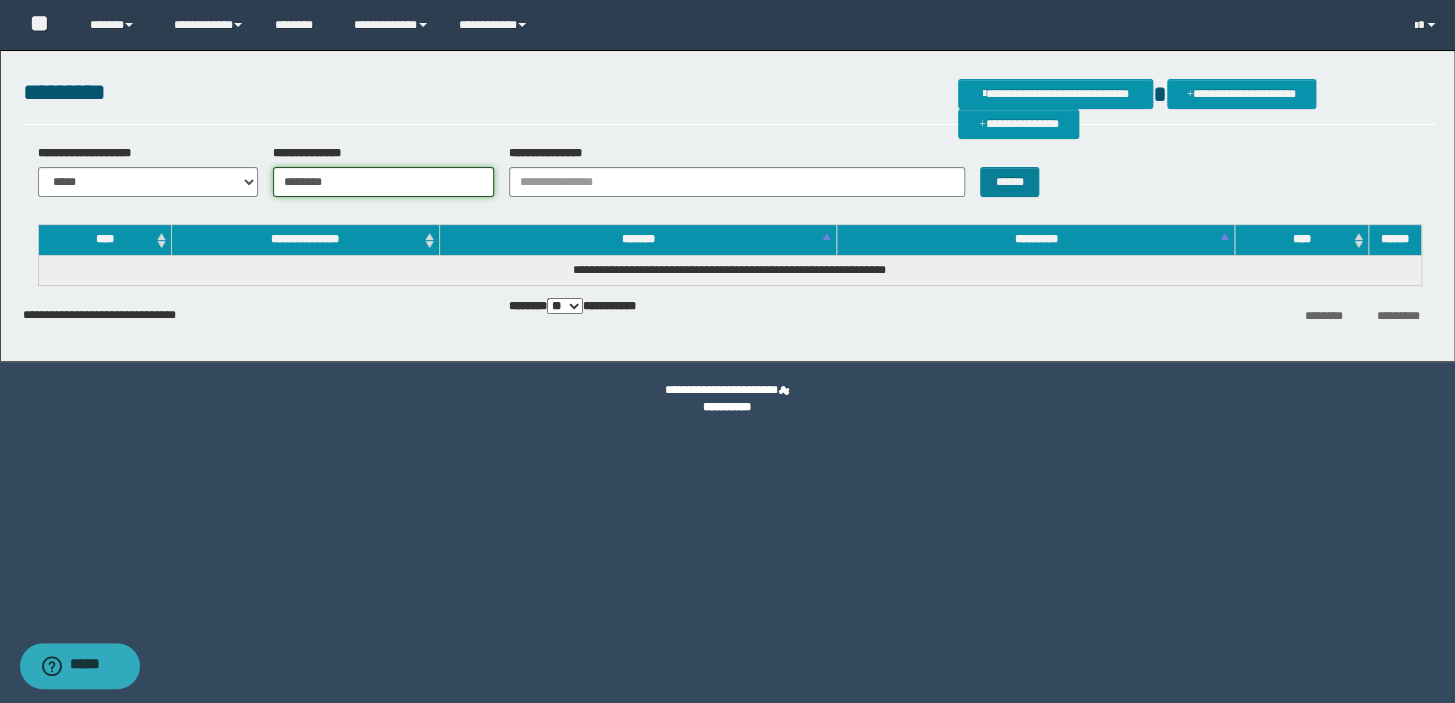 type on "********" 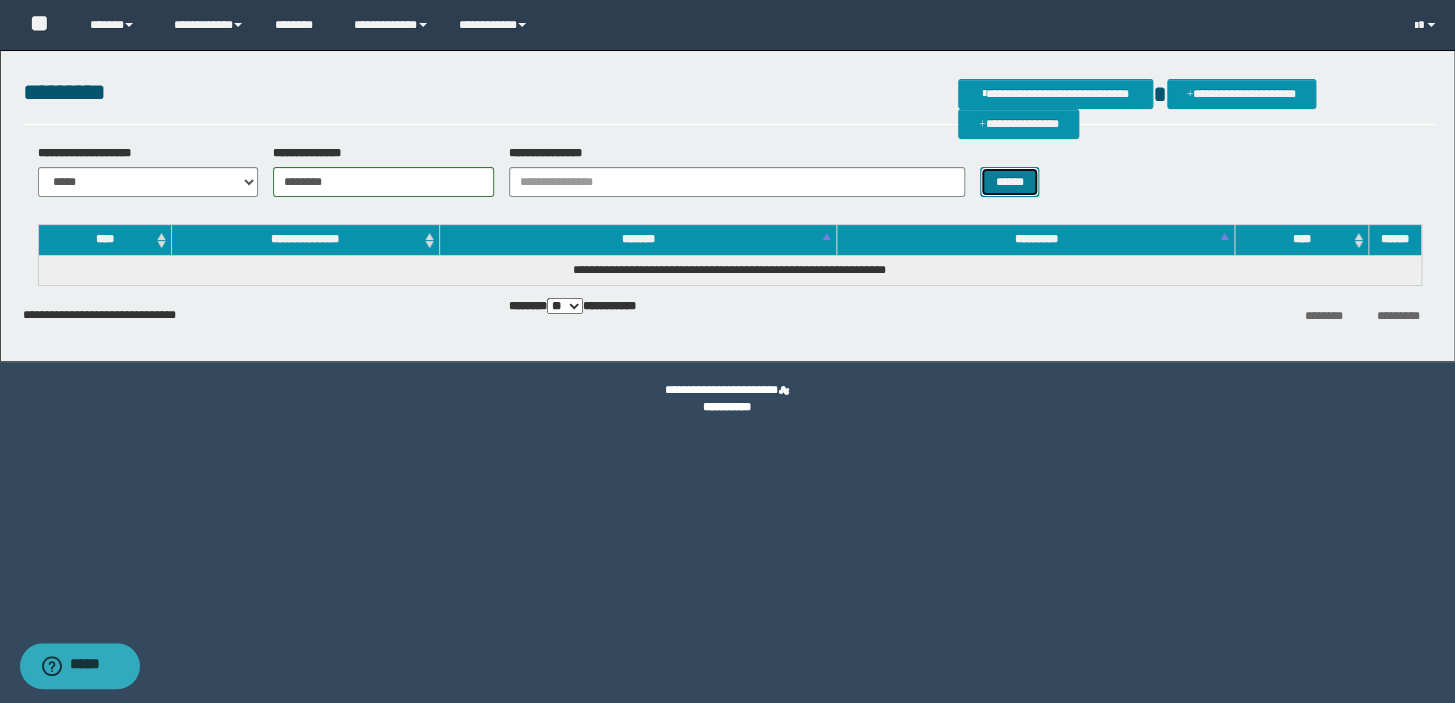 click on "******" at bounding box center [1009, 182] 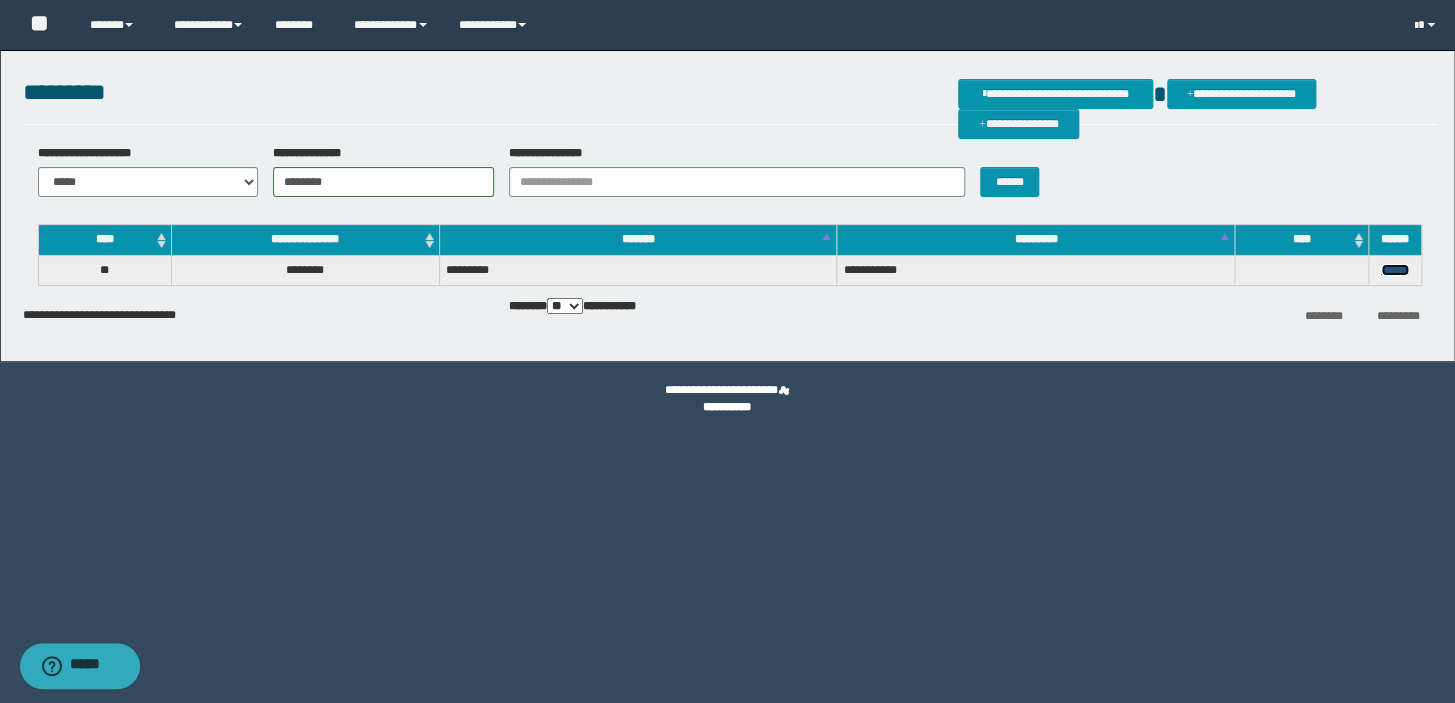click on "******" at bounding box center (1395, 270) 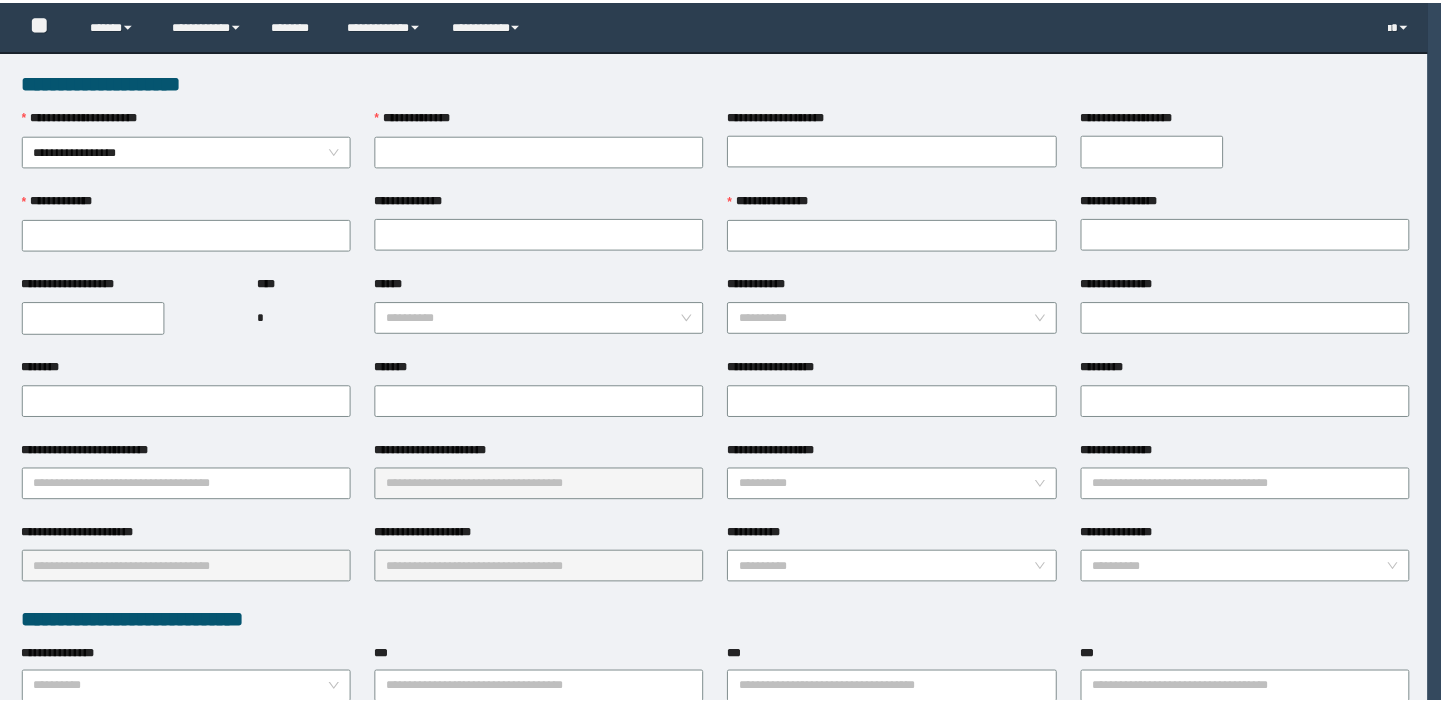 scroll, scrollTop: 0, scrollLeft: 0, axis: both 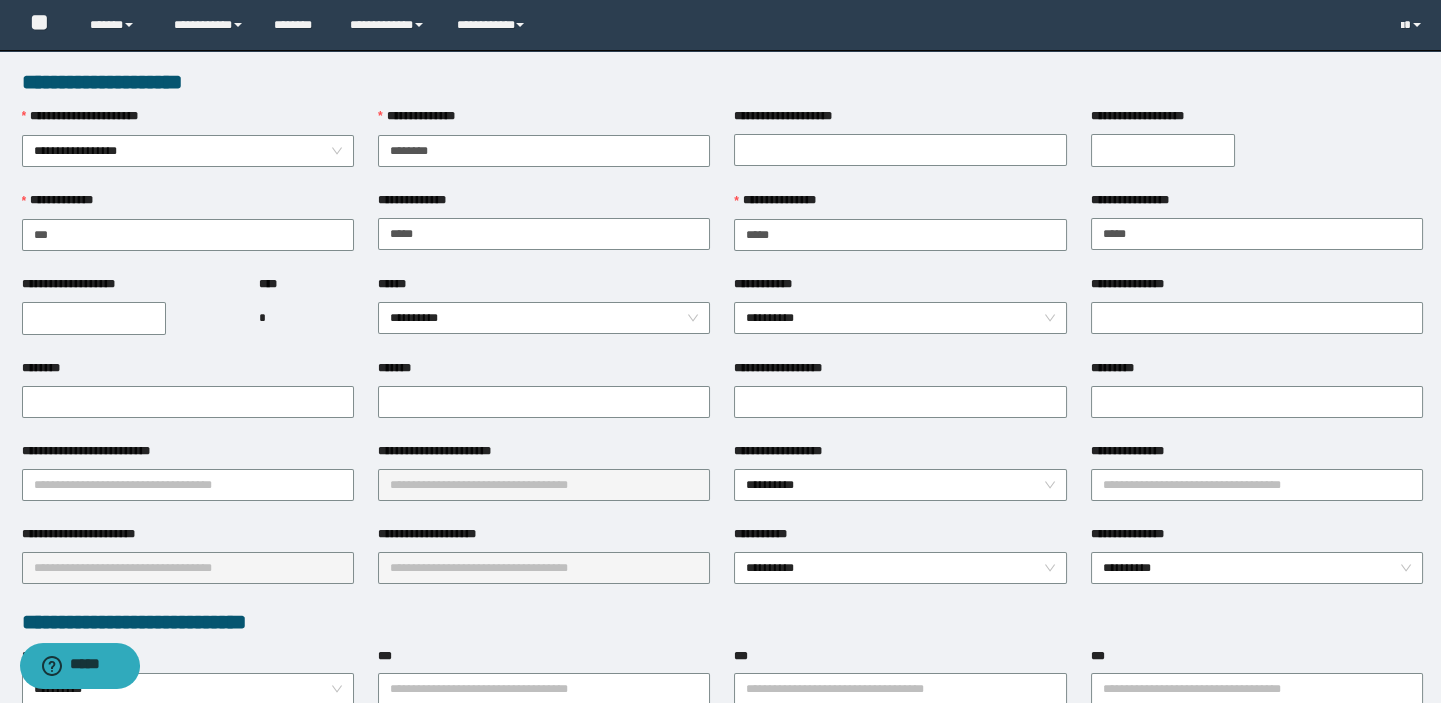 click on "**********" at bounding box center (94, 318) 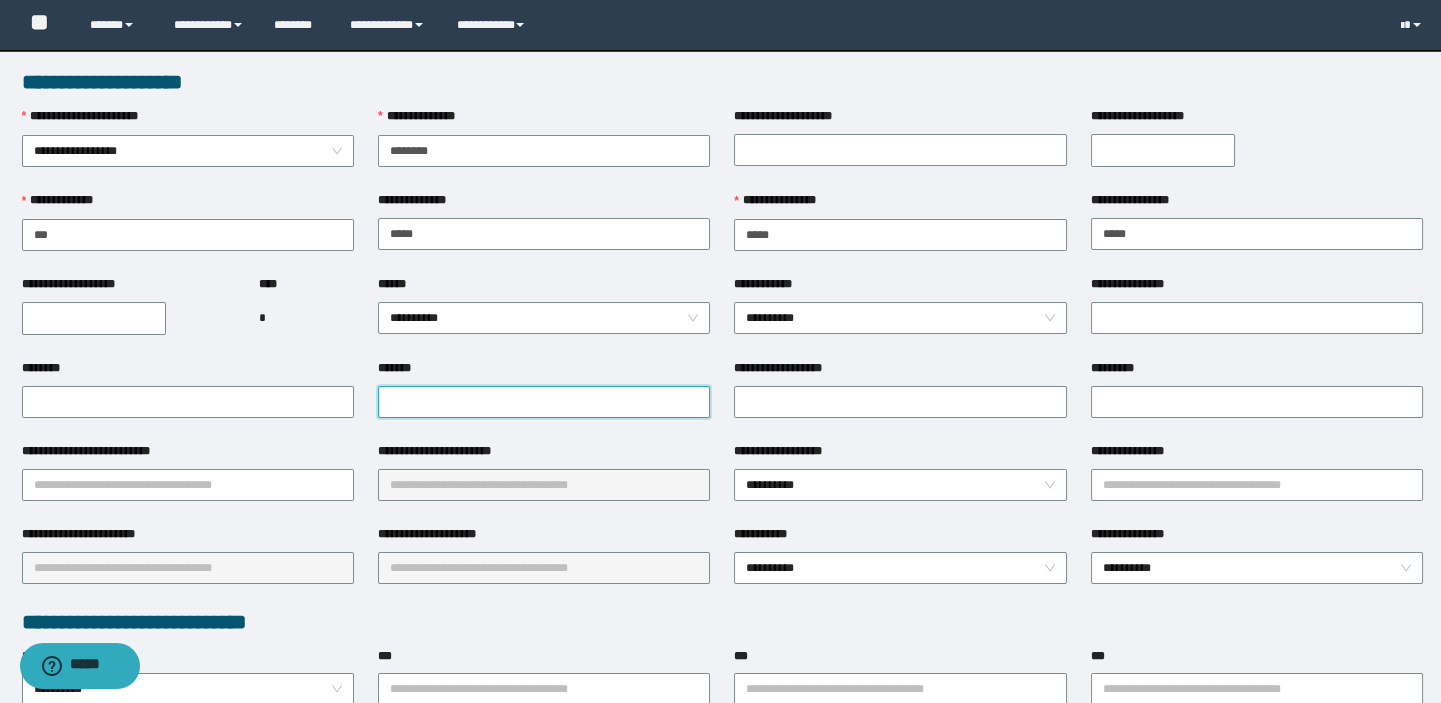 click on "*******" at bounding box center (544, 402) 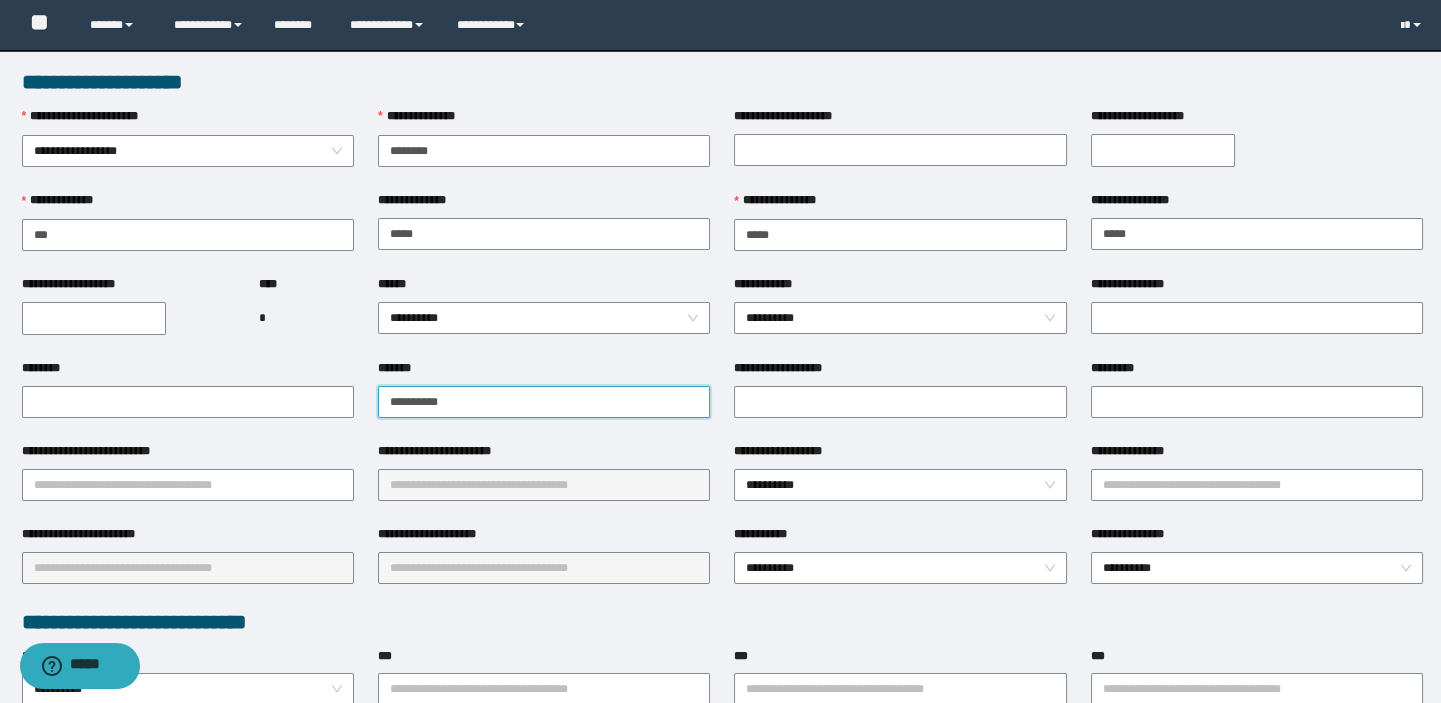 type on "**********" 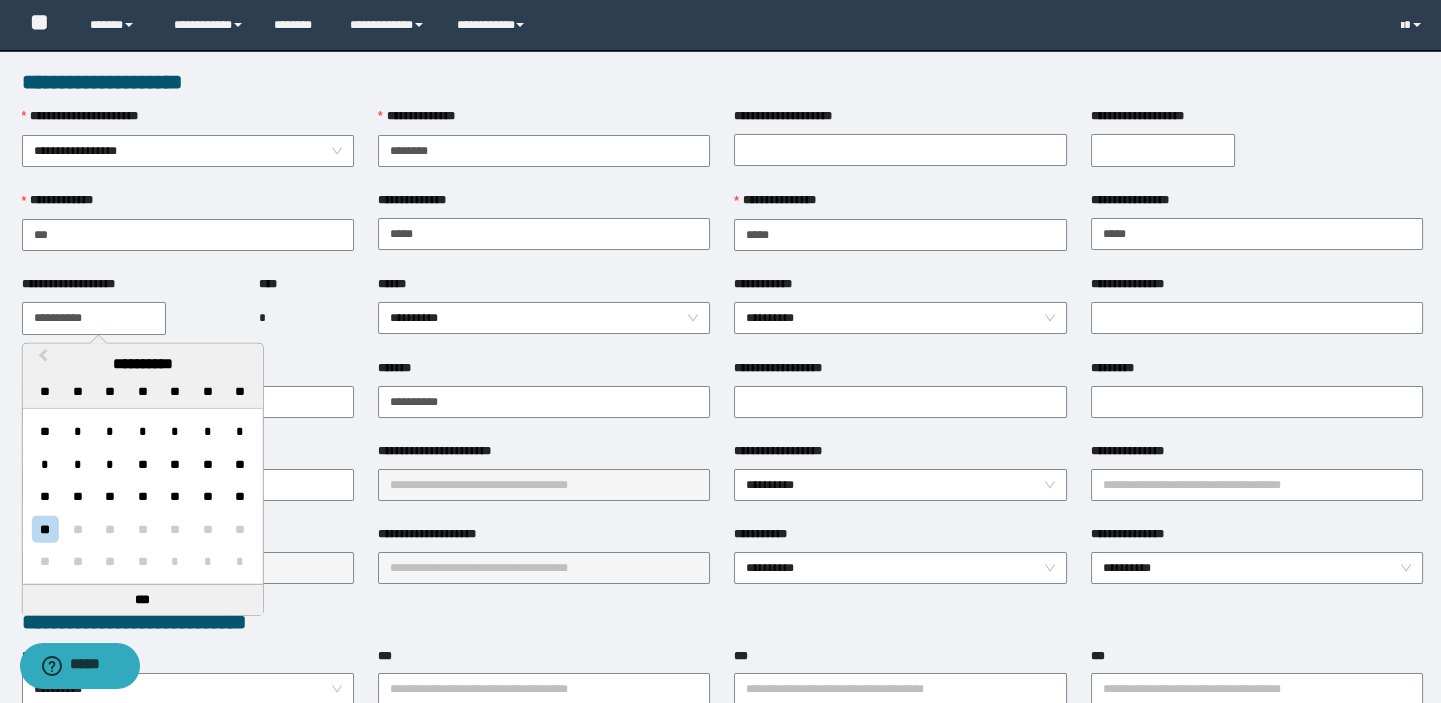 click on "**********" at bounding box center [94, 318] 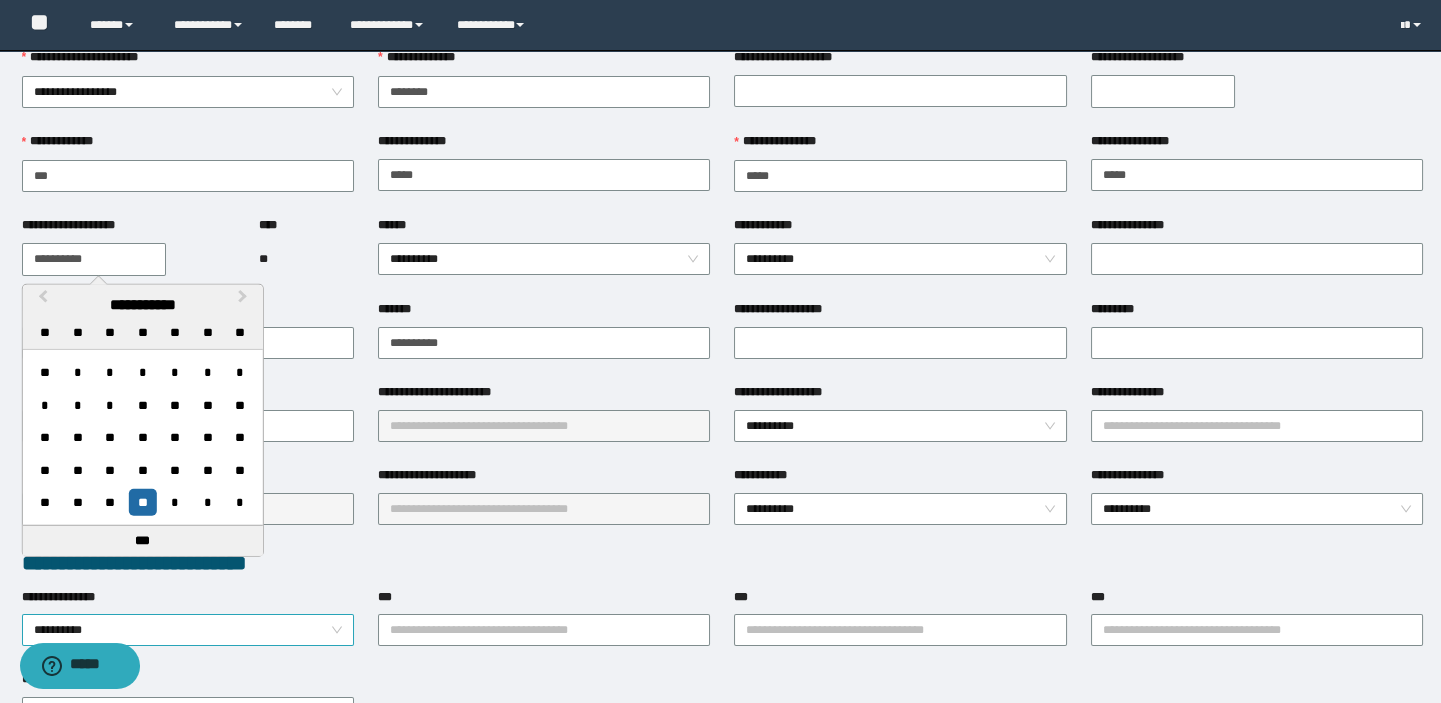 scroll, scrollTop: 90, scrollLeft: 0, axis: vertical 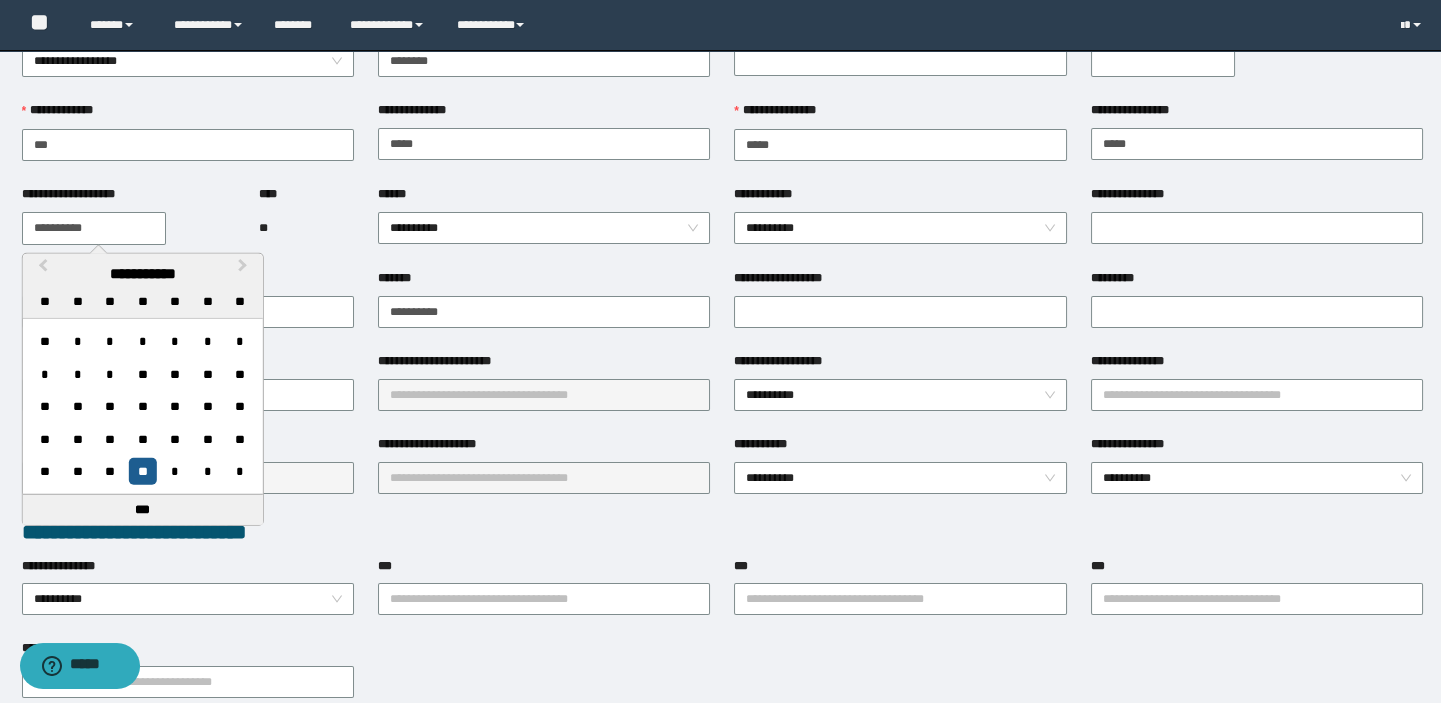 type on "**********" 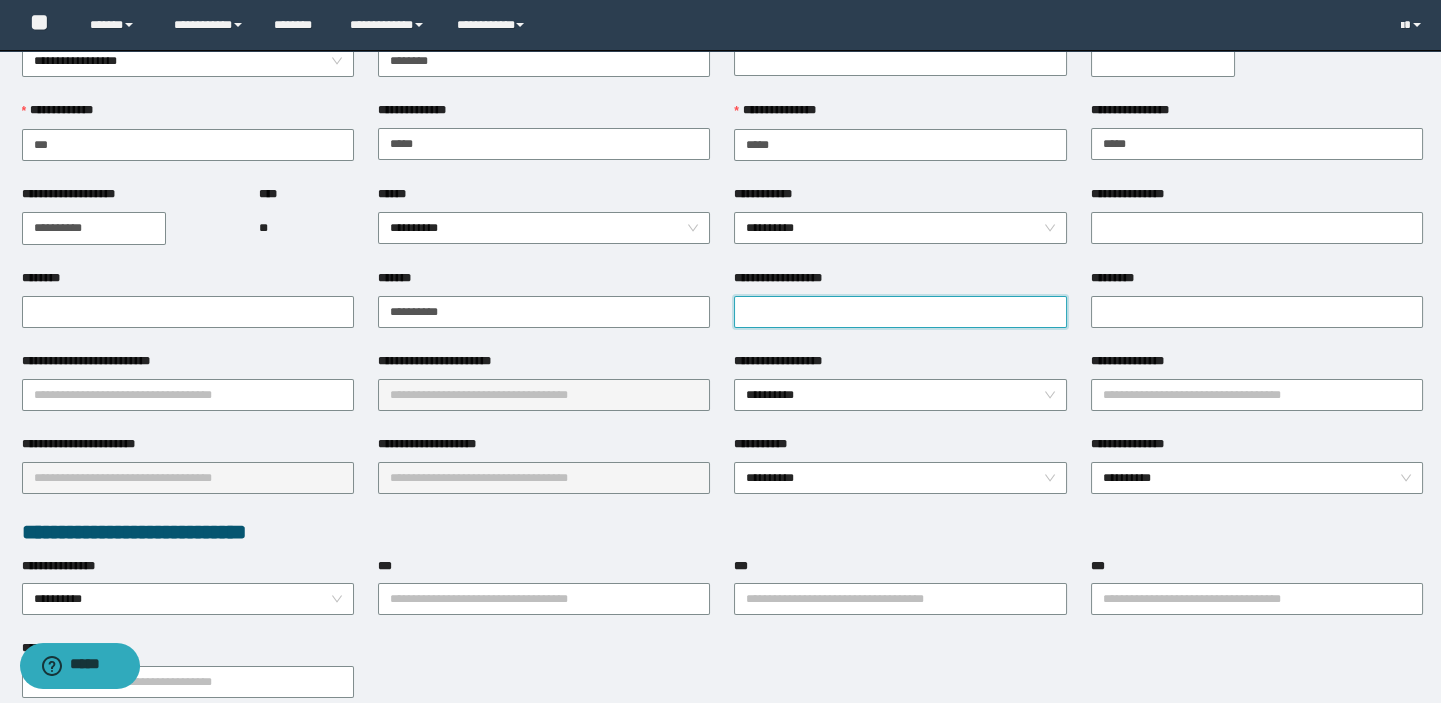 click on "**********" at bounding box center (900, 312) 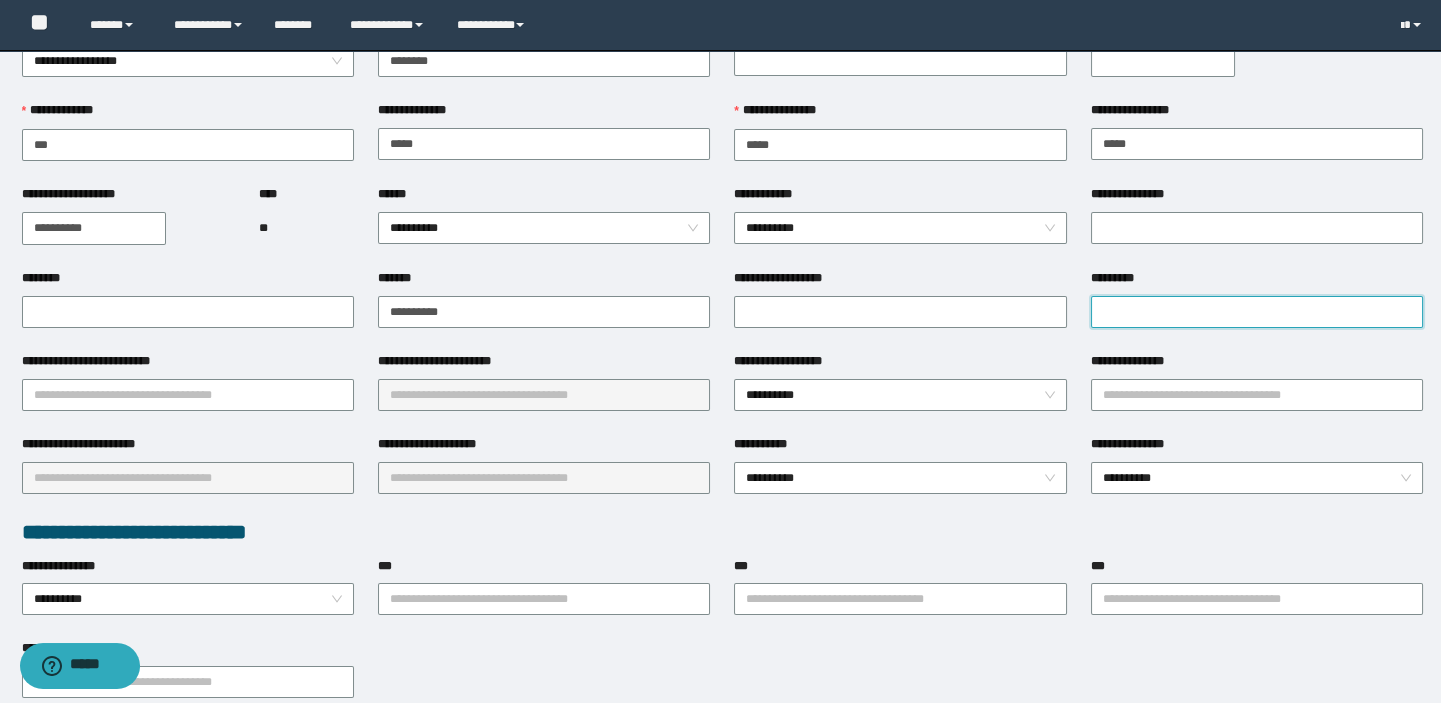 click on "*********" at bounding box center (1257, 312) 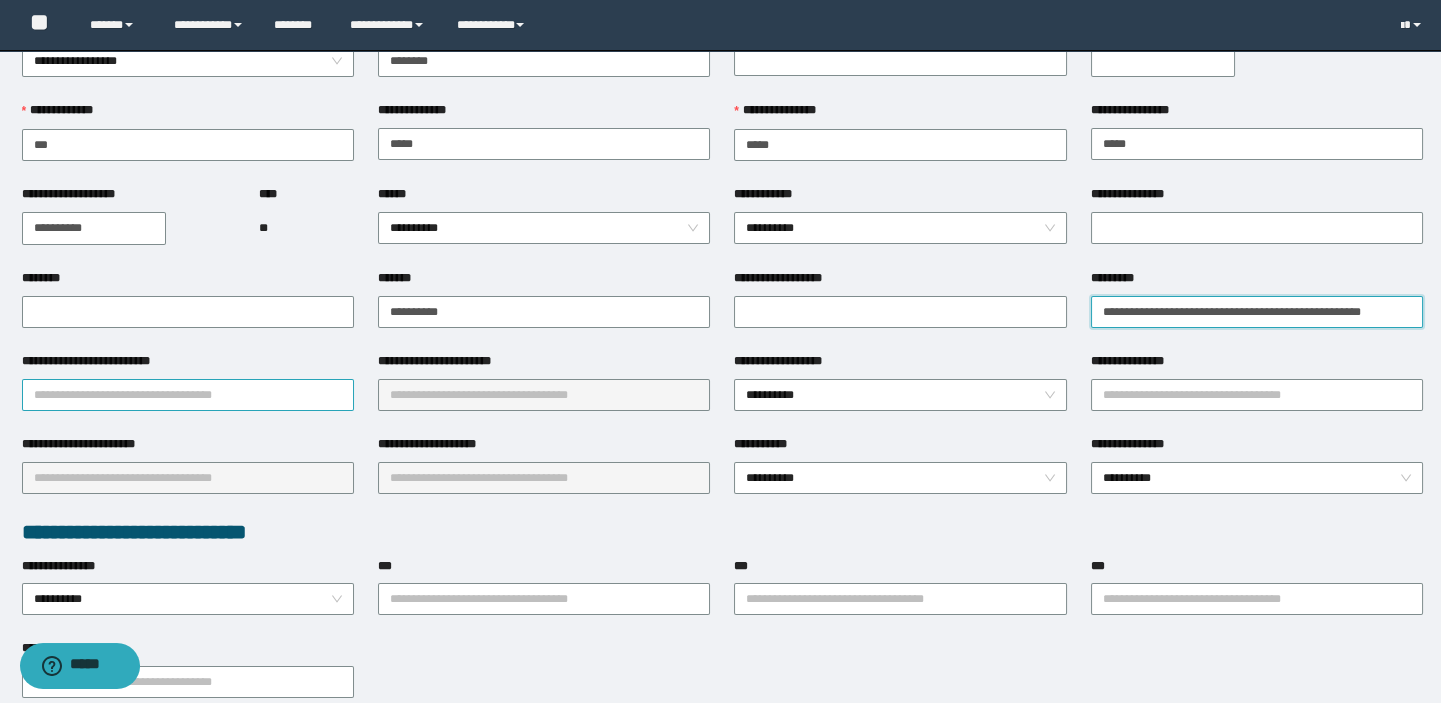 type on "**********" 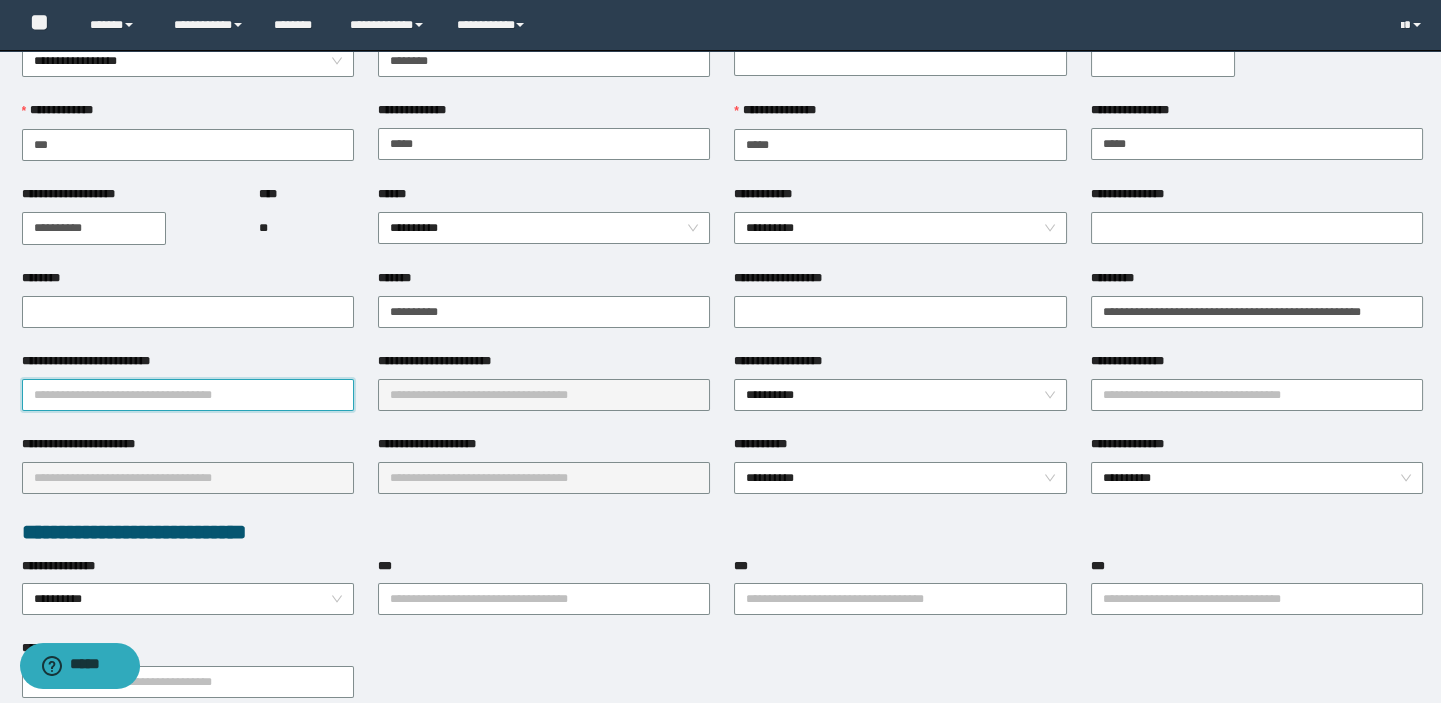 click on "**********" at bounding box center [188, 395] 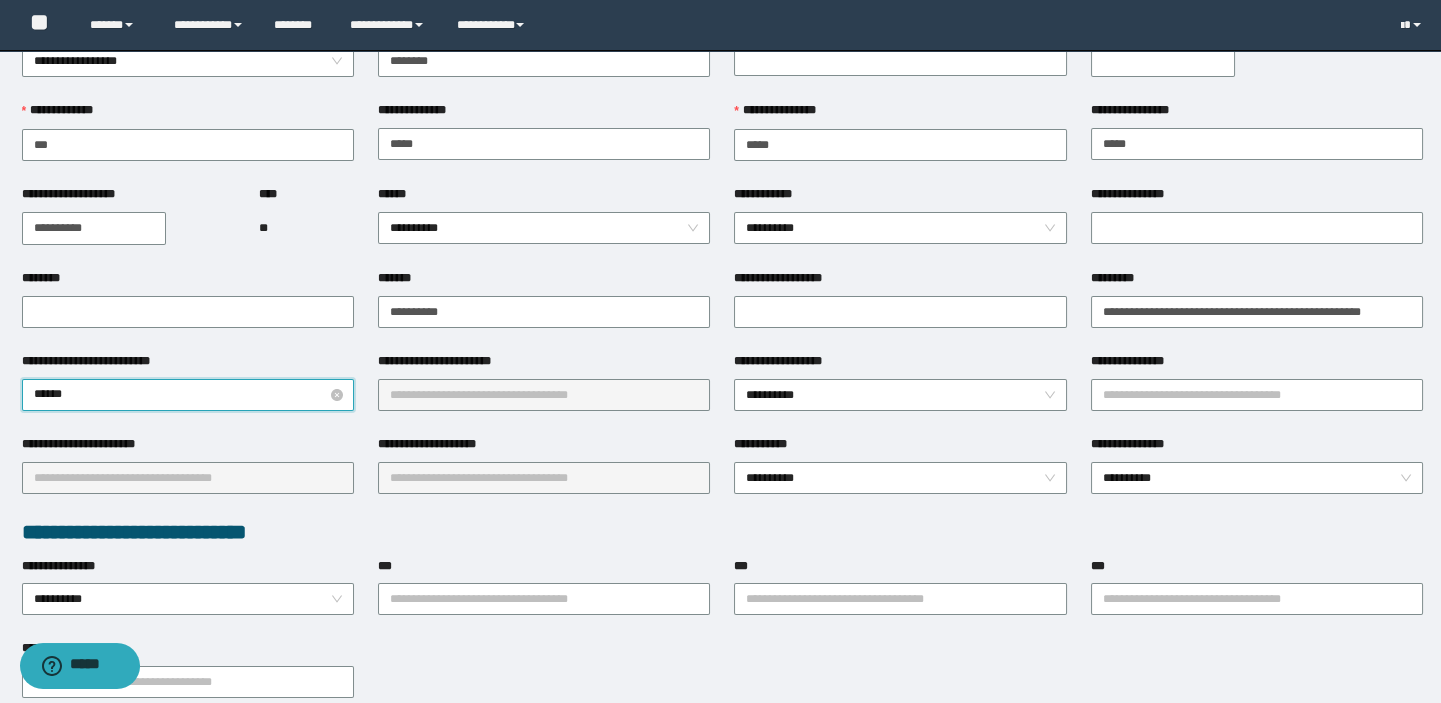 type on "*******" 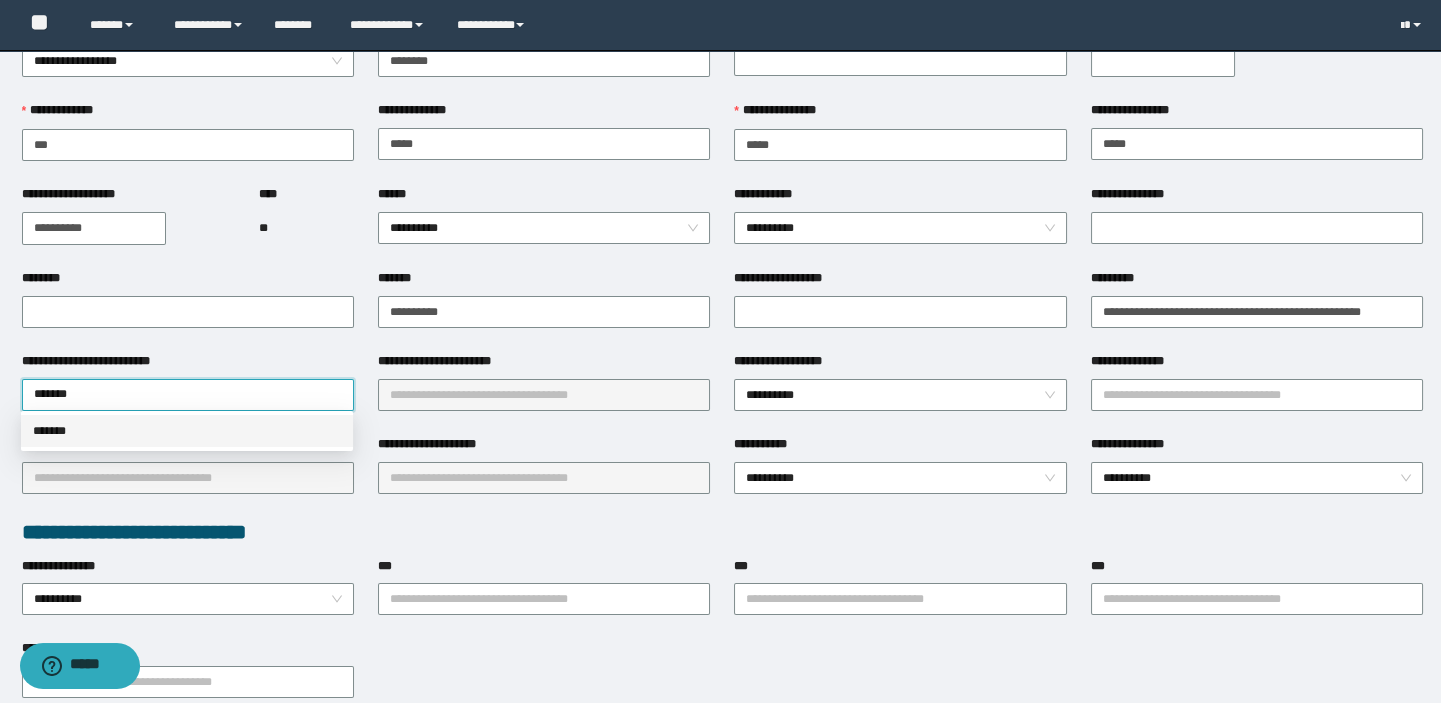 click on "*******" at bounding box center (187, 431) 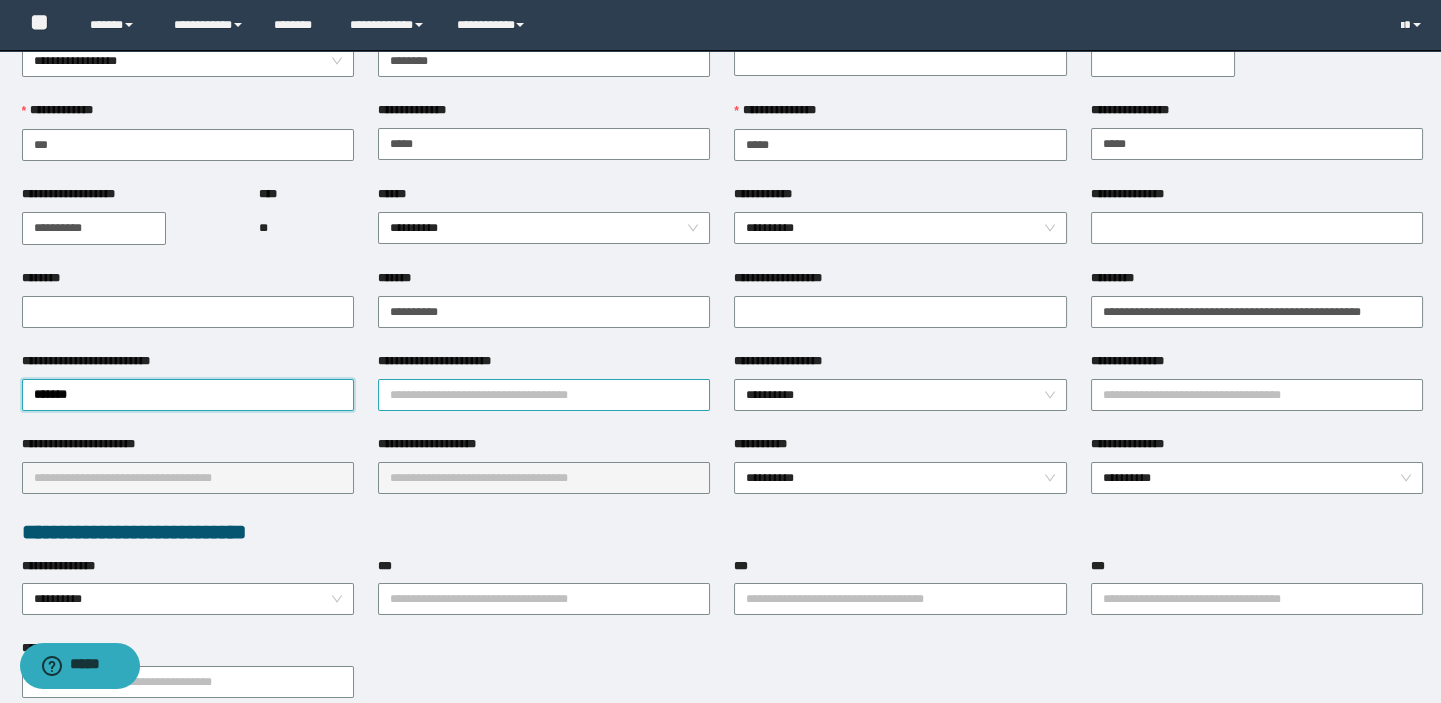 click on "**********" at bounding box center [544, 395] 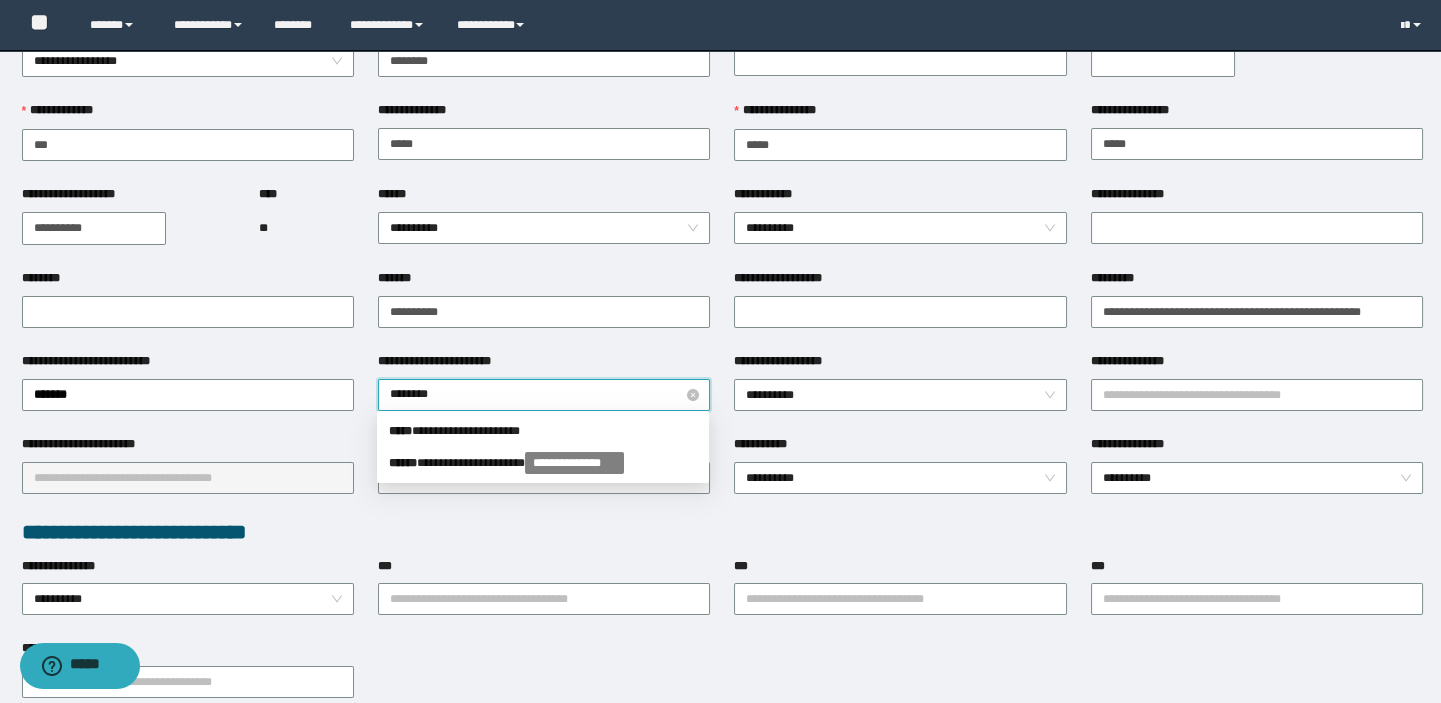 type on "*********" 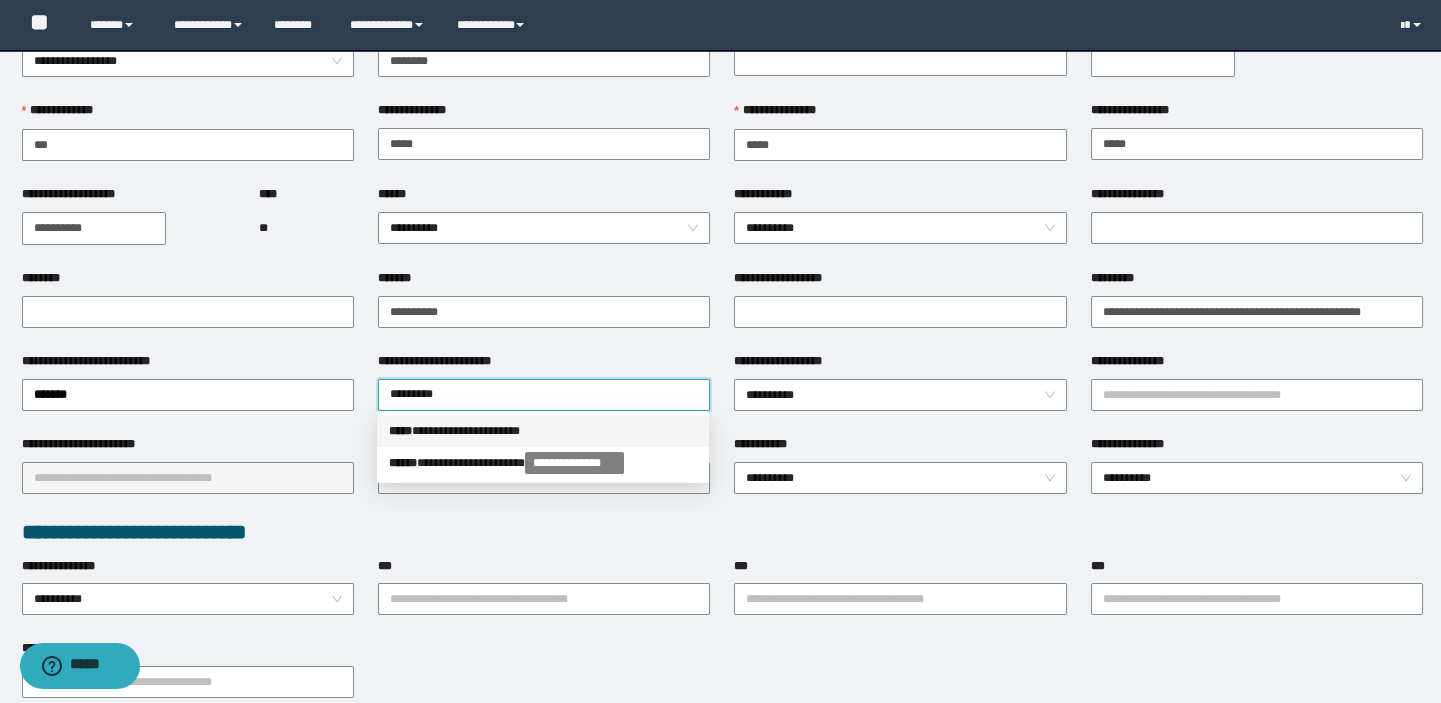 click on "**********" at bounding box center (543, 431) 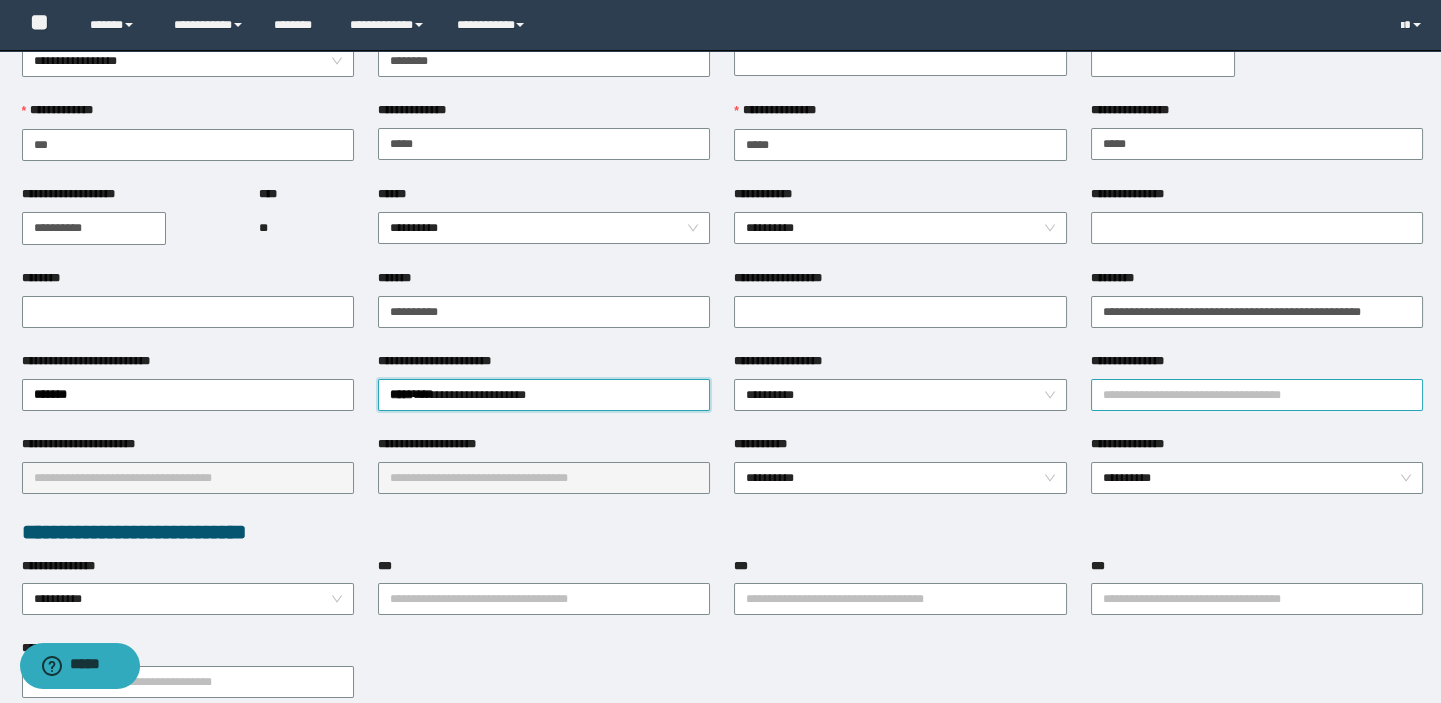 click on "**********" at bounding box center (1257, 395) 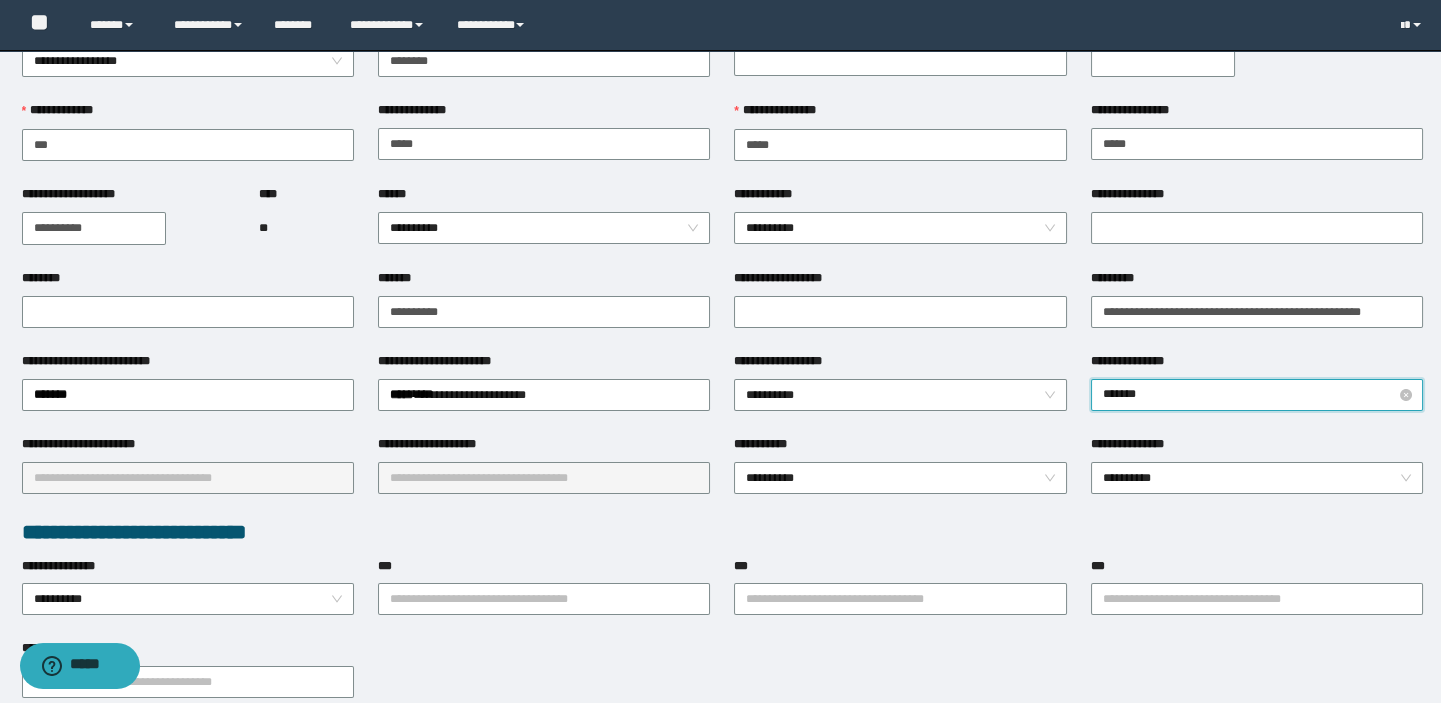 type on "********" 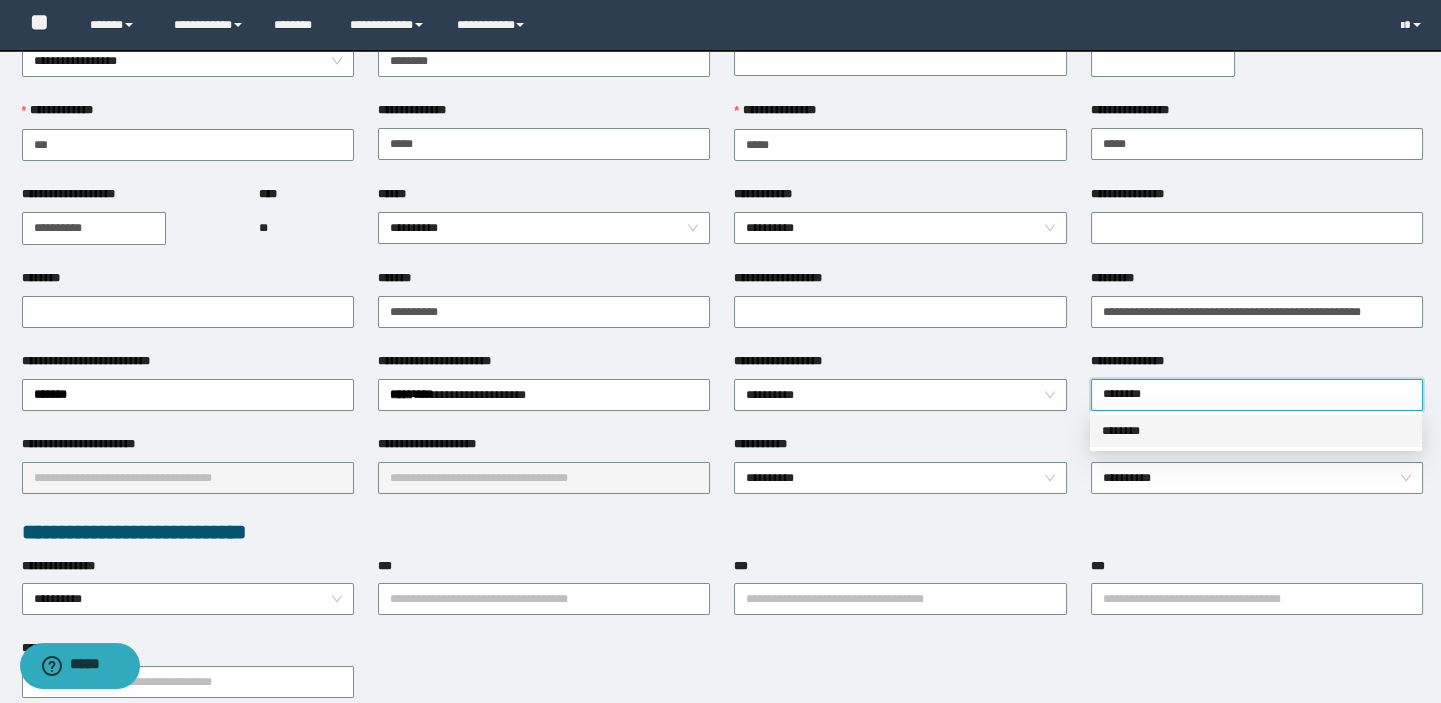 click on "********" at bounding box center [1256, 431] 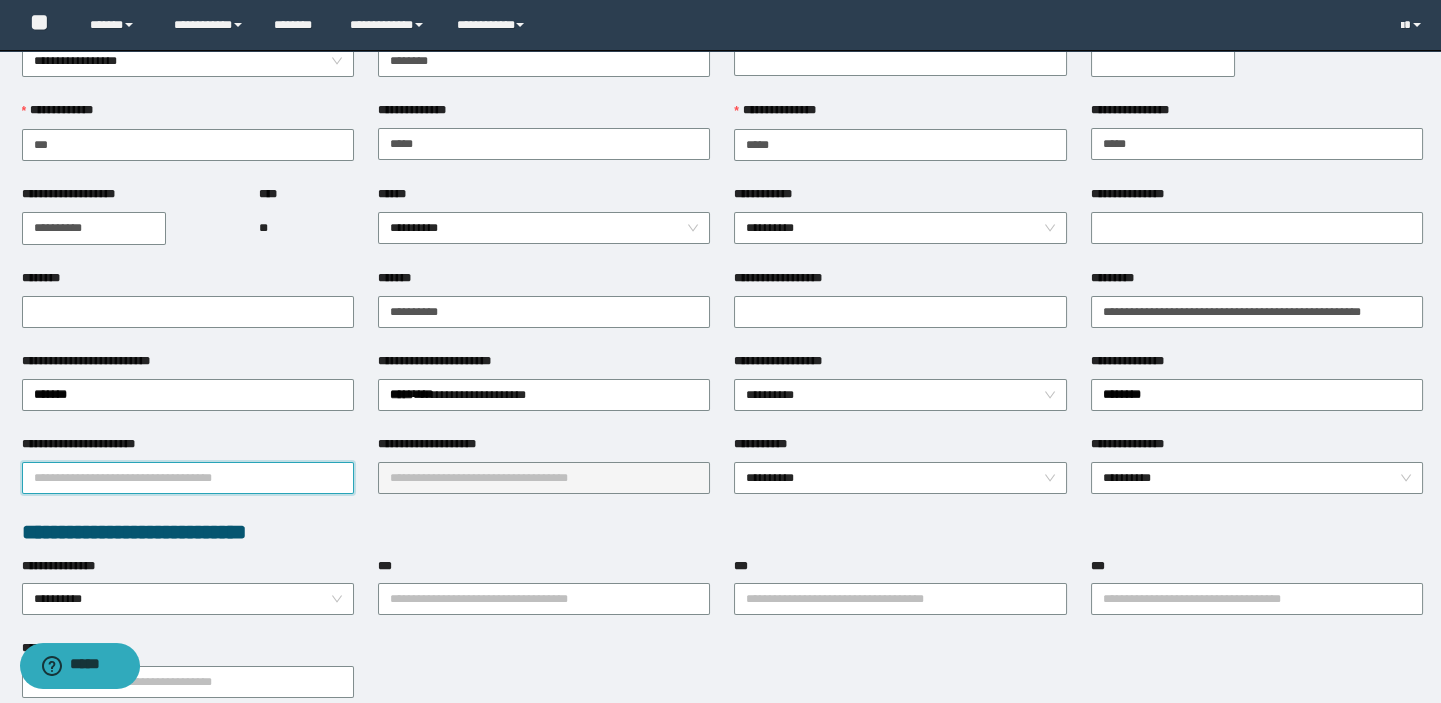 click on "**********" at bounding box center (188, 478) 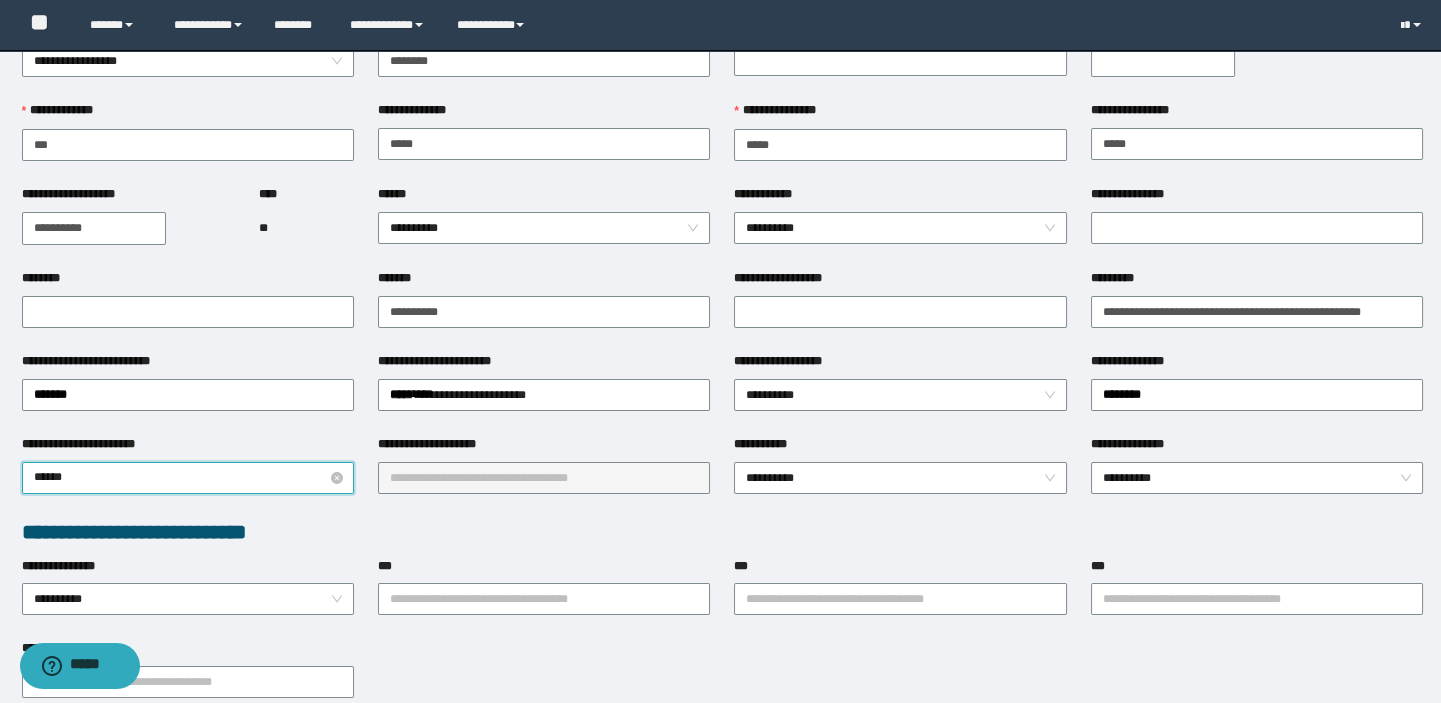 type on "*******" 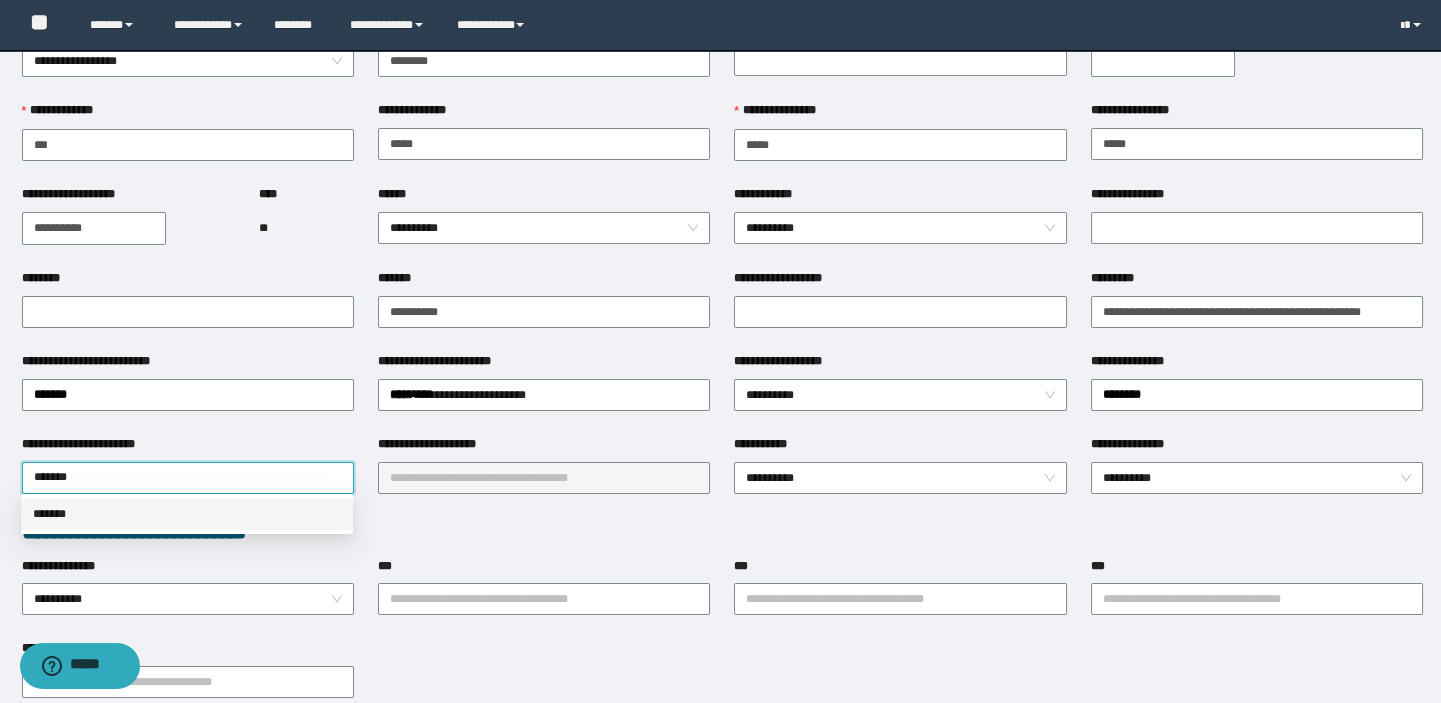 click on "*******" at bounding box center [187, 514] 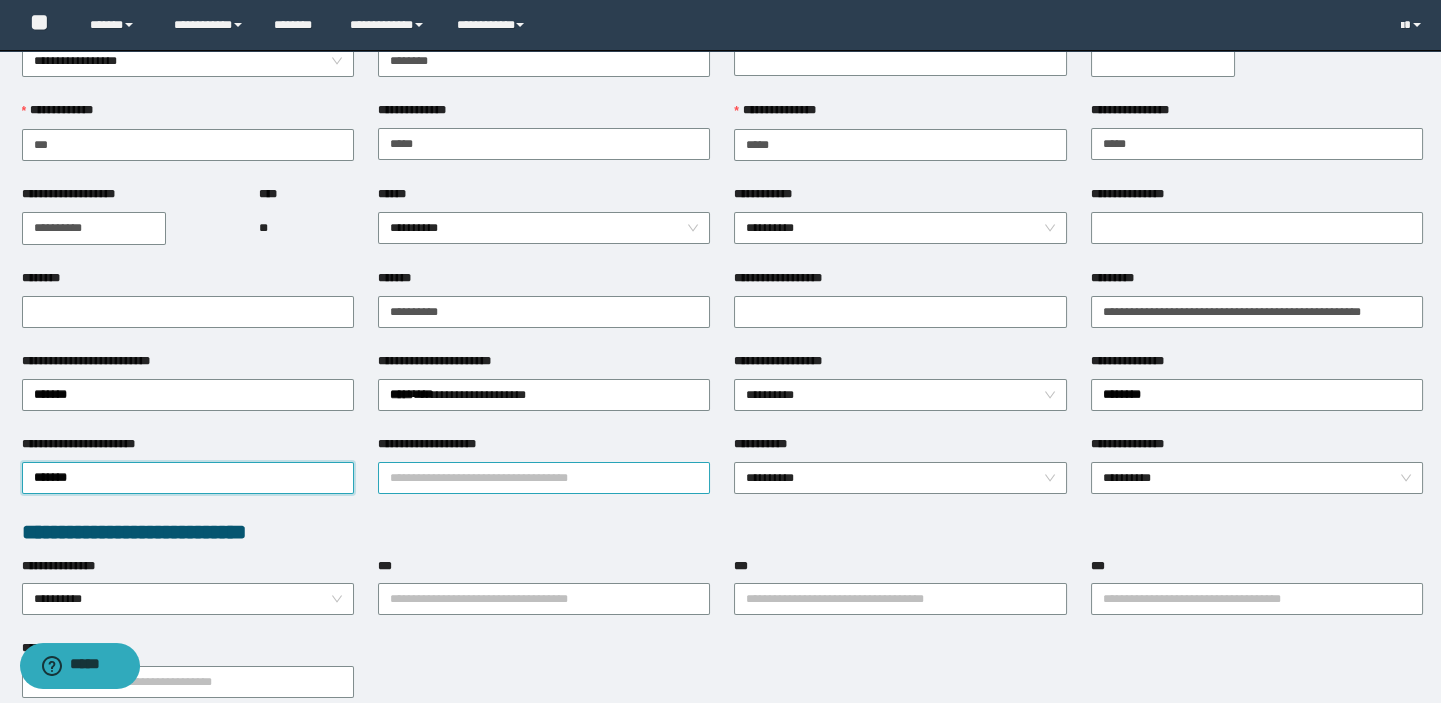 click on "**********" at bounding box center [544, 478] 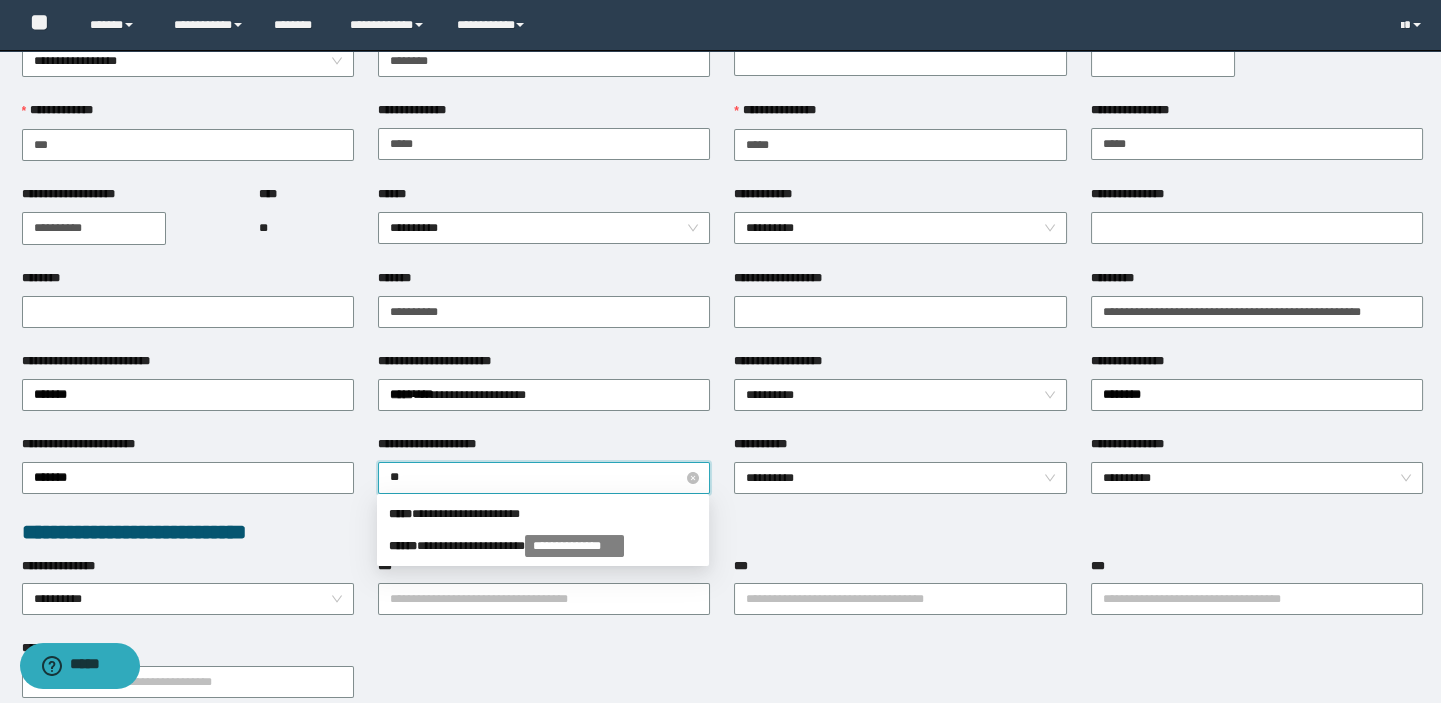 type on "*" 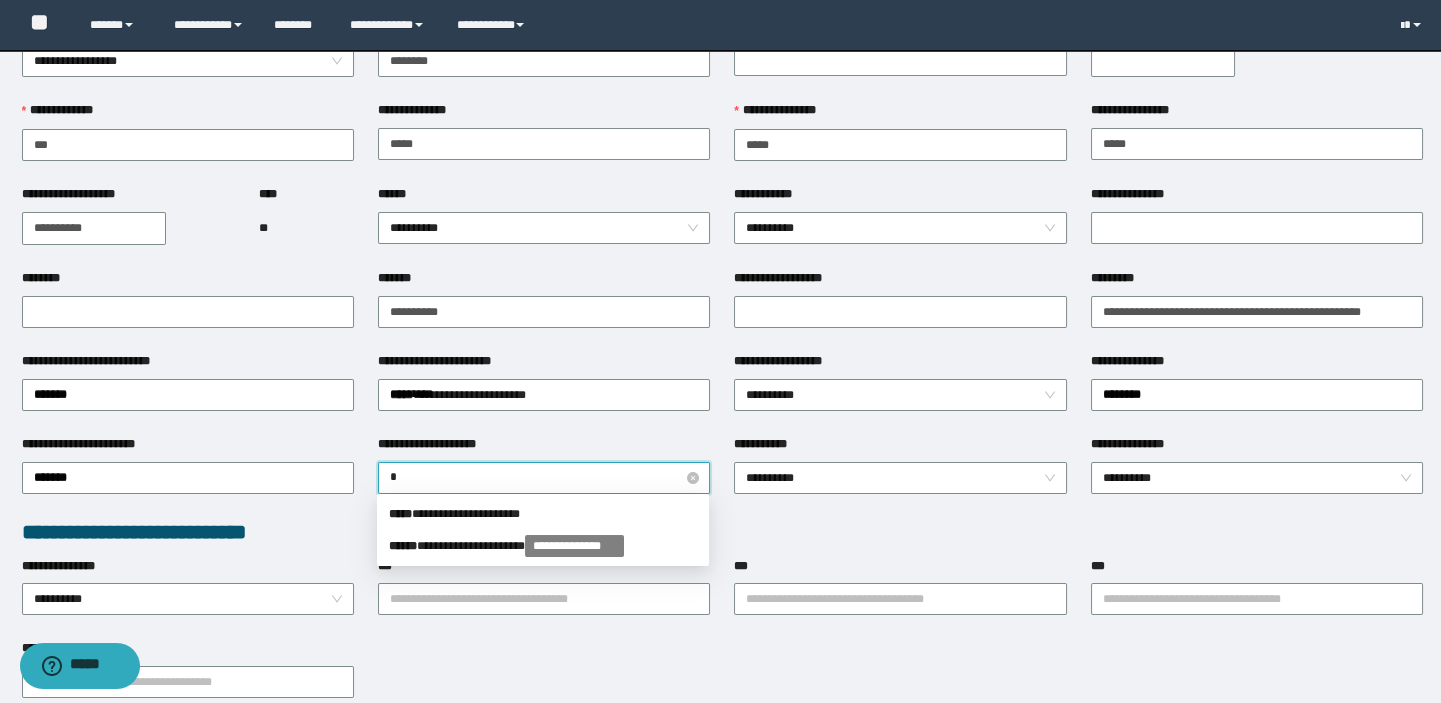 type 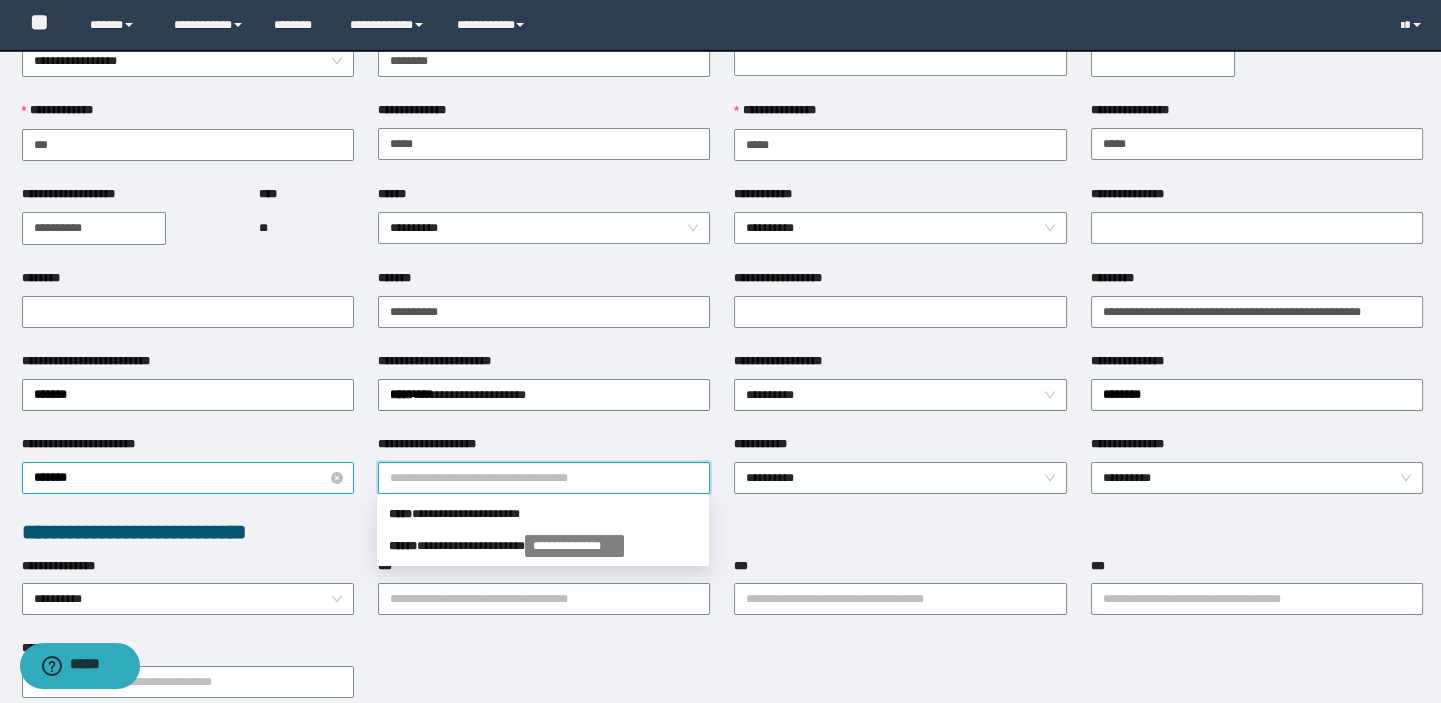 click on "*******" at bounding box center (188, 478) 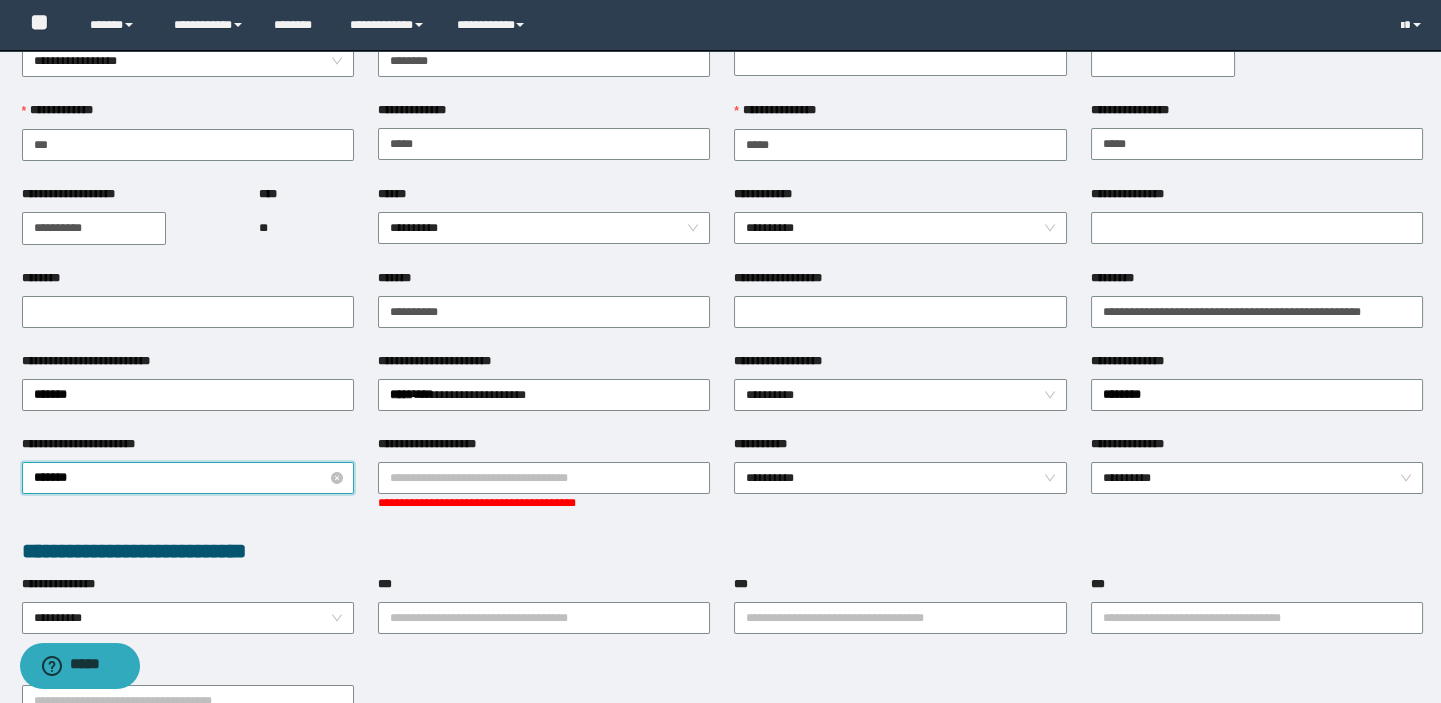 click on "******* *******" at bounding box center (188, 478) 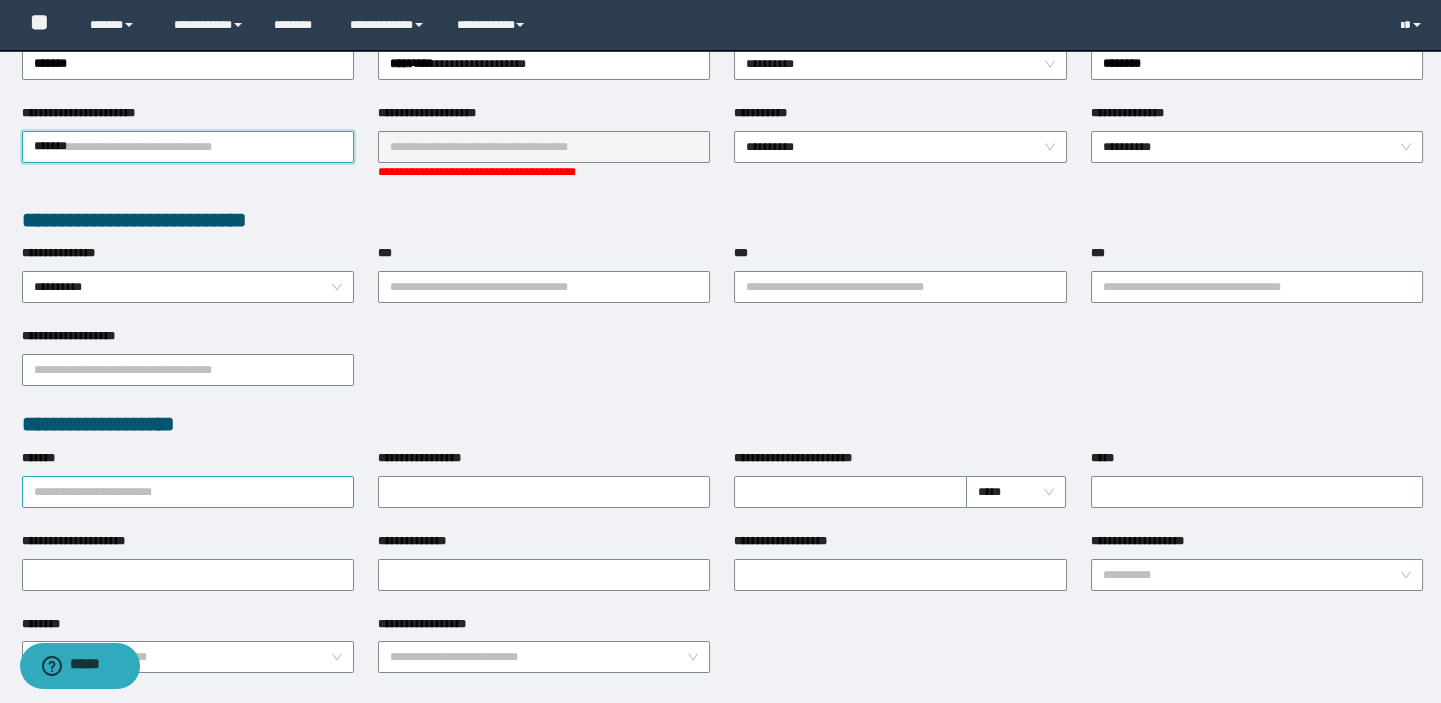 scroll, scrollTop: 454, scrollLeft: 0, axis: vertical 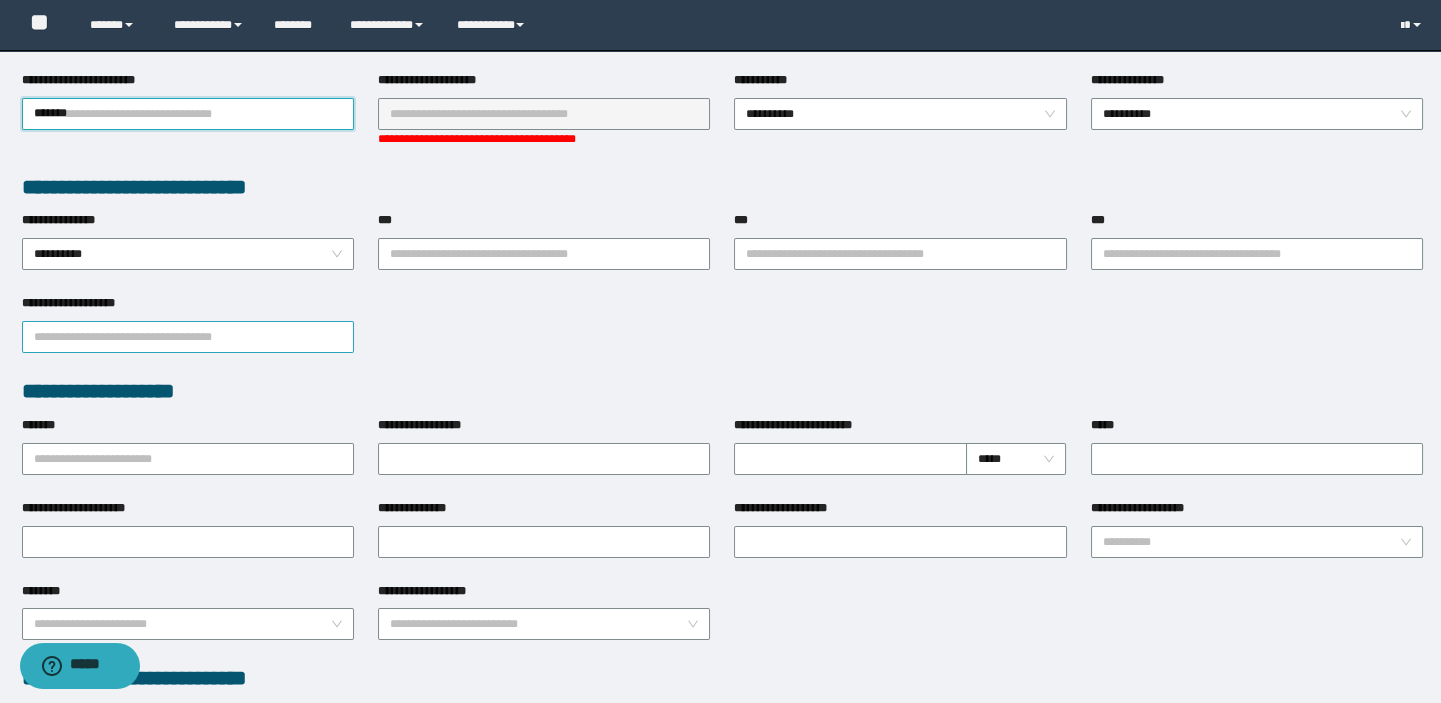 click on "**********" at bounding box center (188, 337) 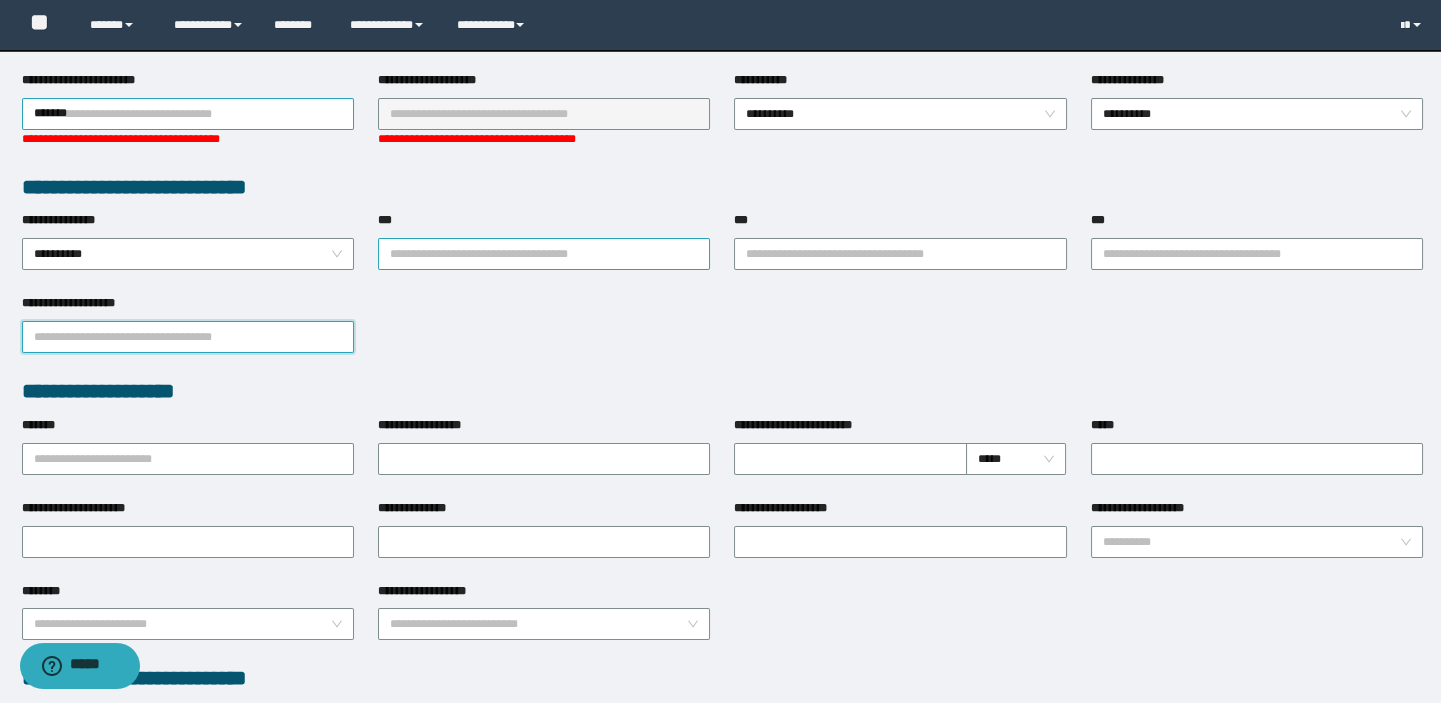 click on "***" at bounding box center [544, 254] 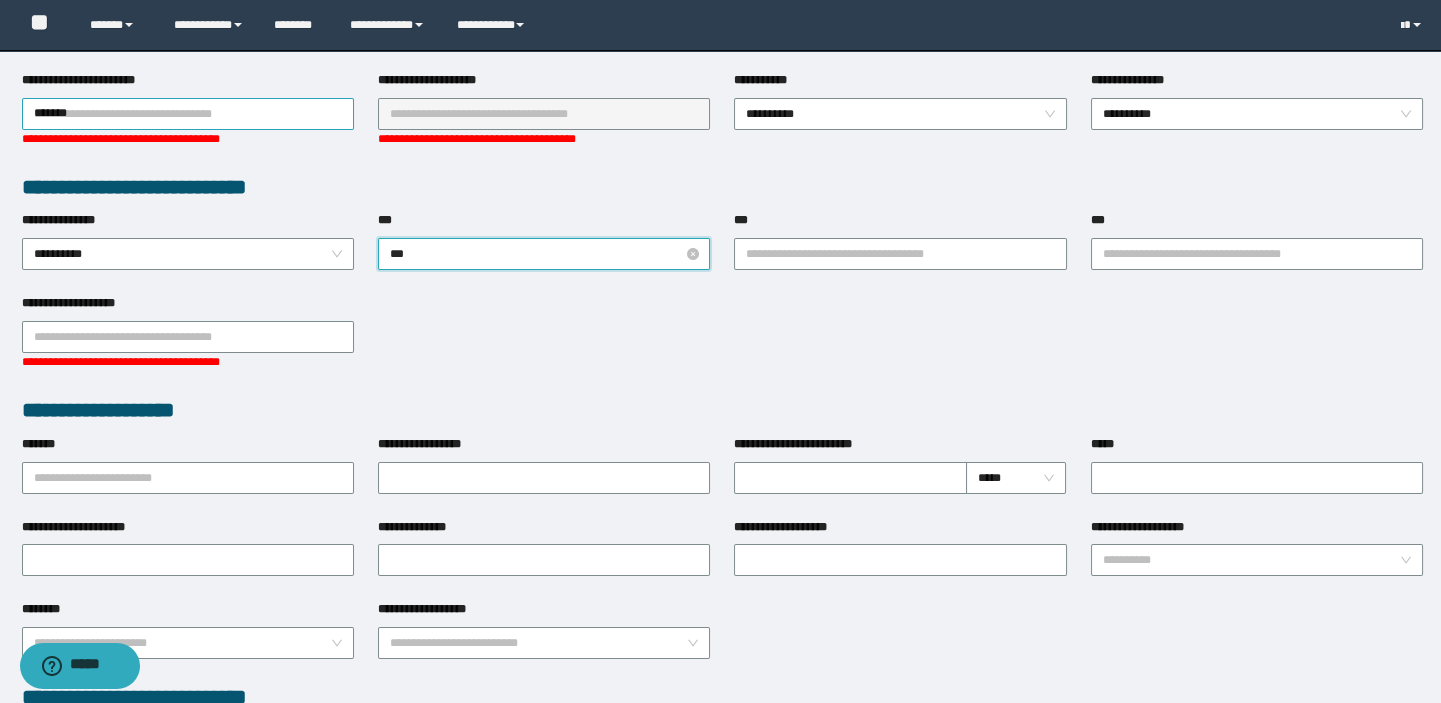type on "****" 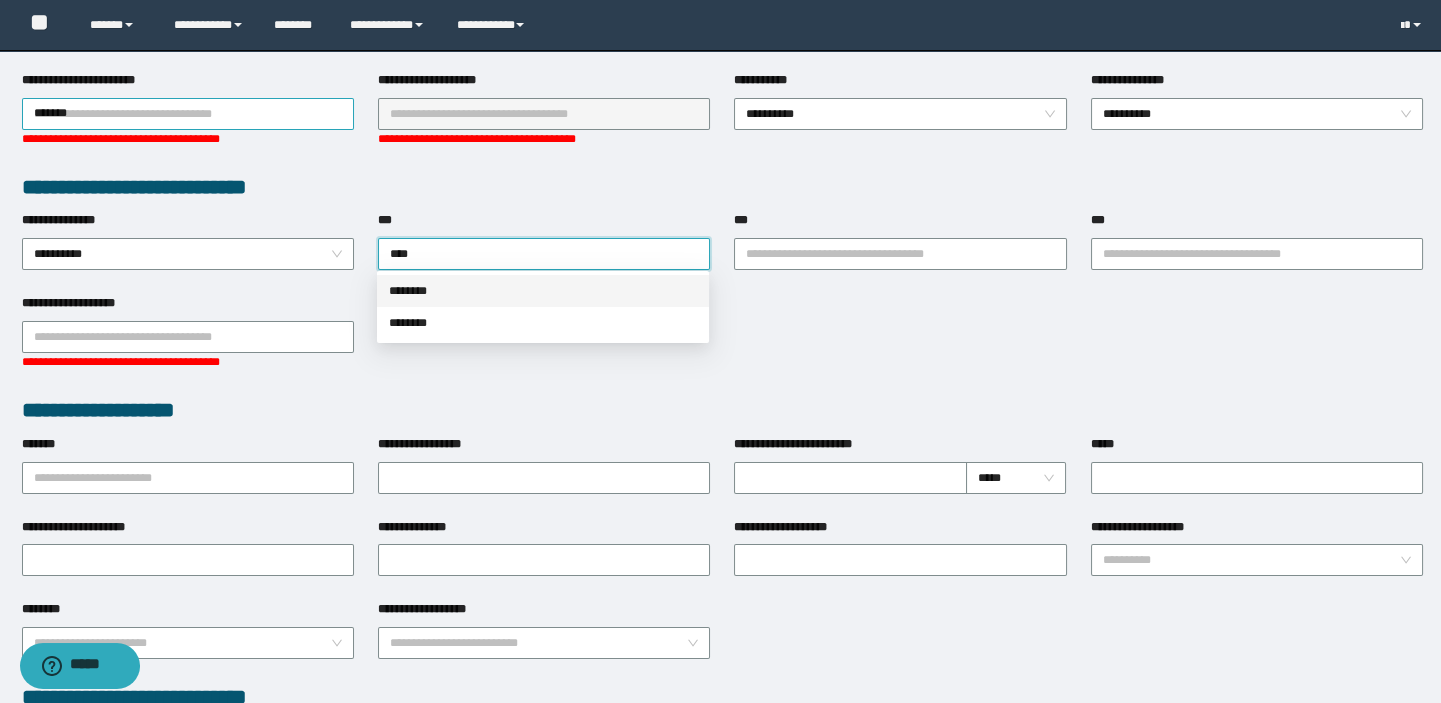 click on "********" at bounding box center [543, 291] 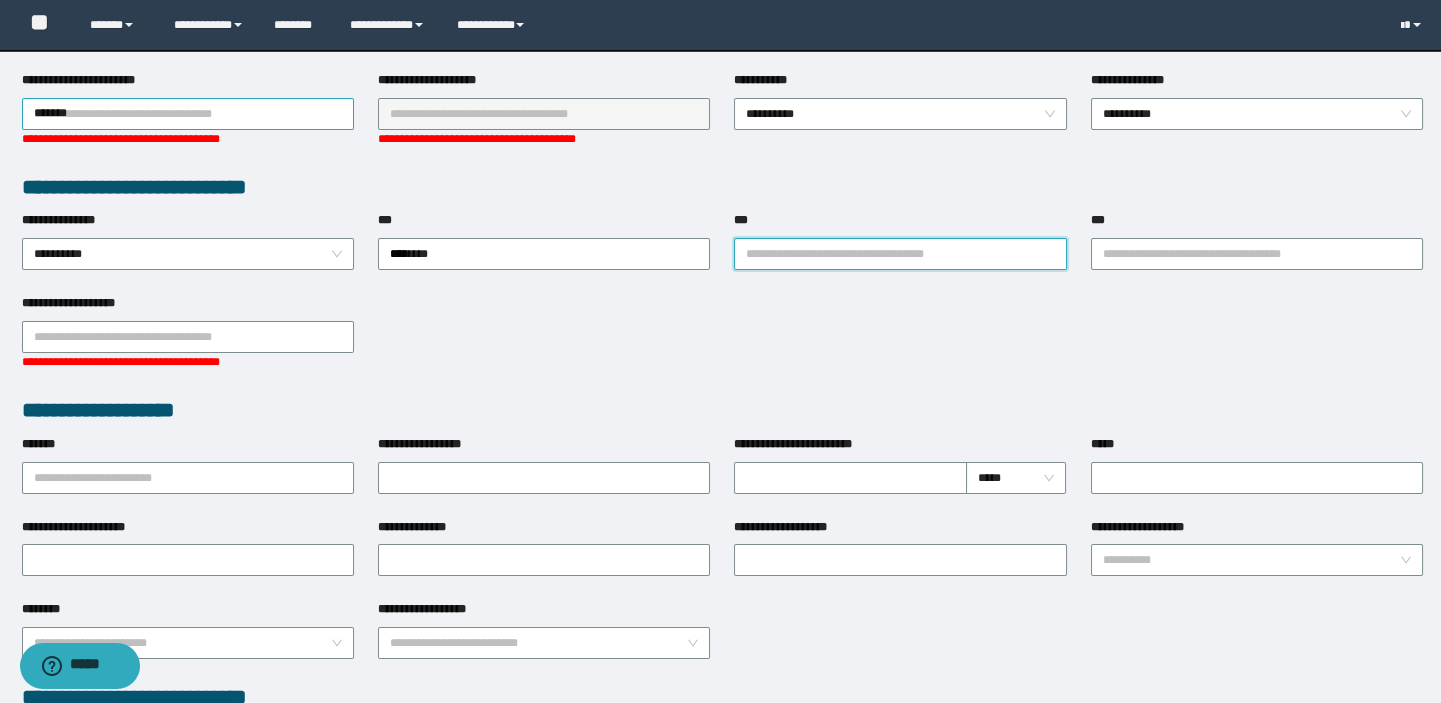 click on "***" at bounding box center (900, 254) 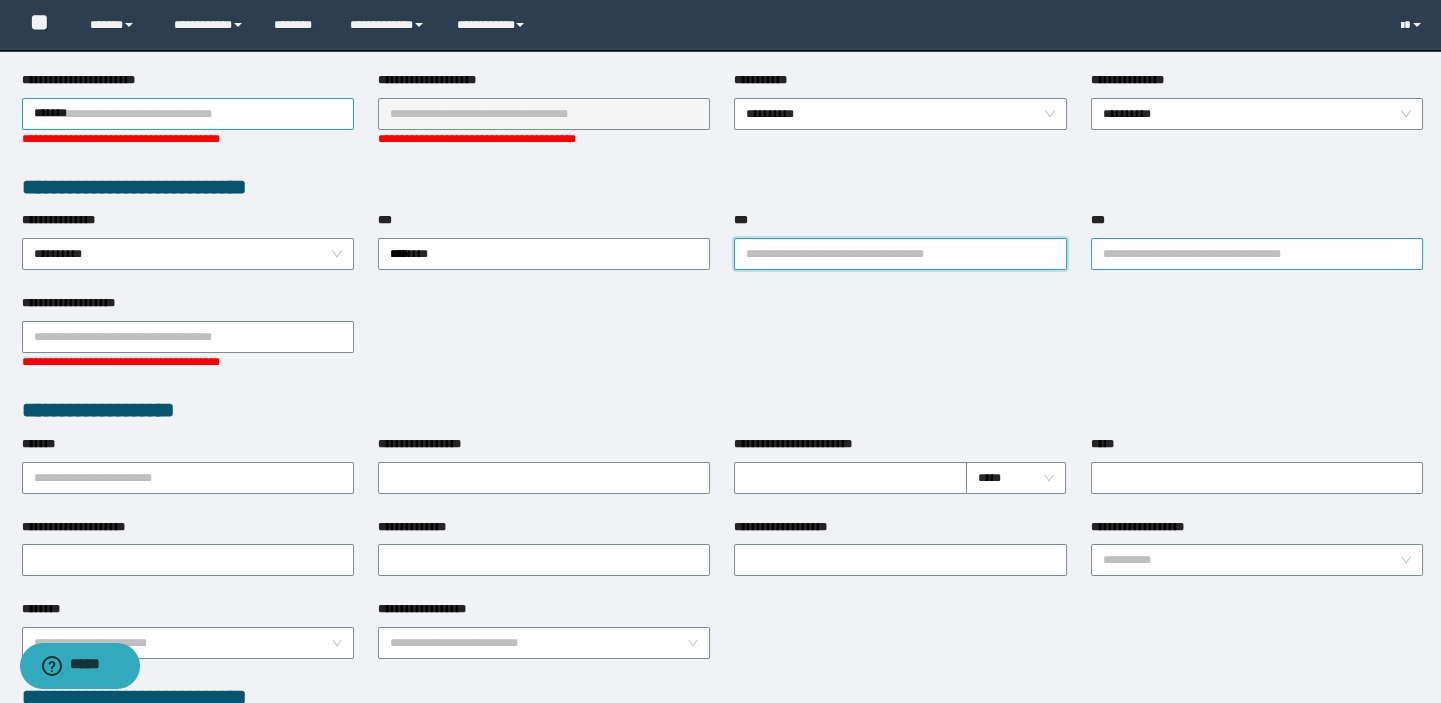 click on "***" at bounding box center (1257, 254) 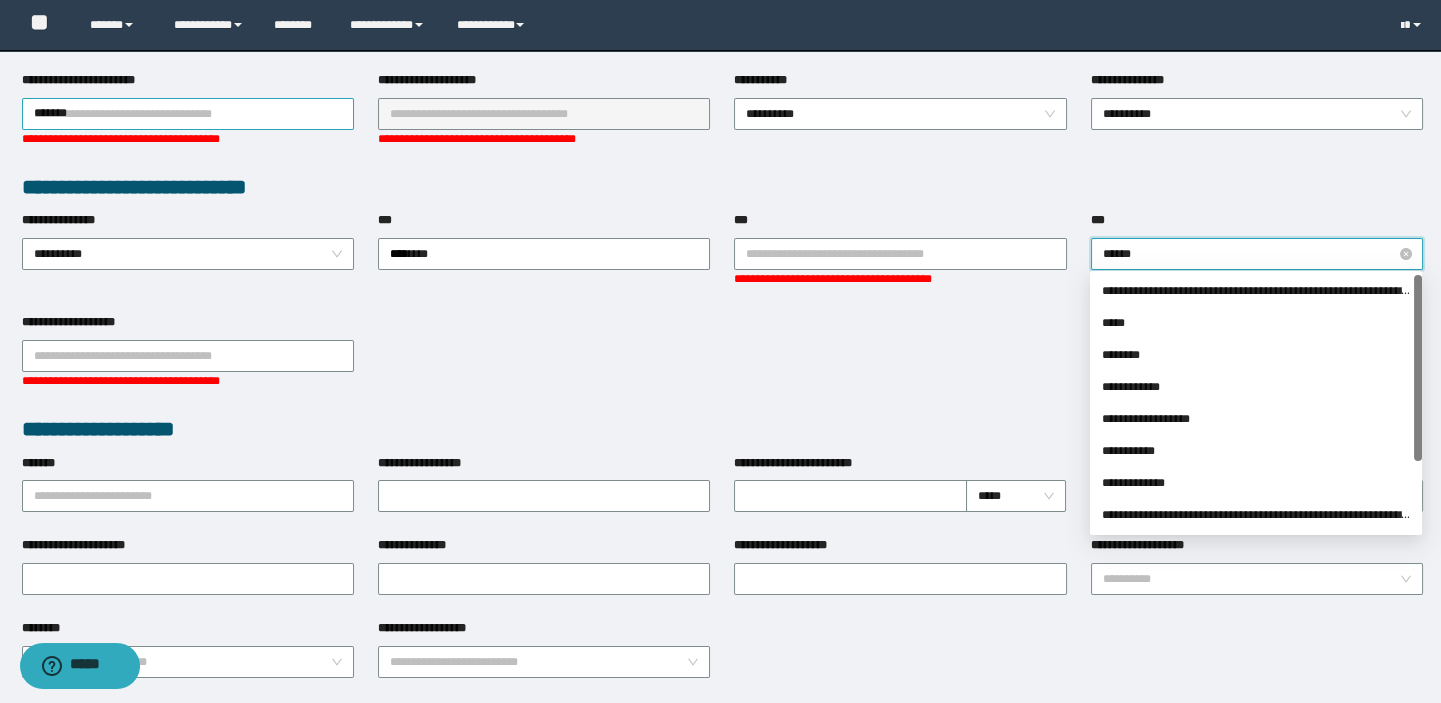 type on "*******" 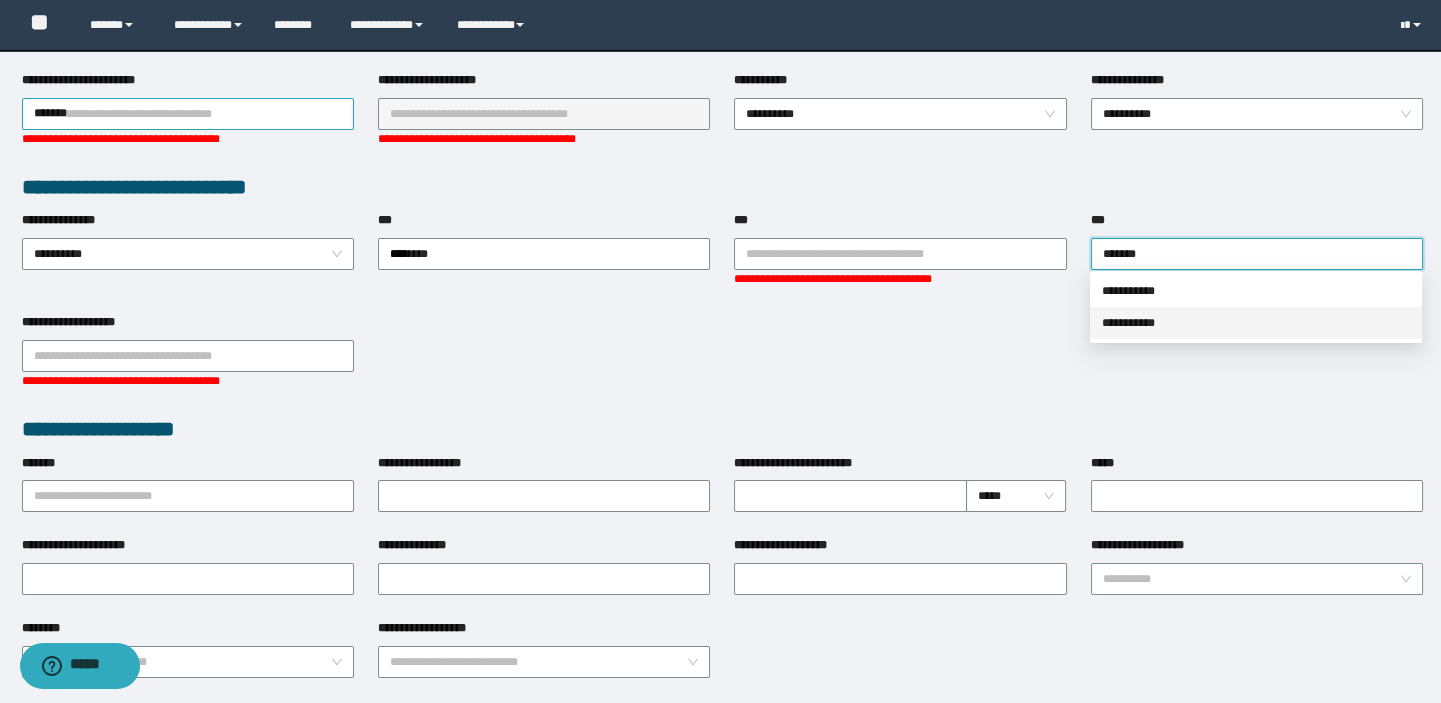 click on "**********" at bounding box center (1256, 323) 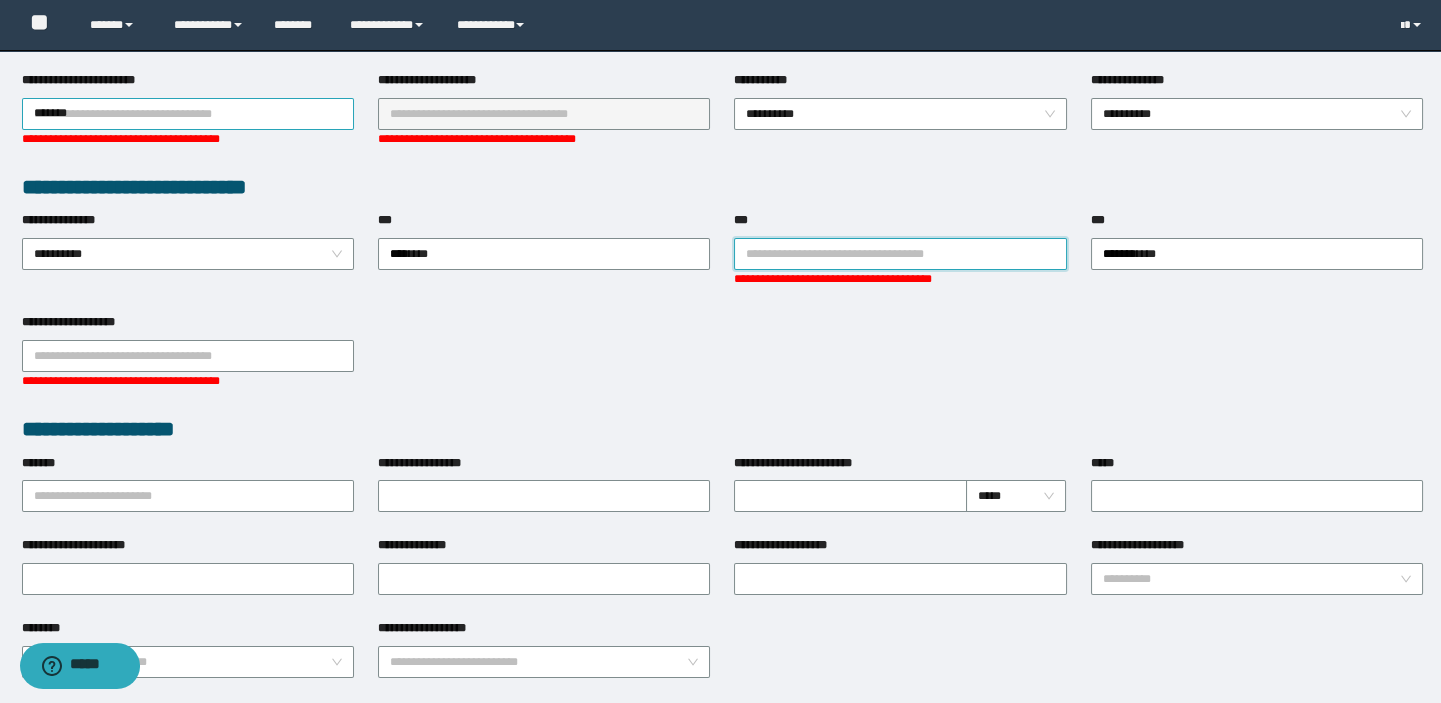 click on "***" at bounding box center (900, 254) 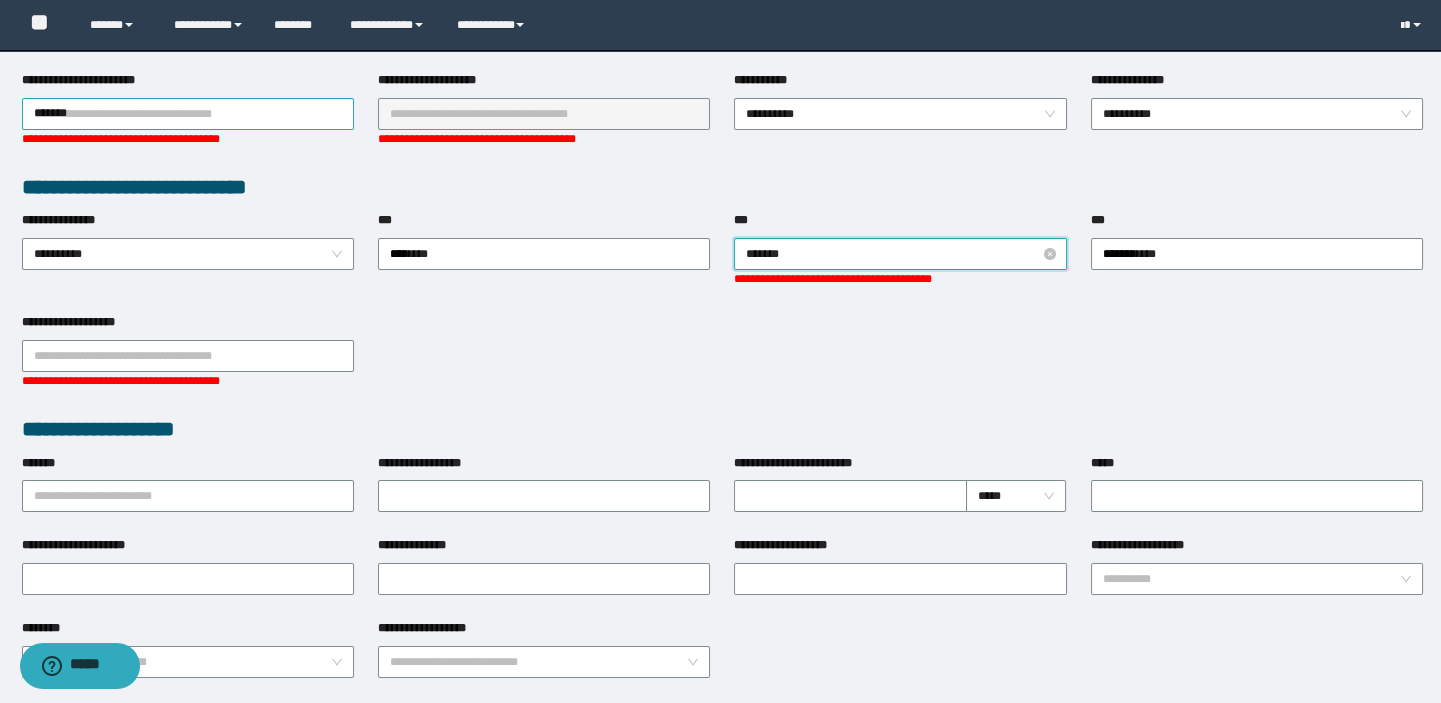 type on "********" 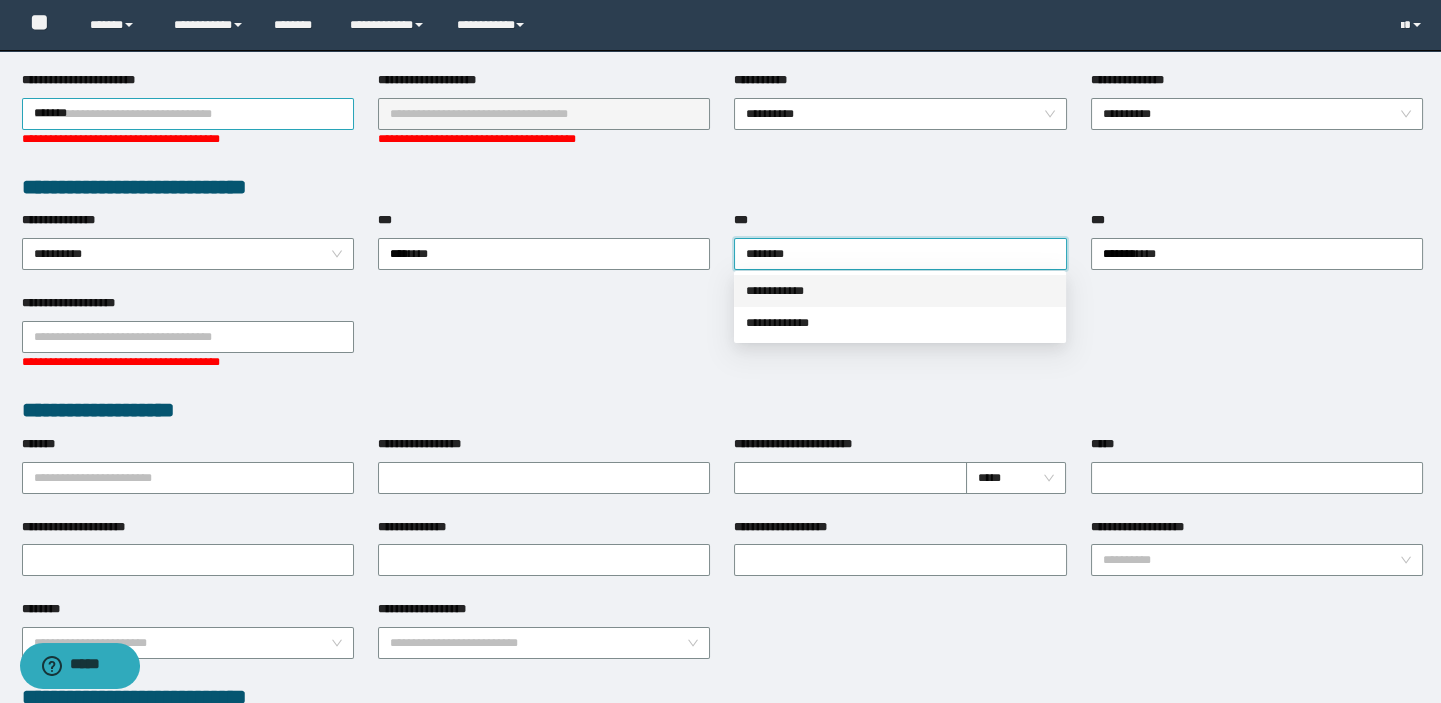 click on "**********" at bounding box center [900, 291] 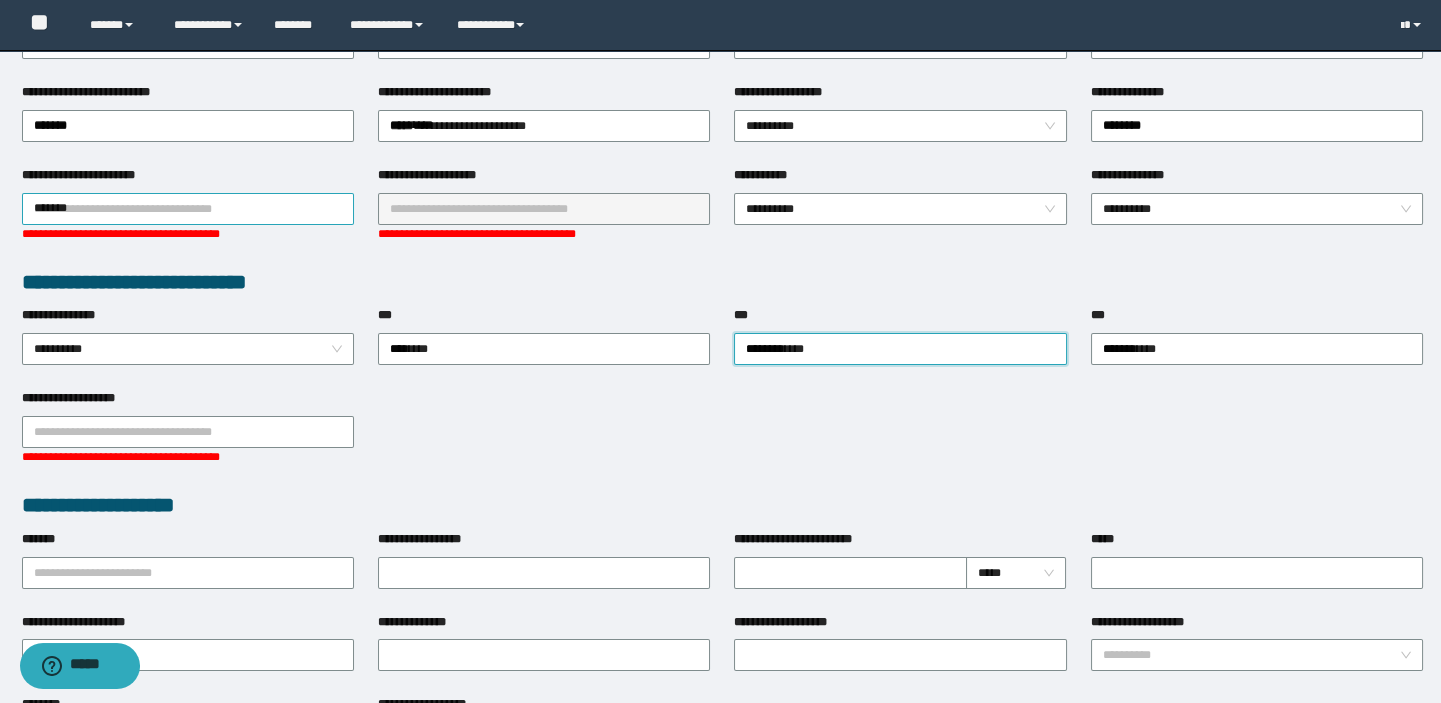 scroll, scrollTop: 363, scrollLeft: 0, axis: vertical 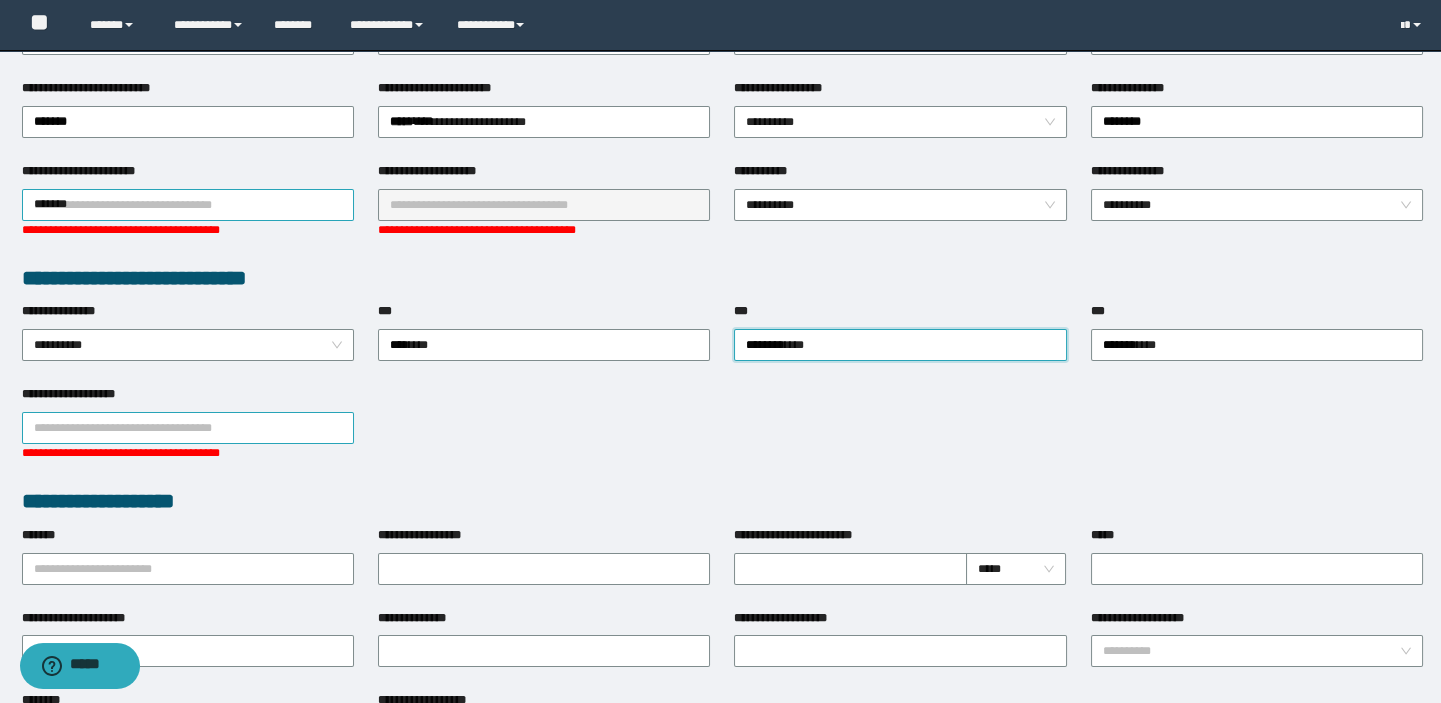click on "**********" at bounding box center (188, 428) 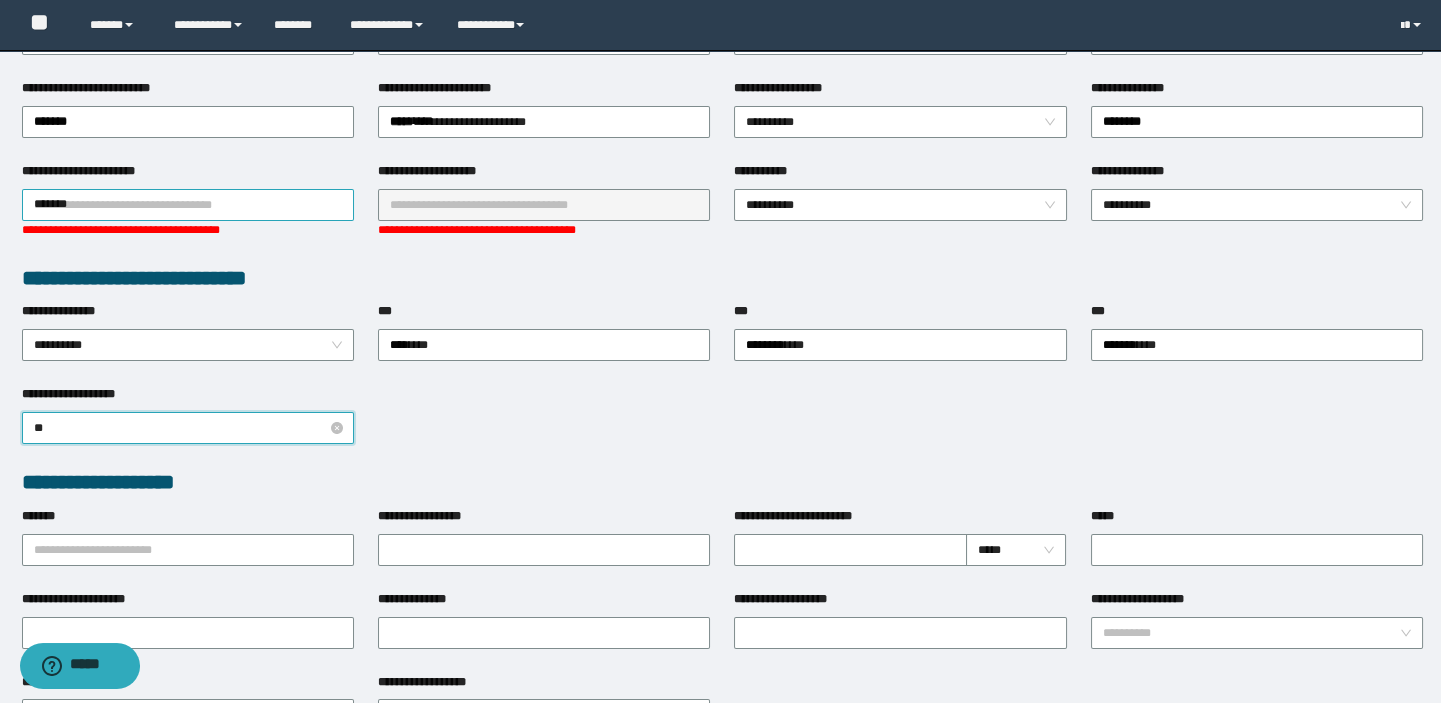 type on "*" 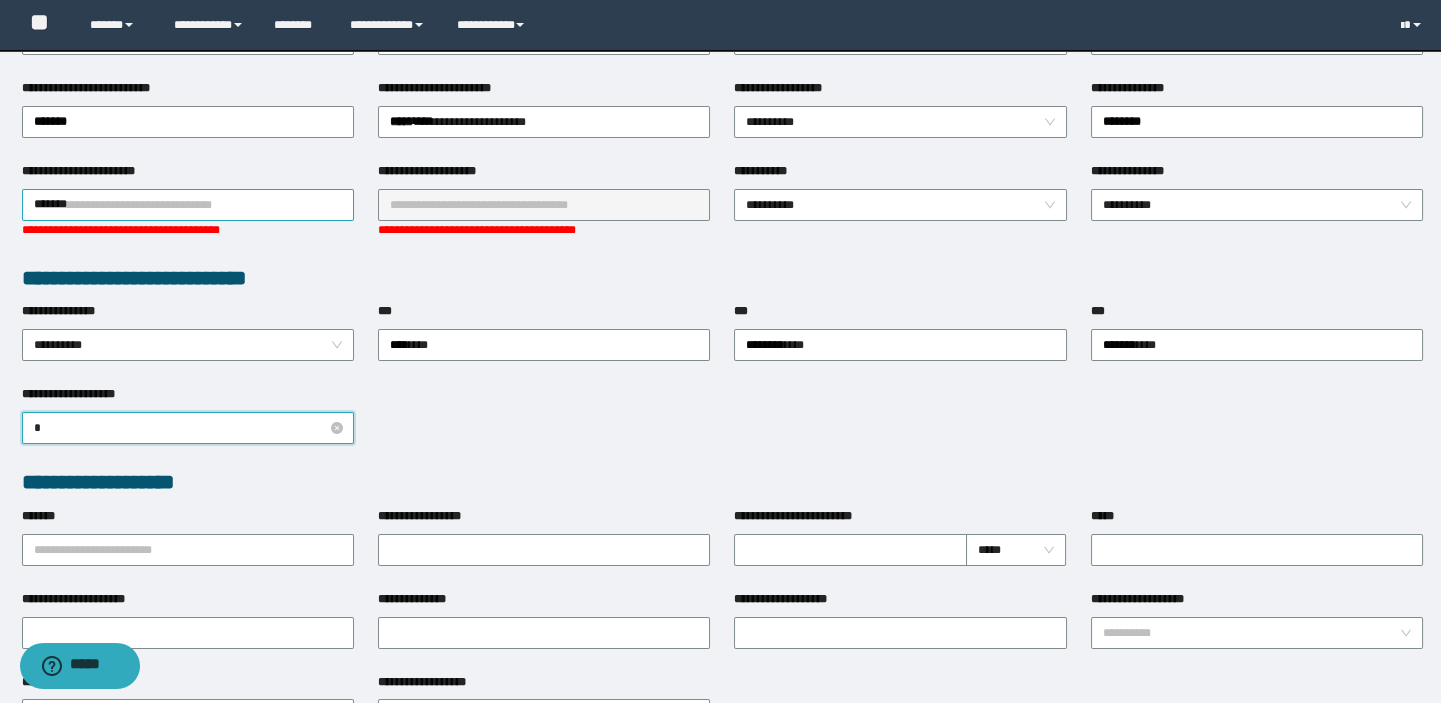 type 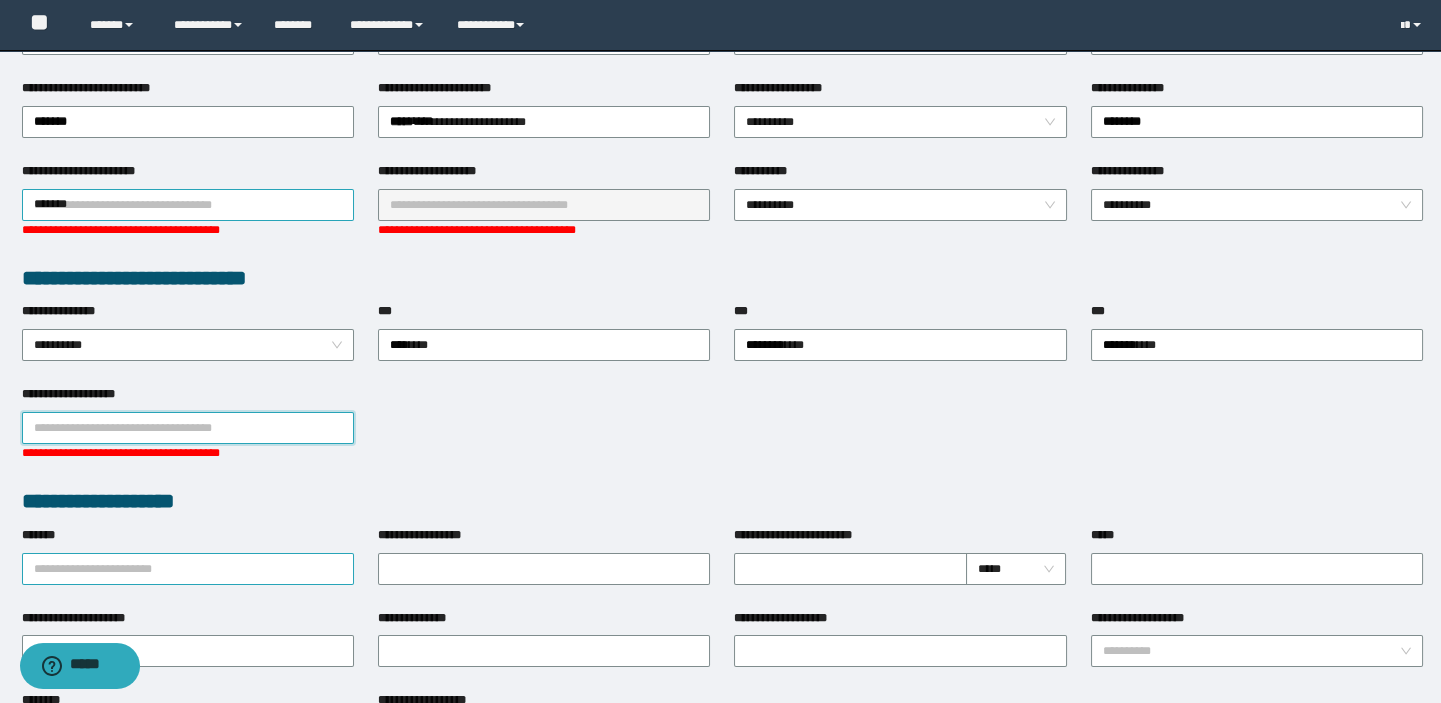 click on "**********" at bounding box center (188, 569) 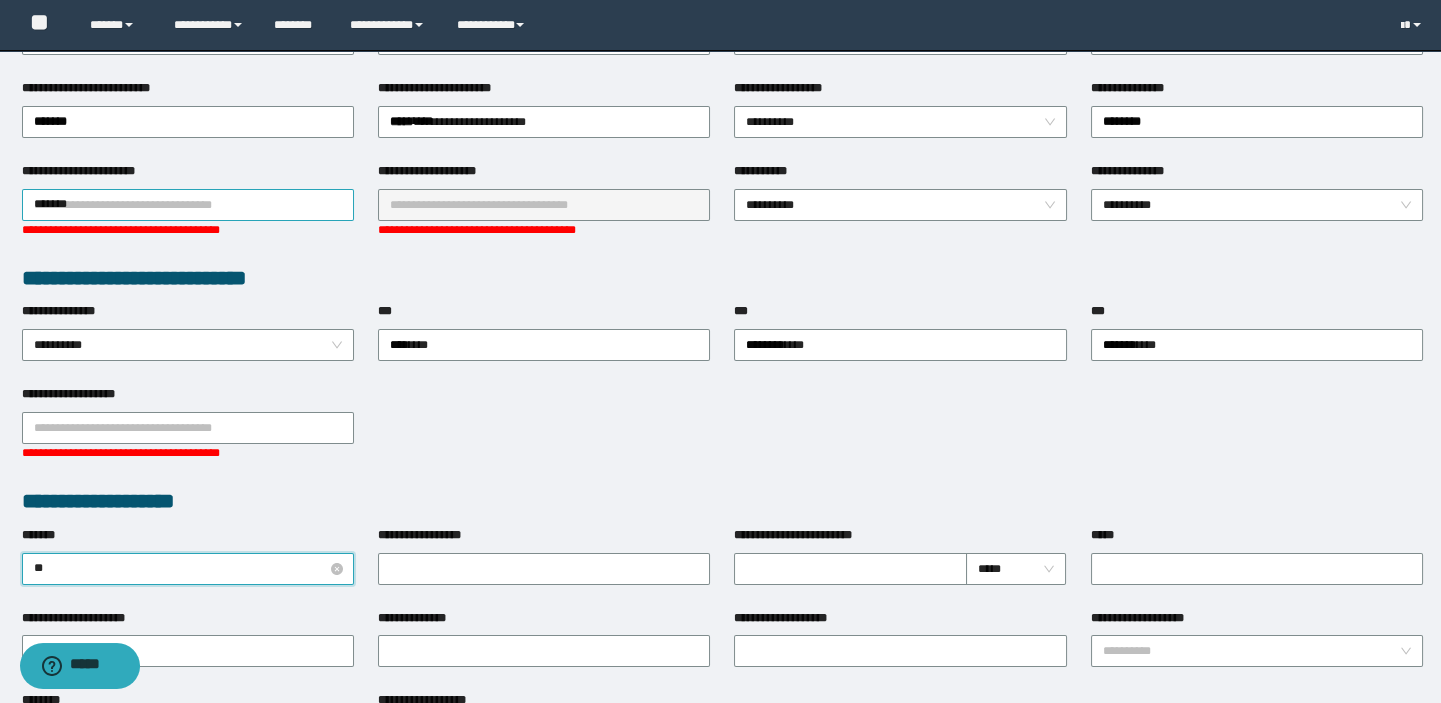type on "*" 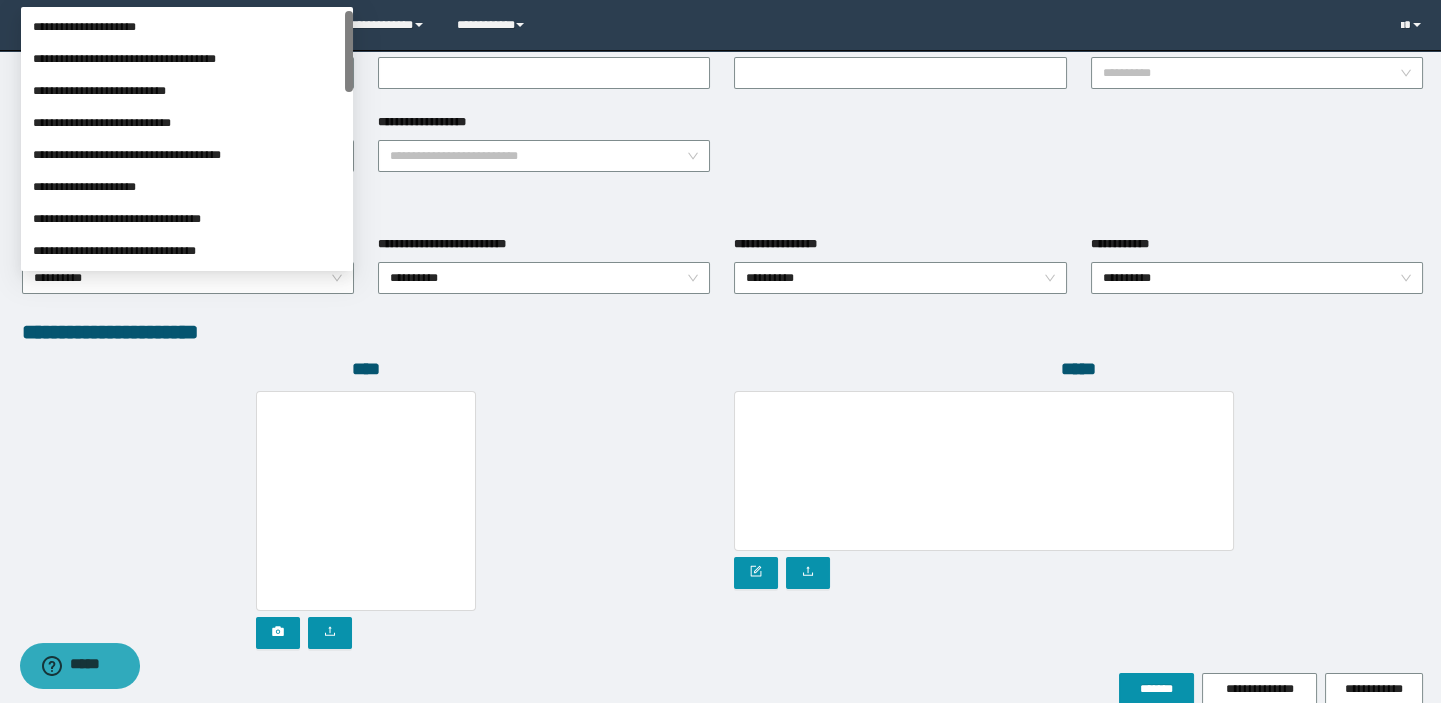 scroll, scrollTop: 1037, scrollLeft: 0, axis: vertical 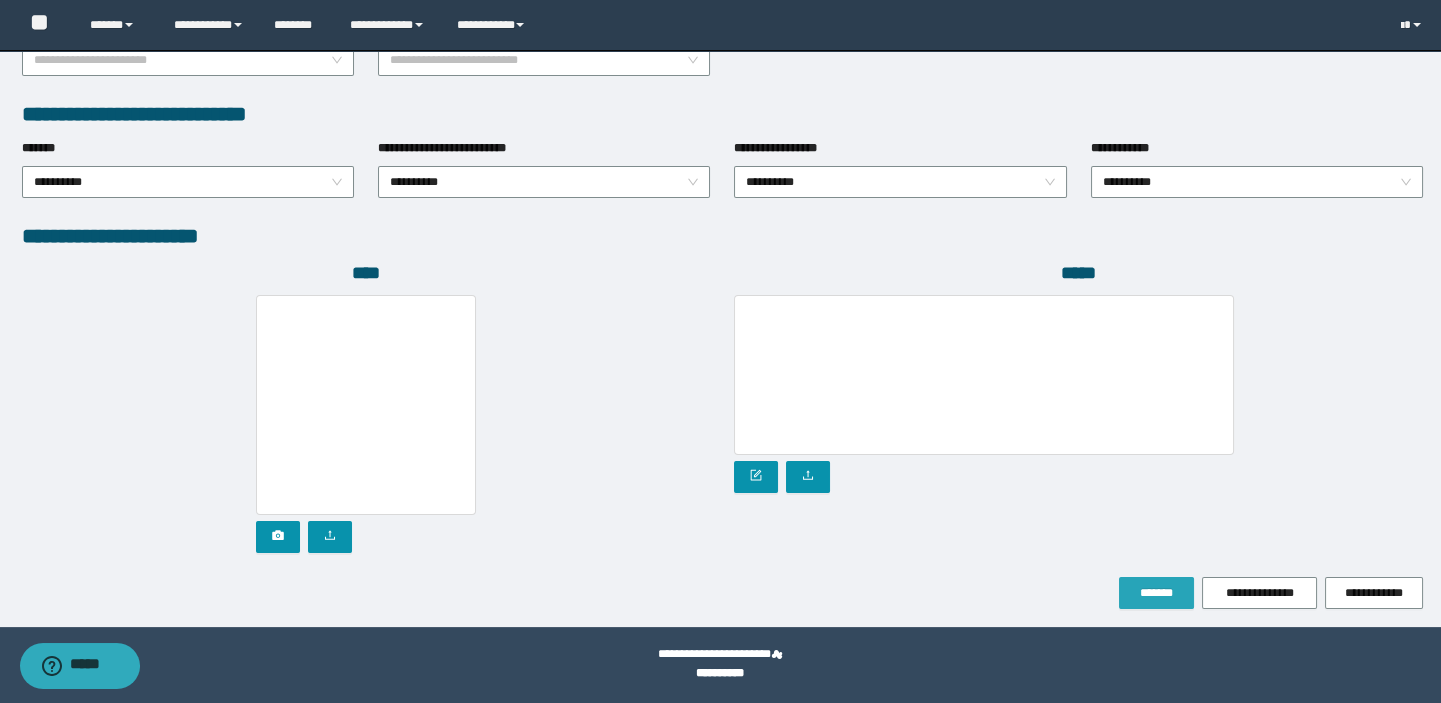 click on "*******" at bounding box center [1156, 593] 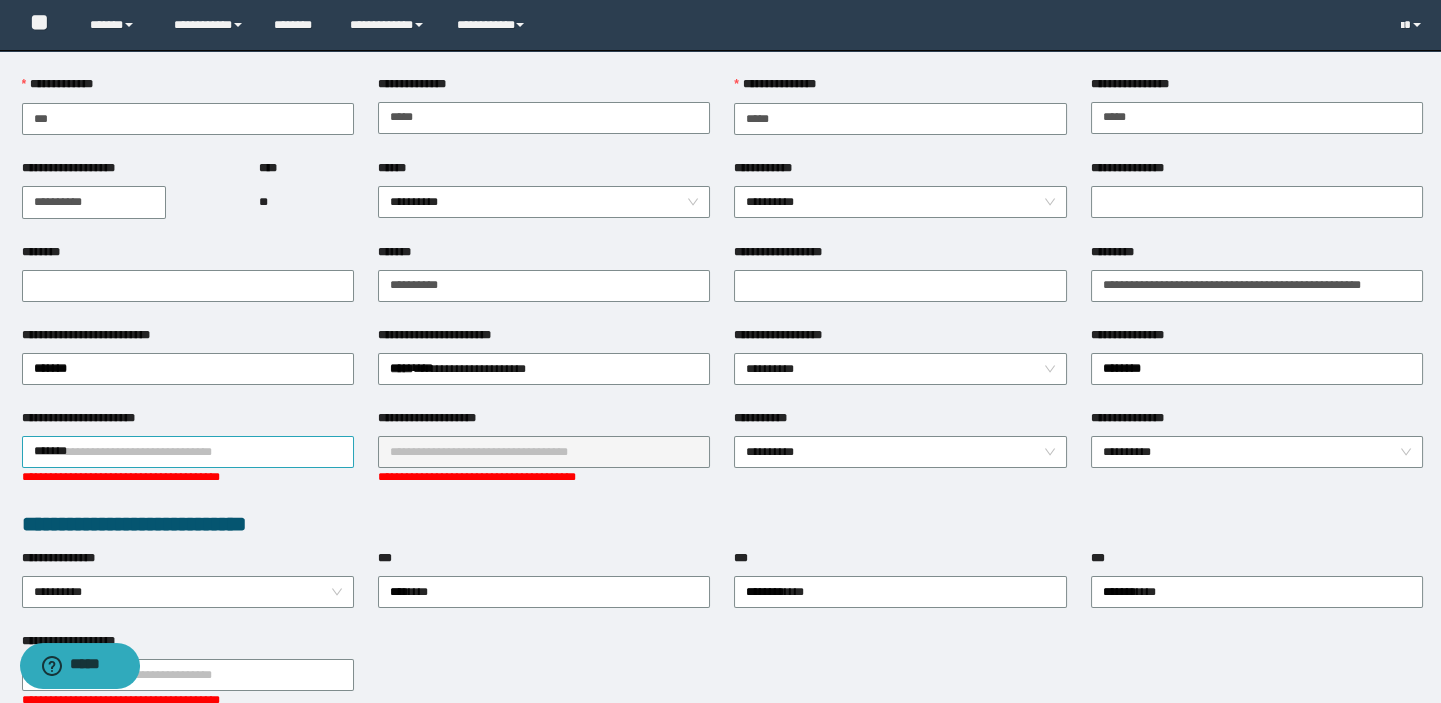 scroll, scrollTop: 0, scrollLeft: 0, axis: both 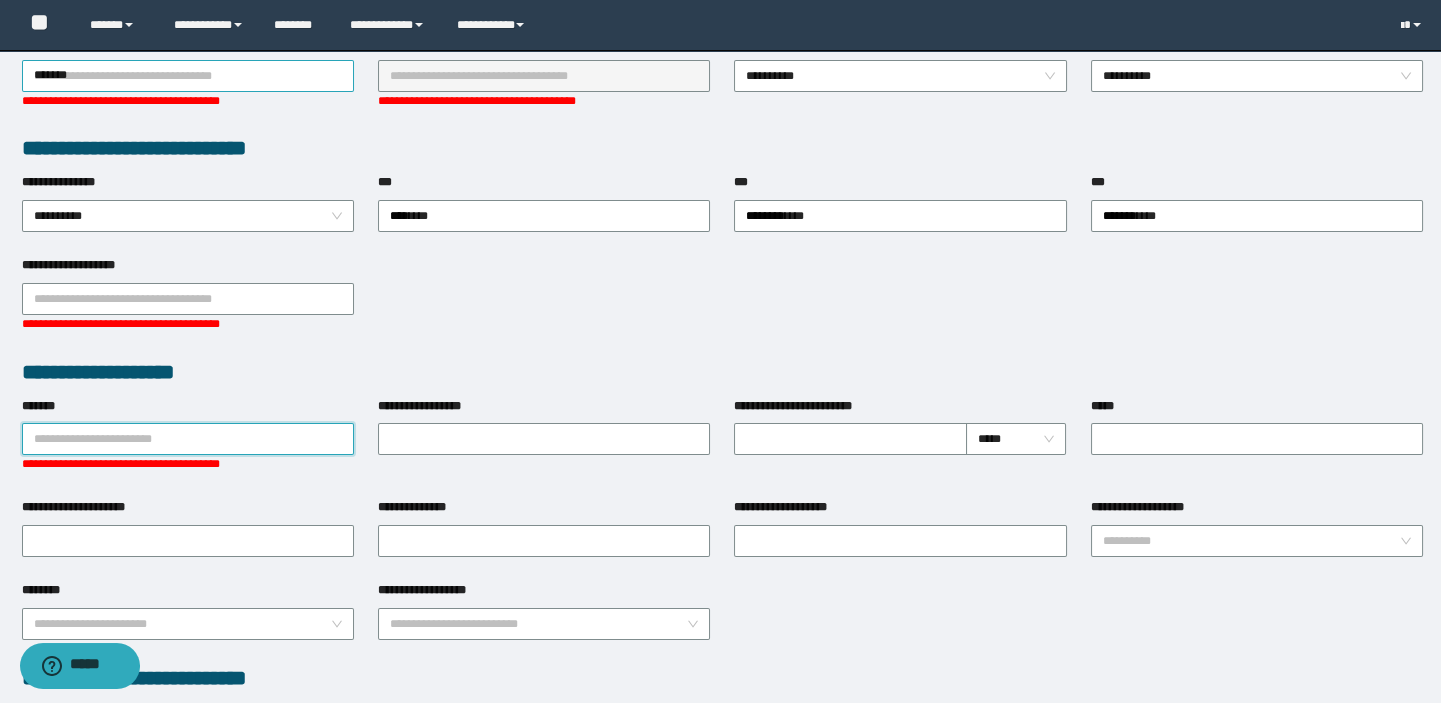 click on "*******" at bounding box center (188, 439) 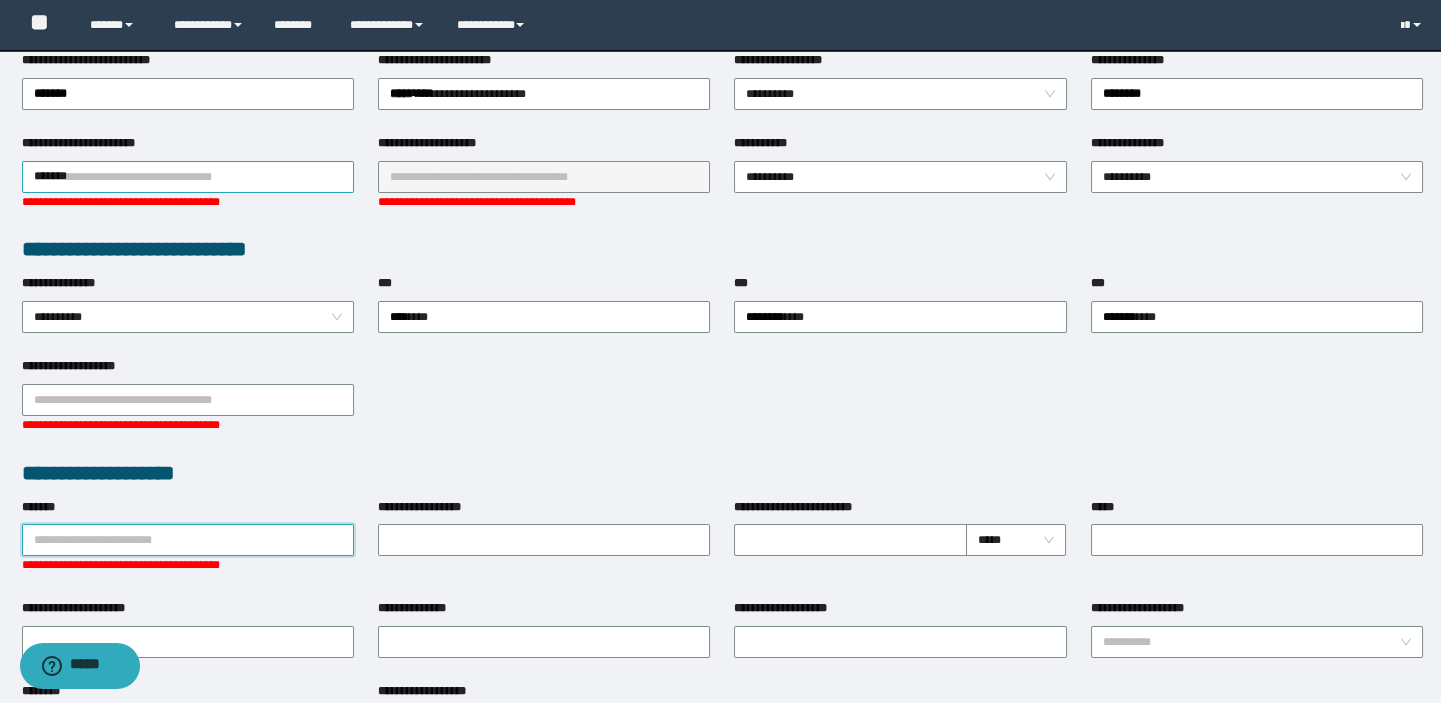 scroll, scrollTop: 636, scrollLeft: 0, axis: vertical 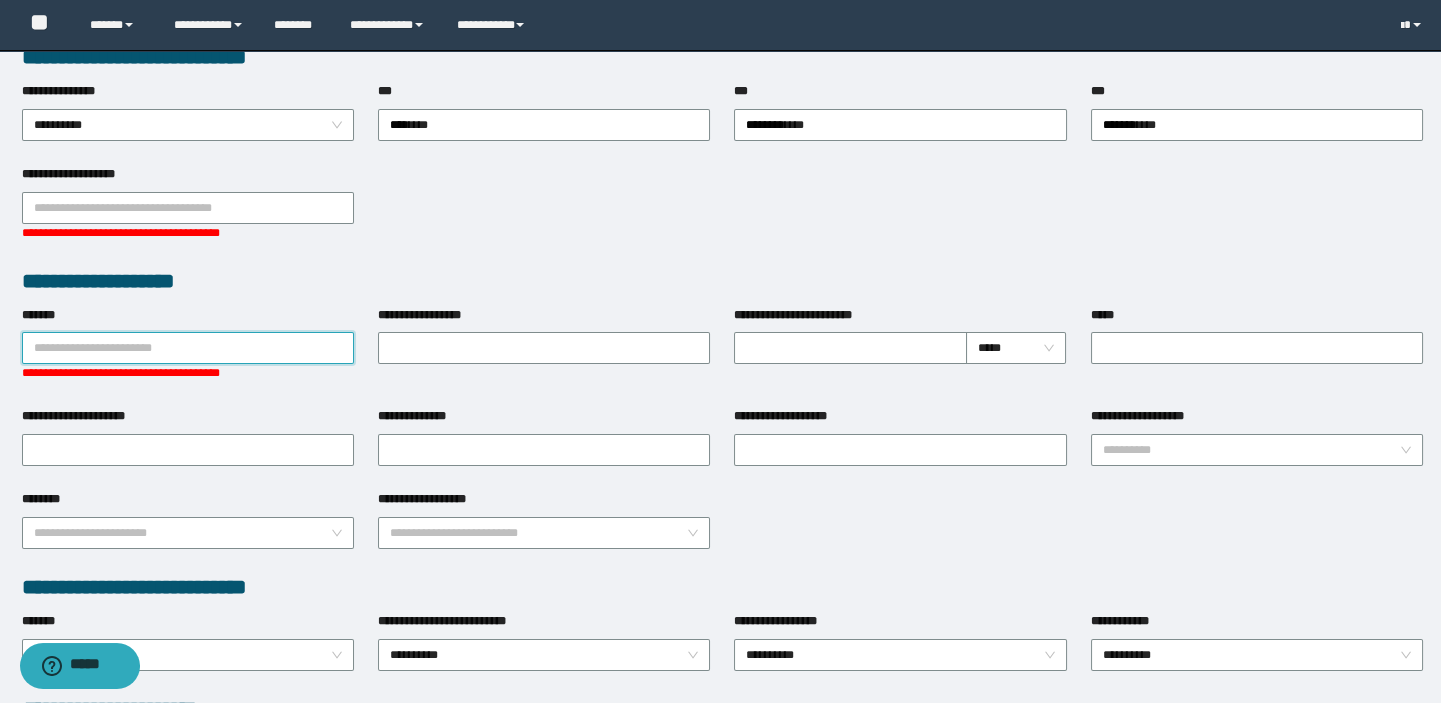 click on "*******" at bounding box center [188, 348] 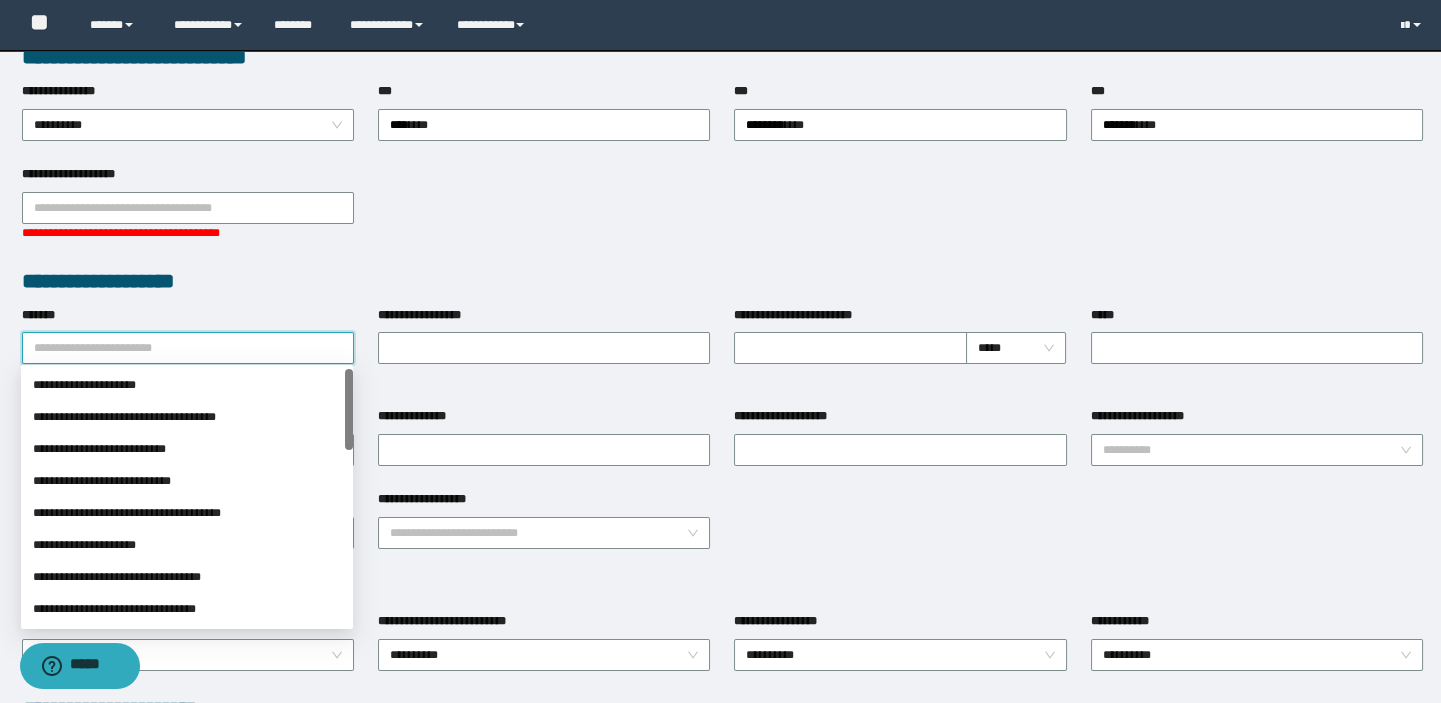 paste on "*********" 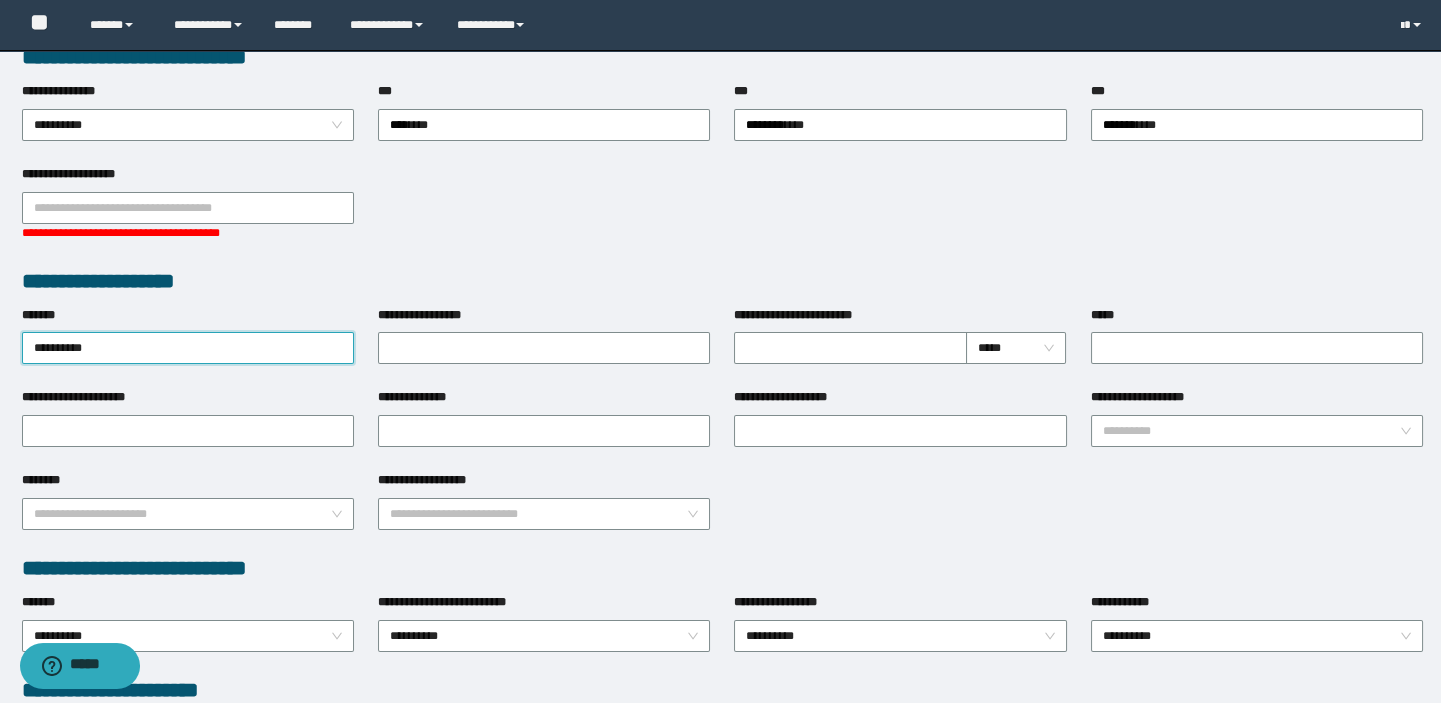 type on "*********" 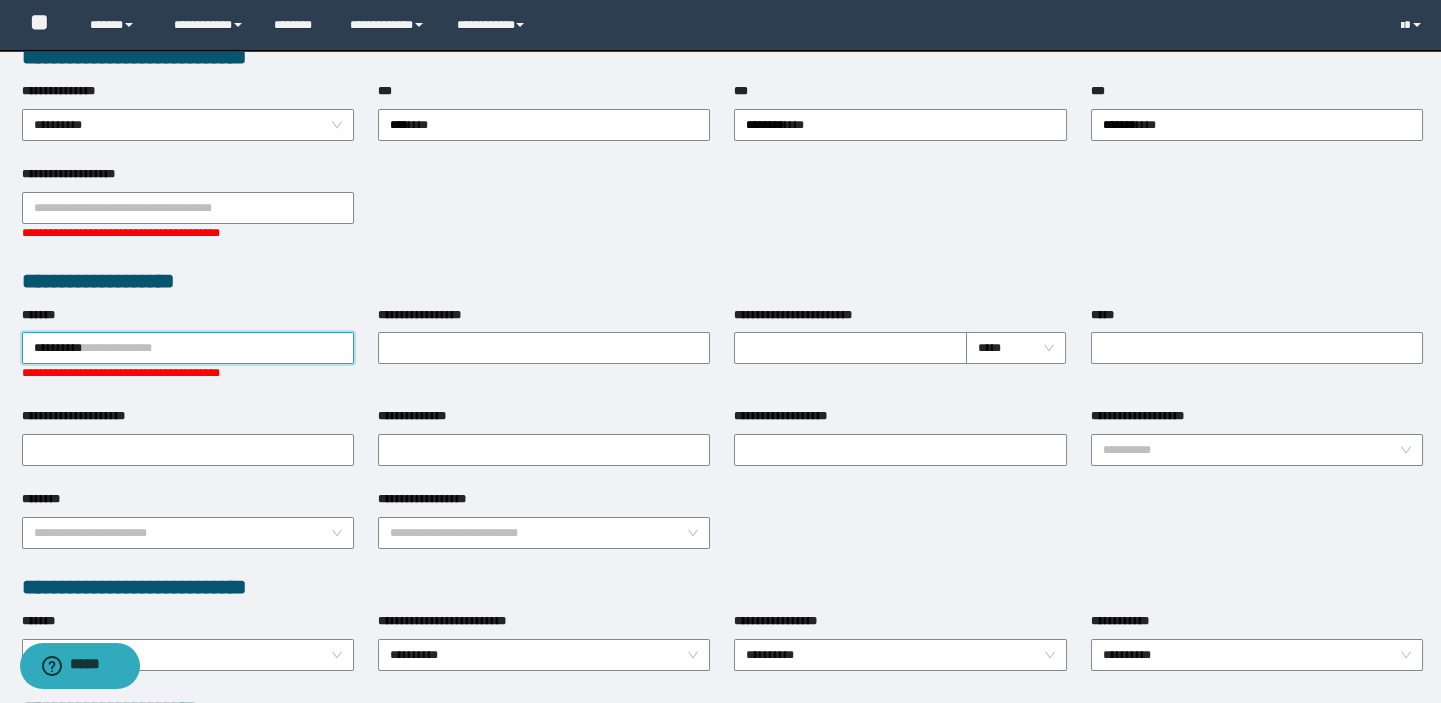 click on "*********" at bounding box center (188, 348) 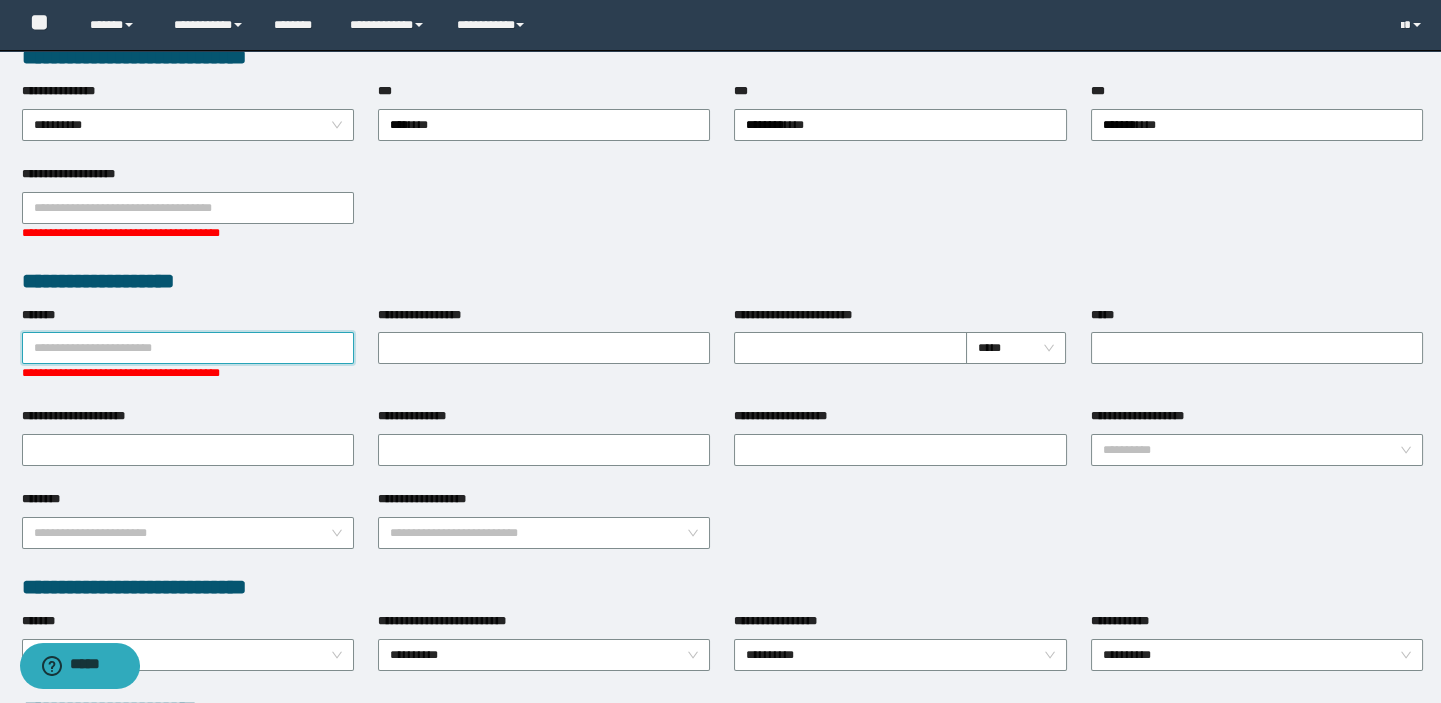 paste on "*********" 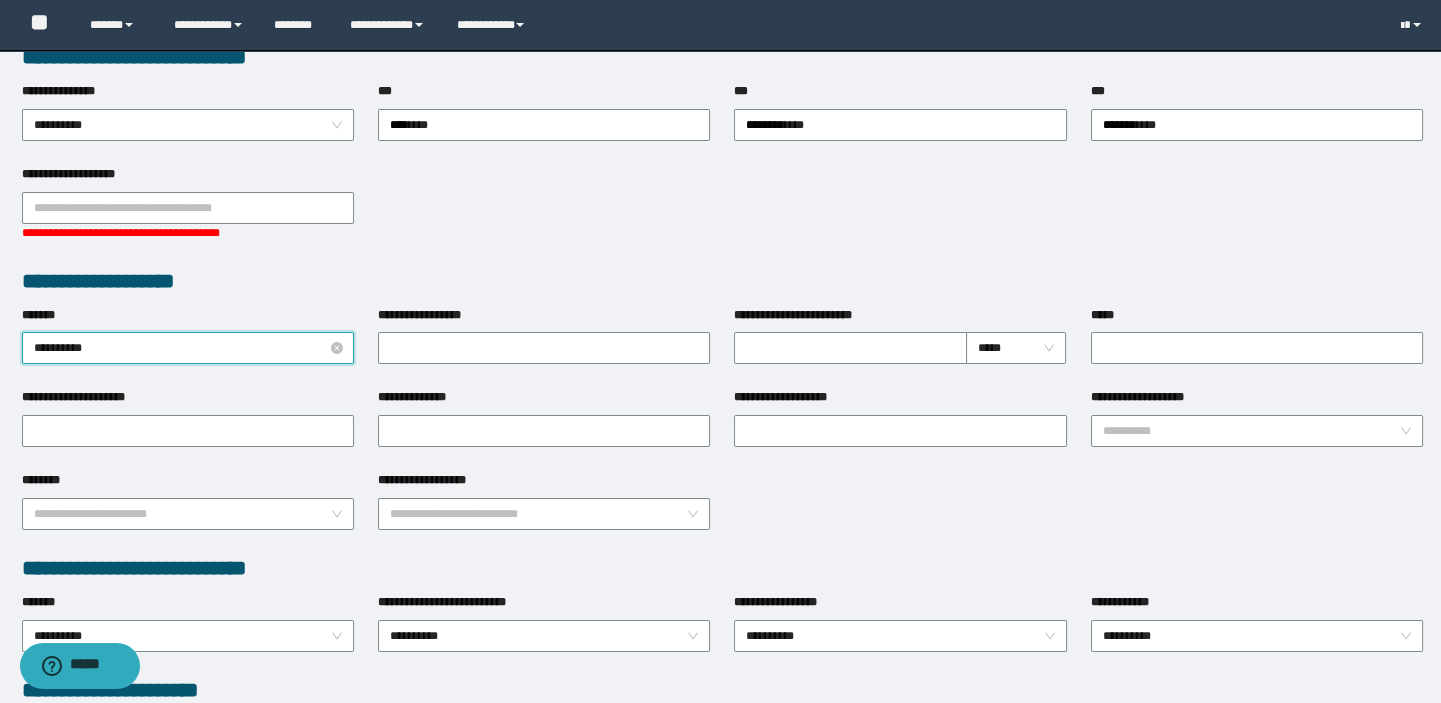 click on "*********" at bounding box center [188, 348] 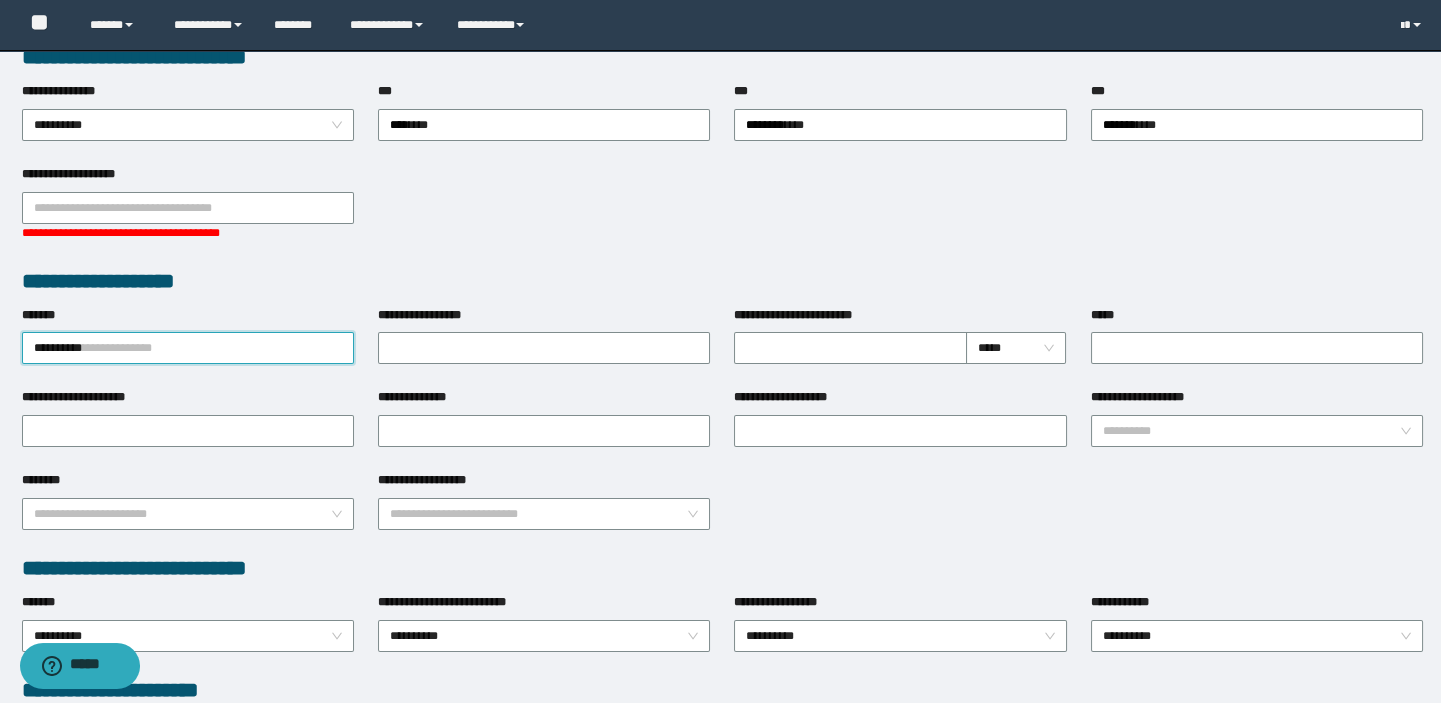 click on "**********" at bounding box center (188, 348) 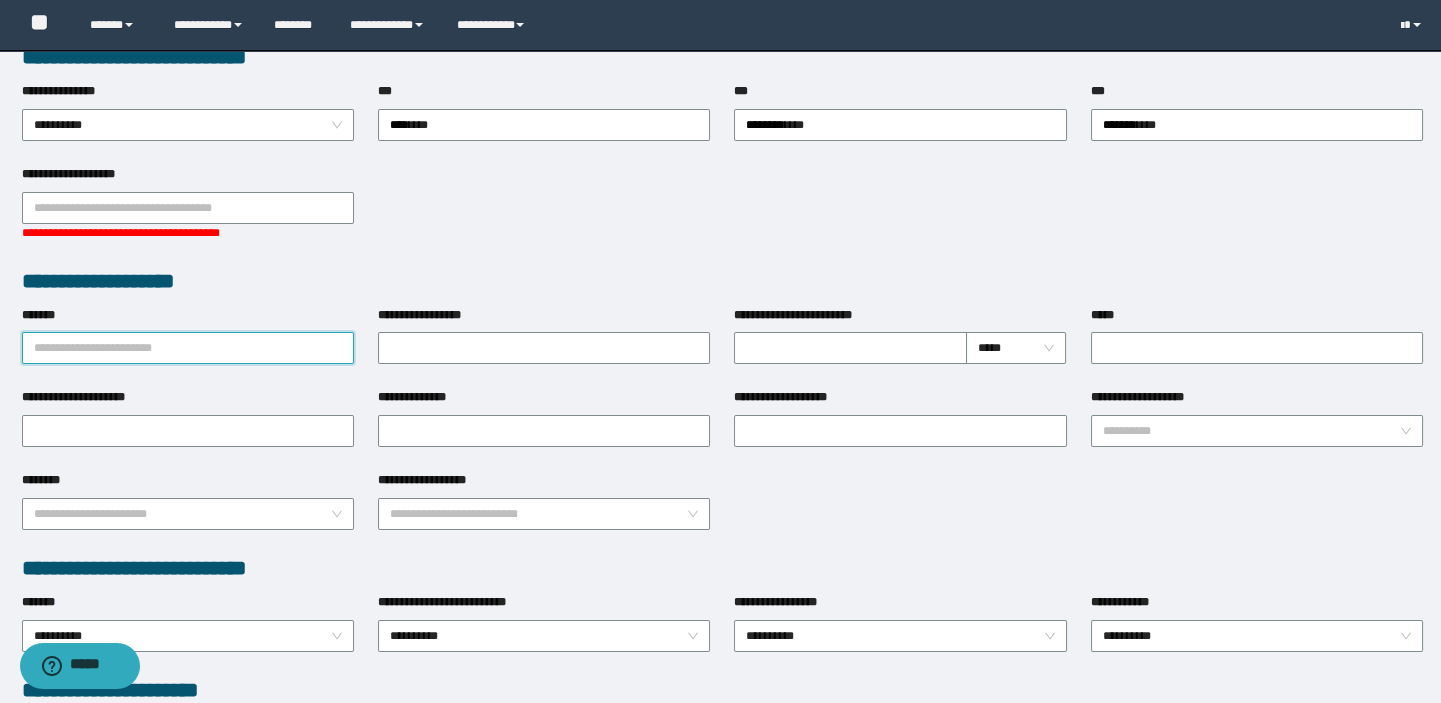 paste on "*********" 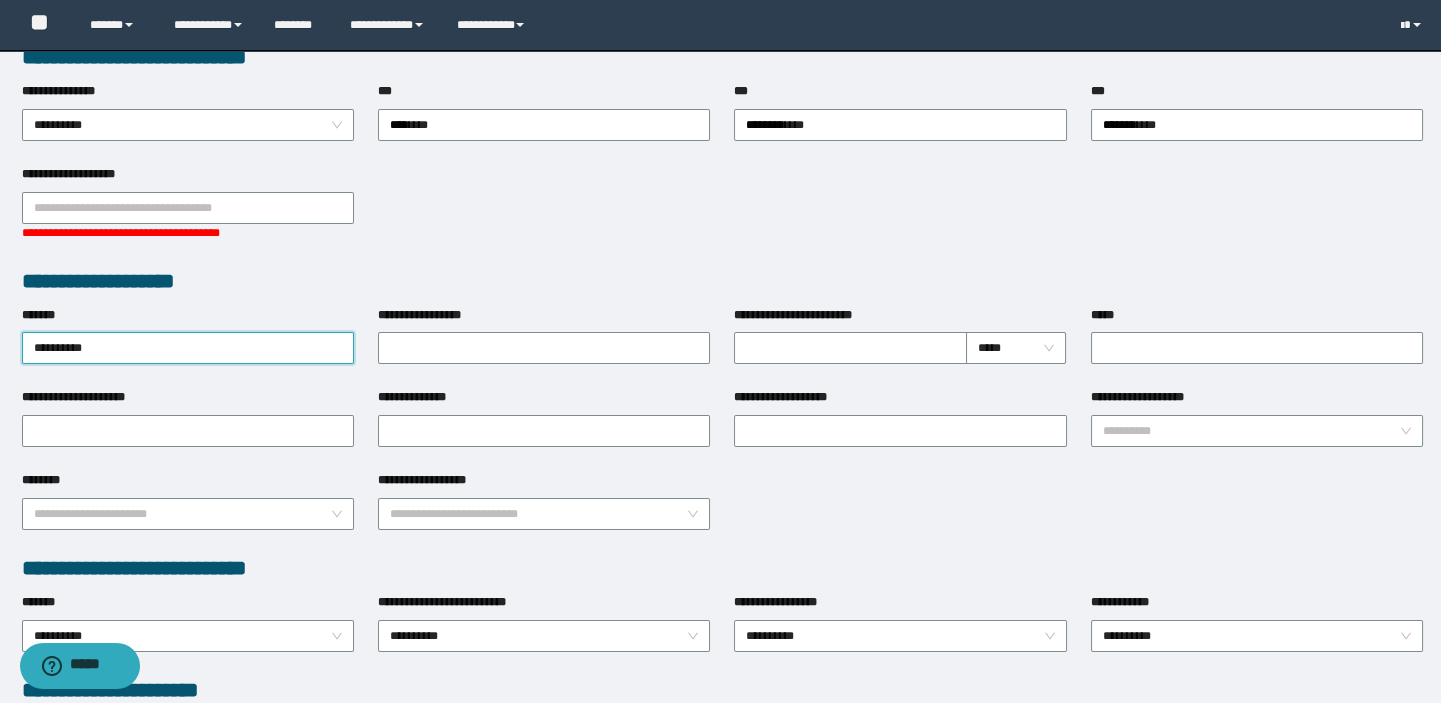type on "*********" 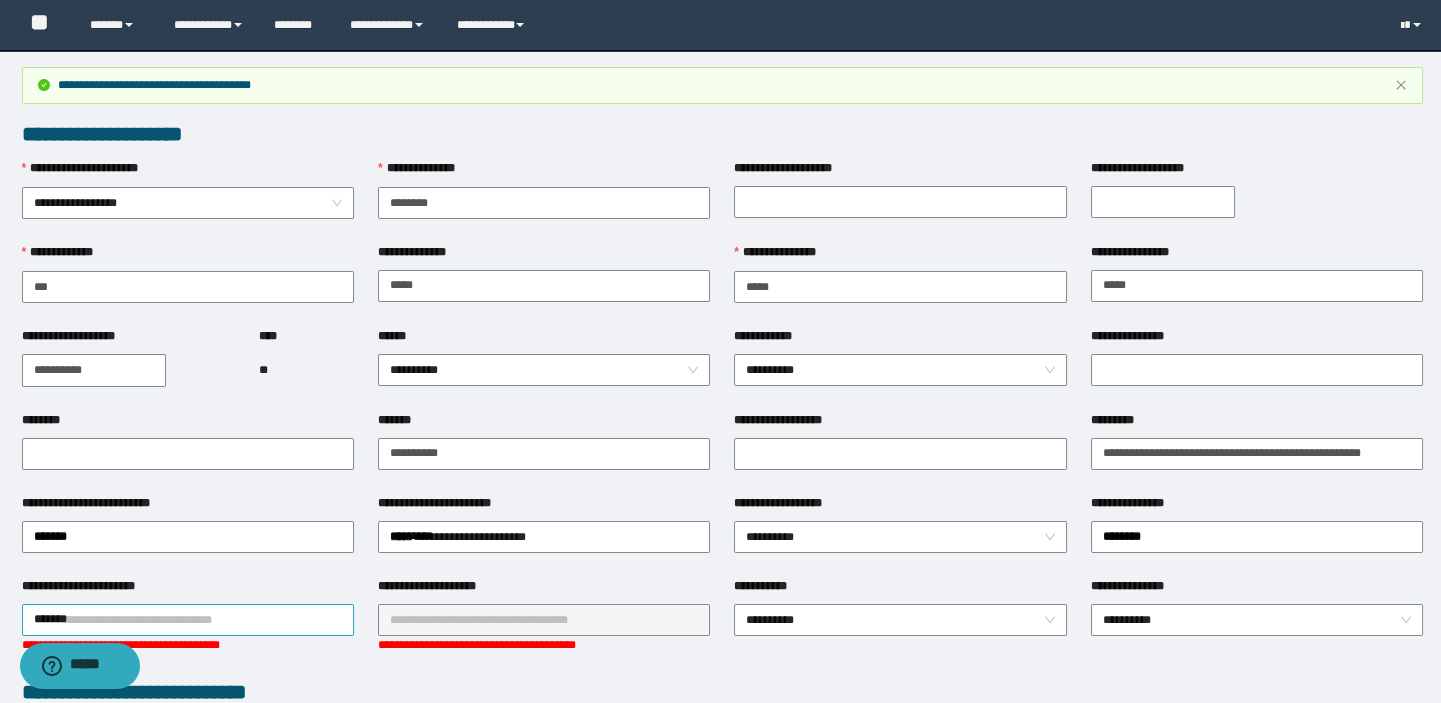 scroll, scrollTop: 0, scrollLeft: 0, axis: both 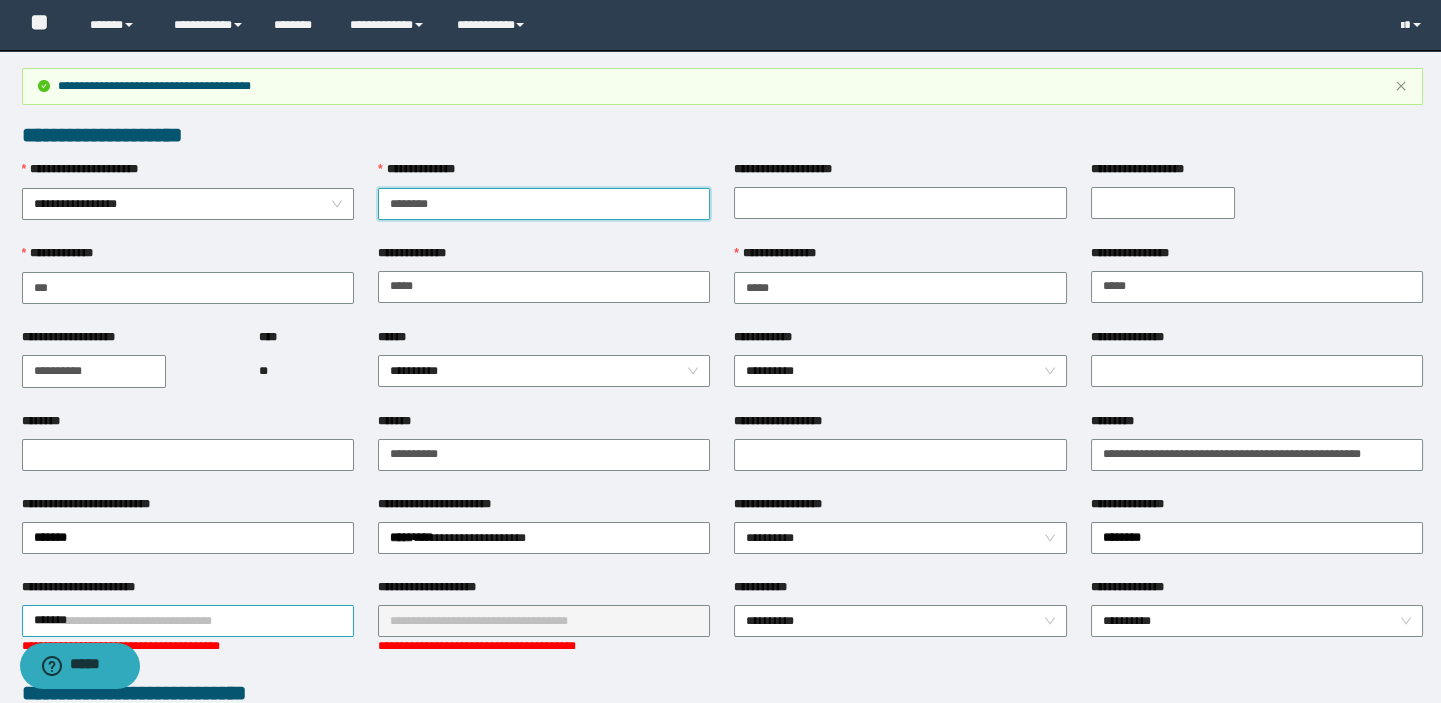 drag, startPoint x: 446, startPoint y: 198, endPoint x: 359, endPoint y: 182, distance: 88.45903 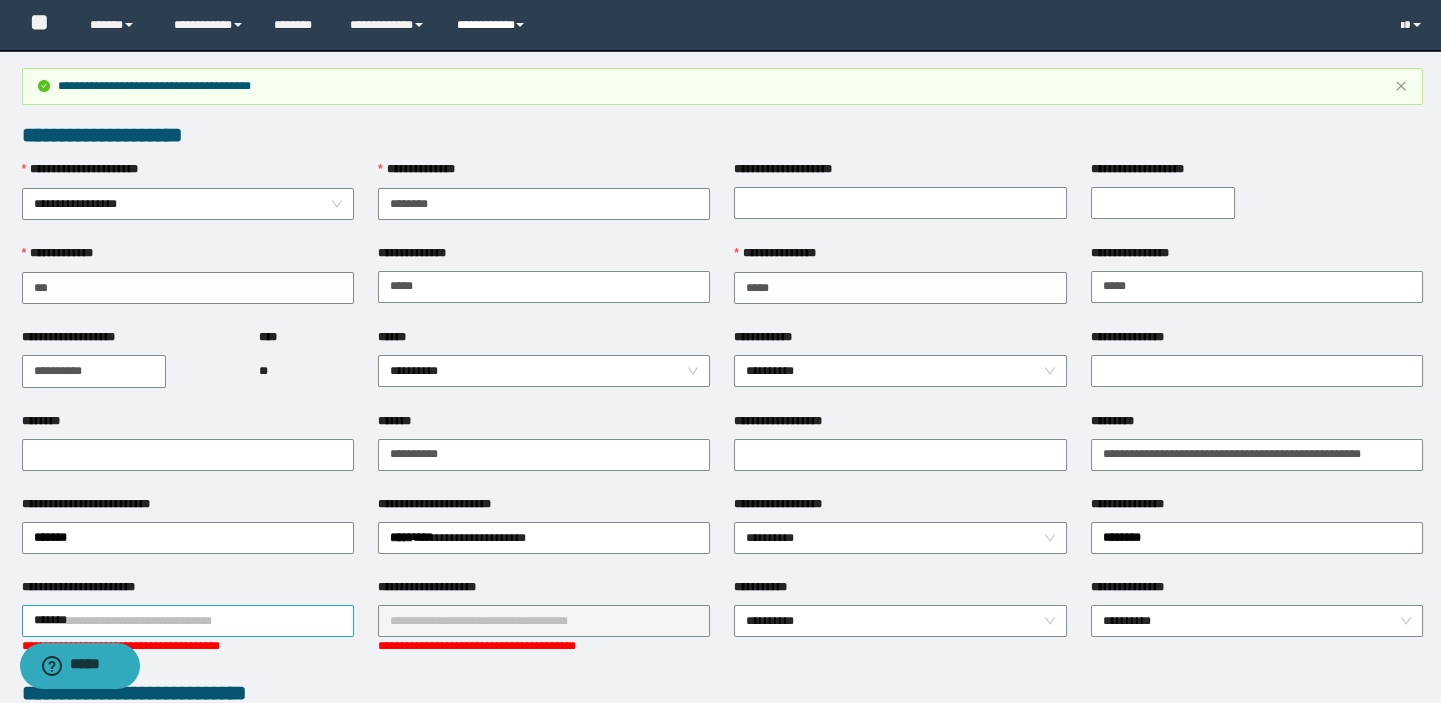 click on "**********" at bounding box center [493, 25] 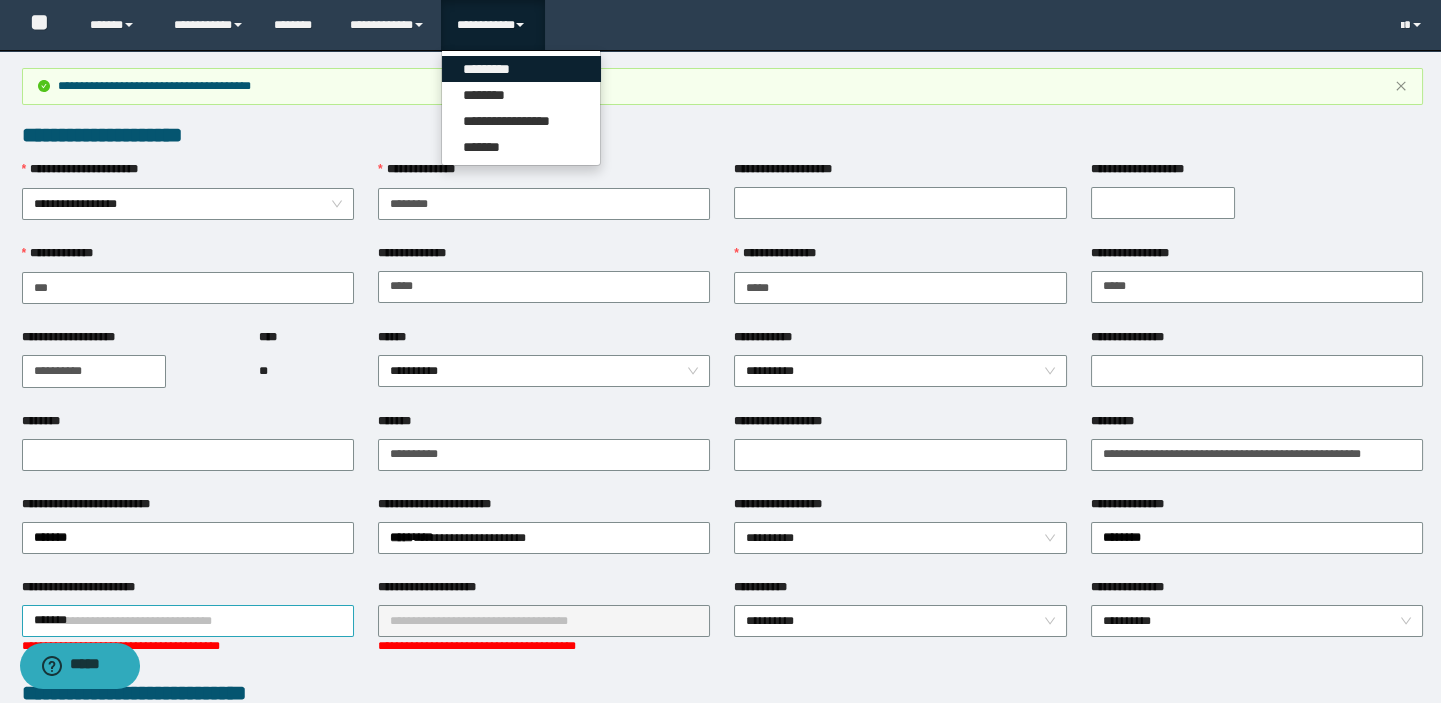click on "*********" at bounding box center (521, 69) 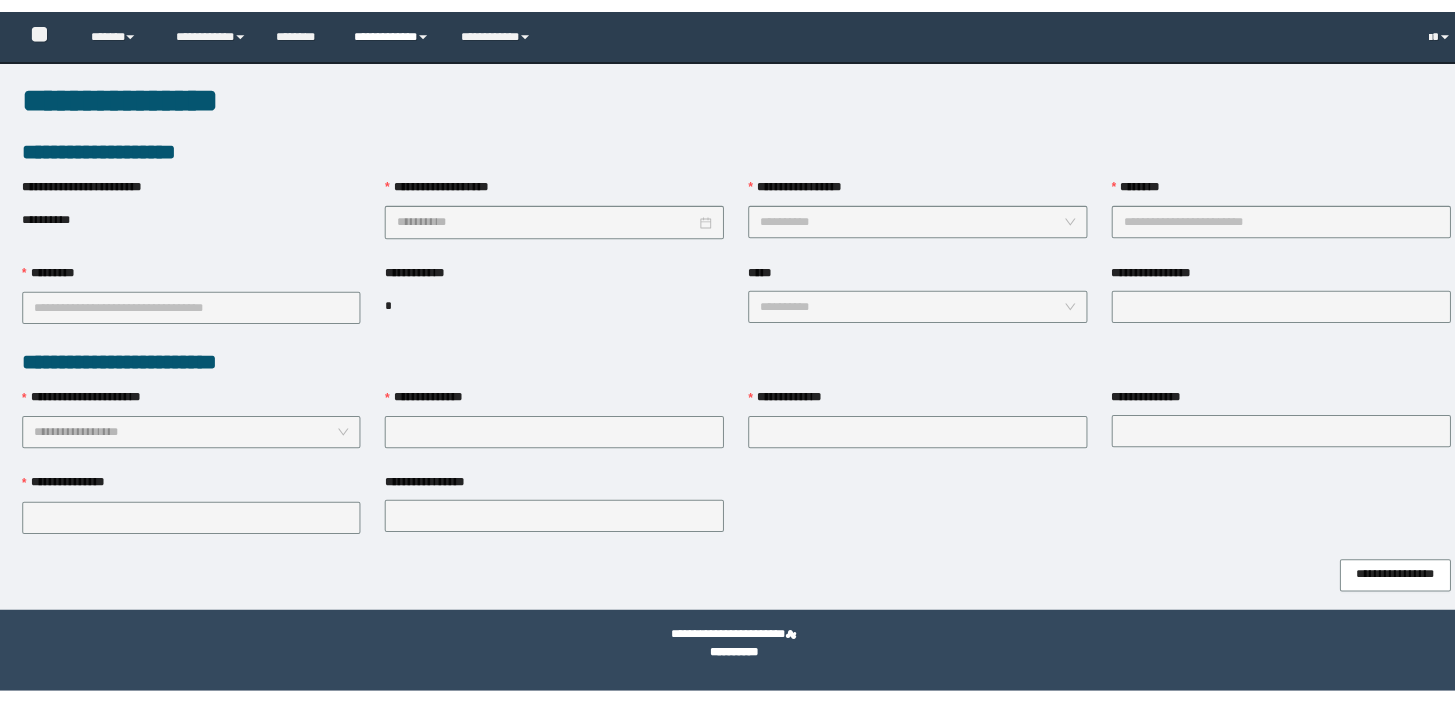 scroll, scrollTop: 0, scrollLeft: 0, axis: both 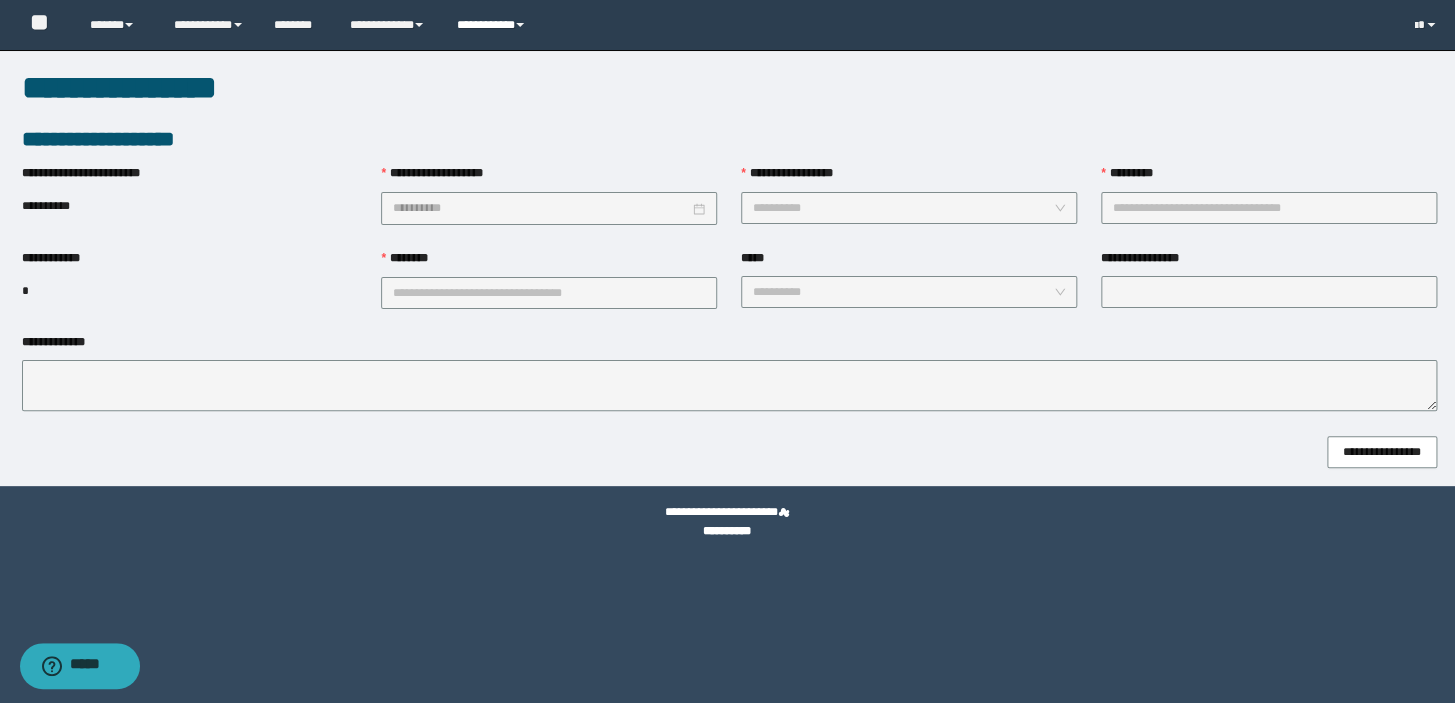 click on "**********" at bounding box center (493, 25) 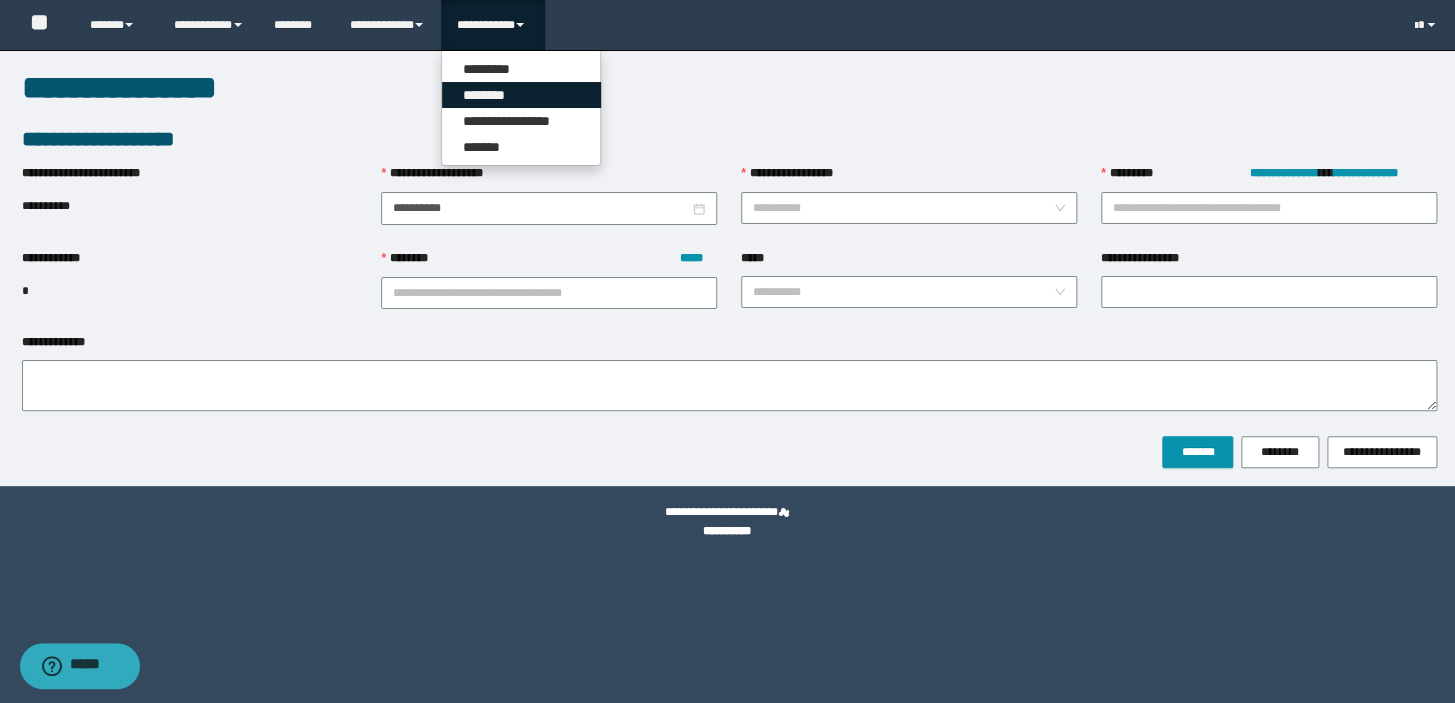 click on "********" at bounding box center (521, 95) 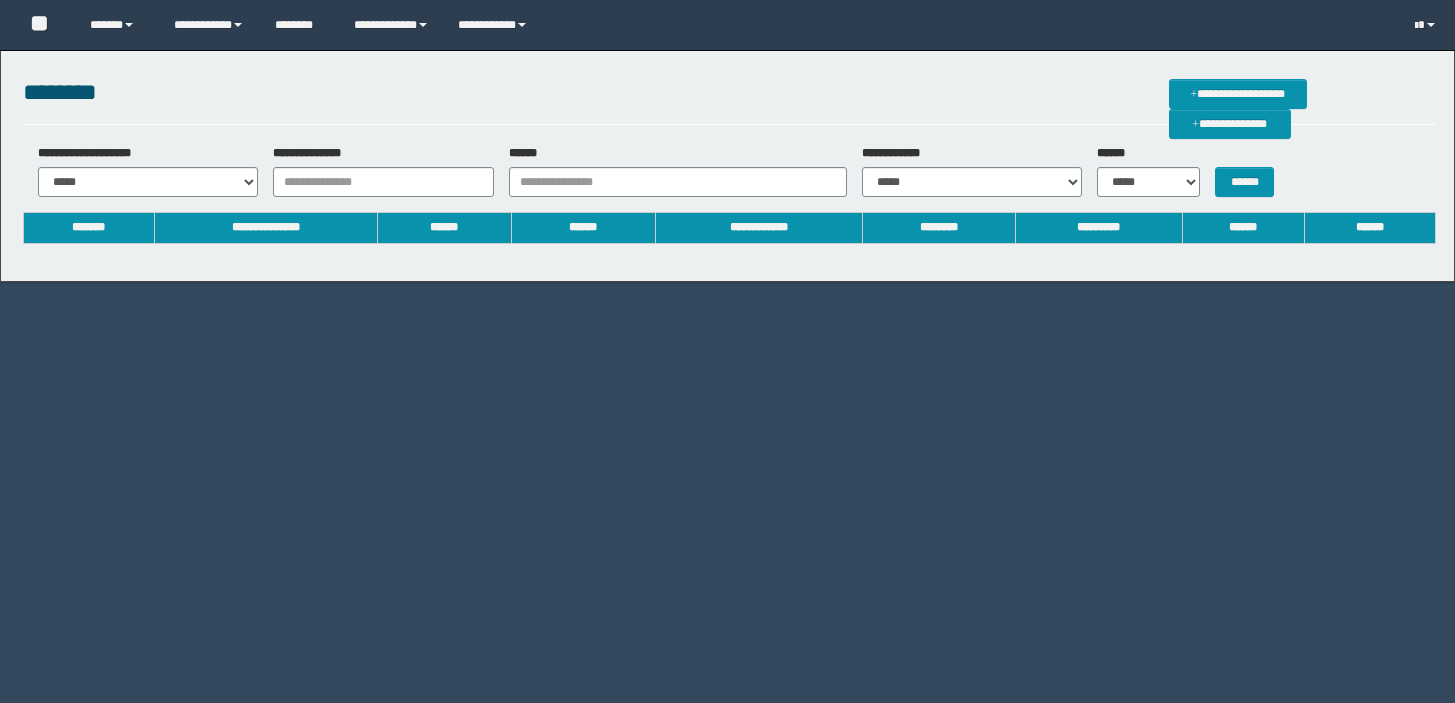 scroll, scrollTop: 0, scrollLeft: 0, axis: both 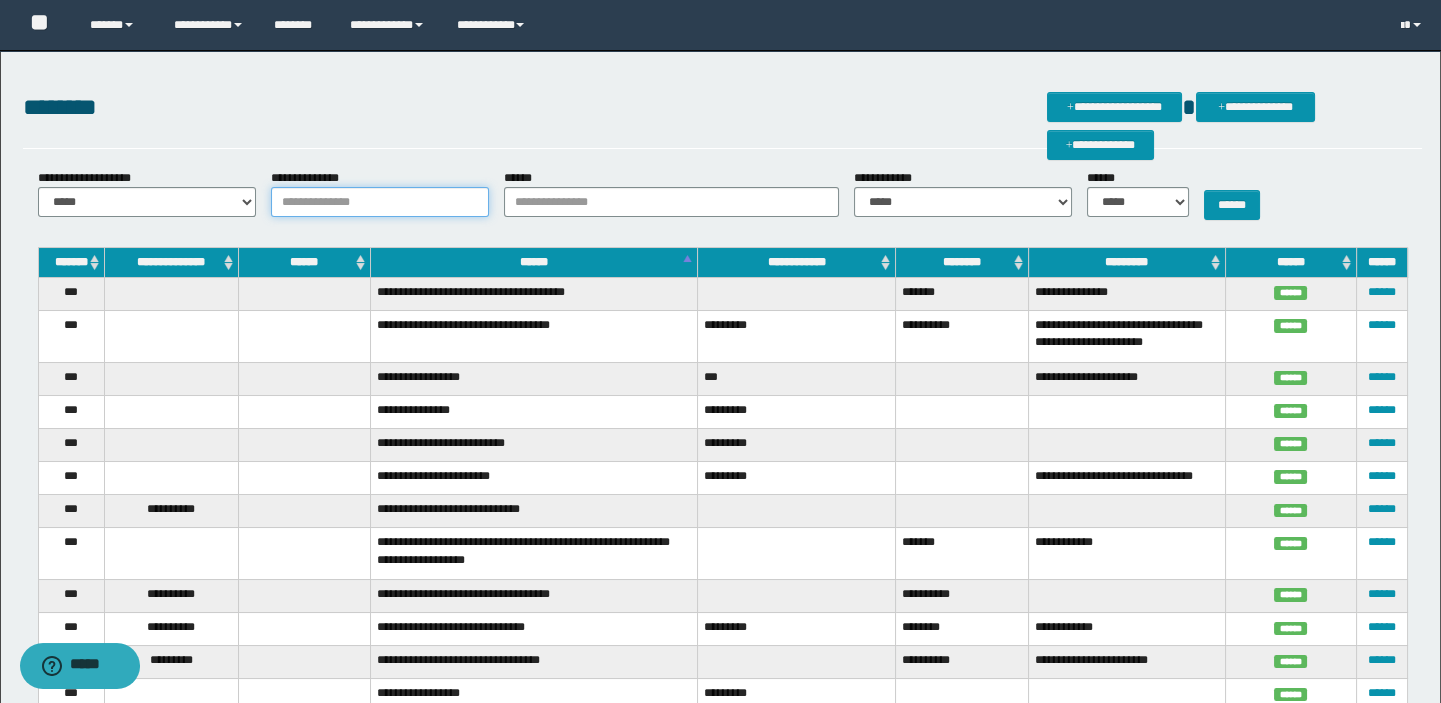 click on "**********" at bounding box center [380, 202] 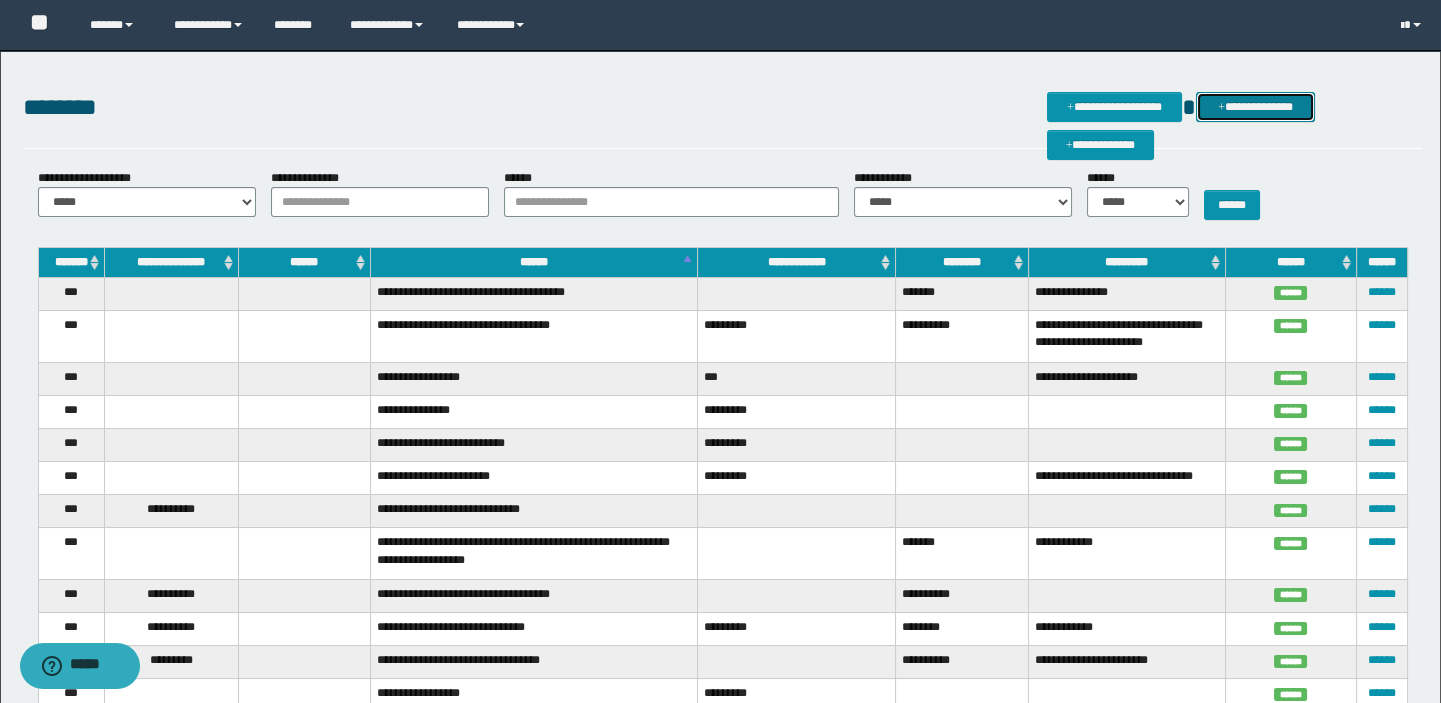 click on "**********" at bounding box center (1256, 107) 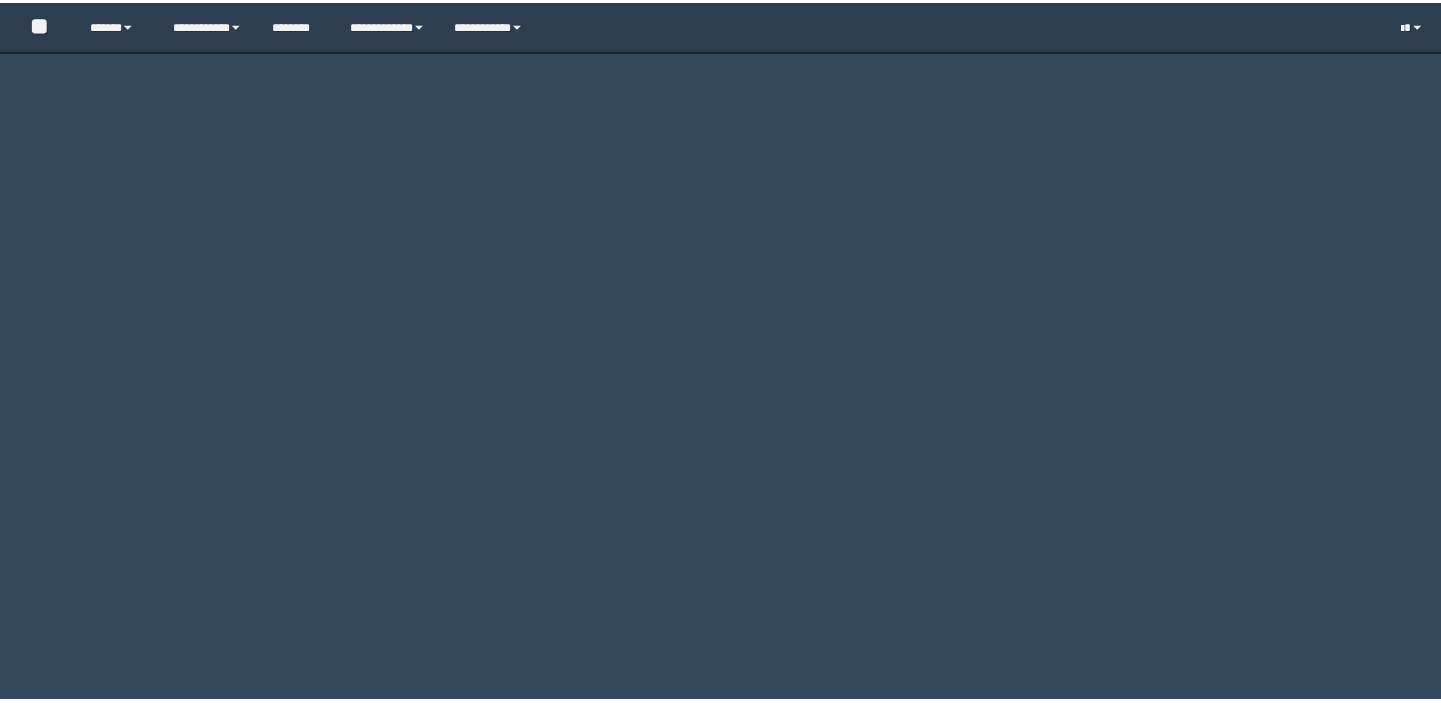 scroll, scrollTop: 0, scrollLeft: 0, axis: both 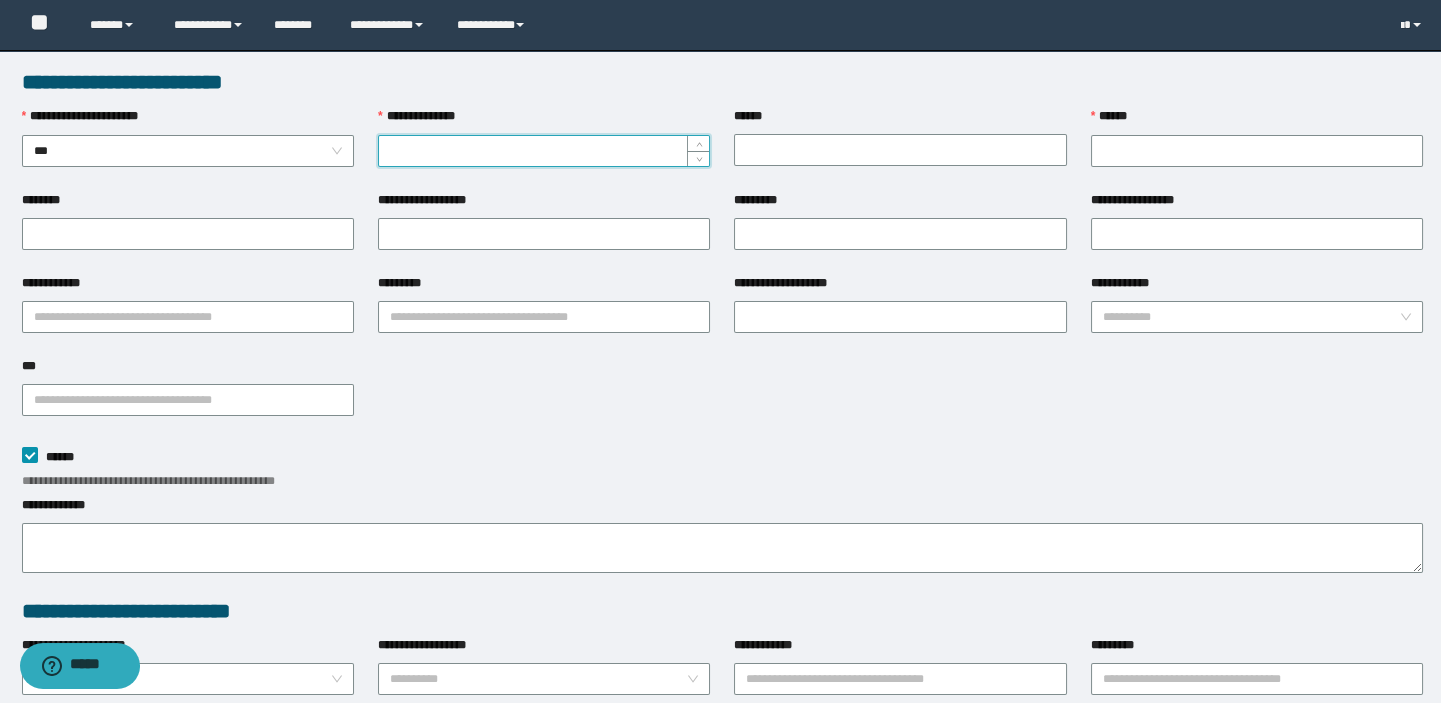 click on "**********" at bounding box center (544, 151) 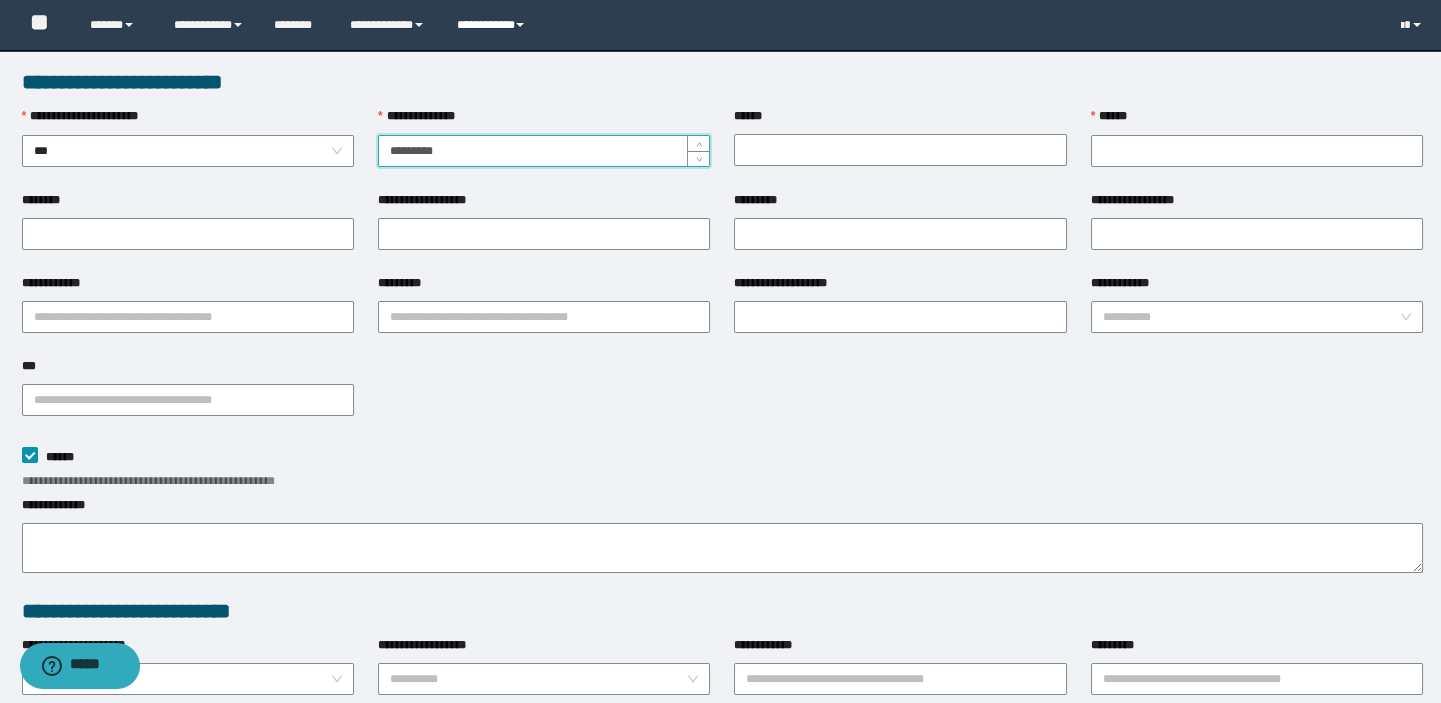 type on "*********" 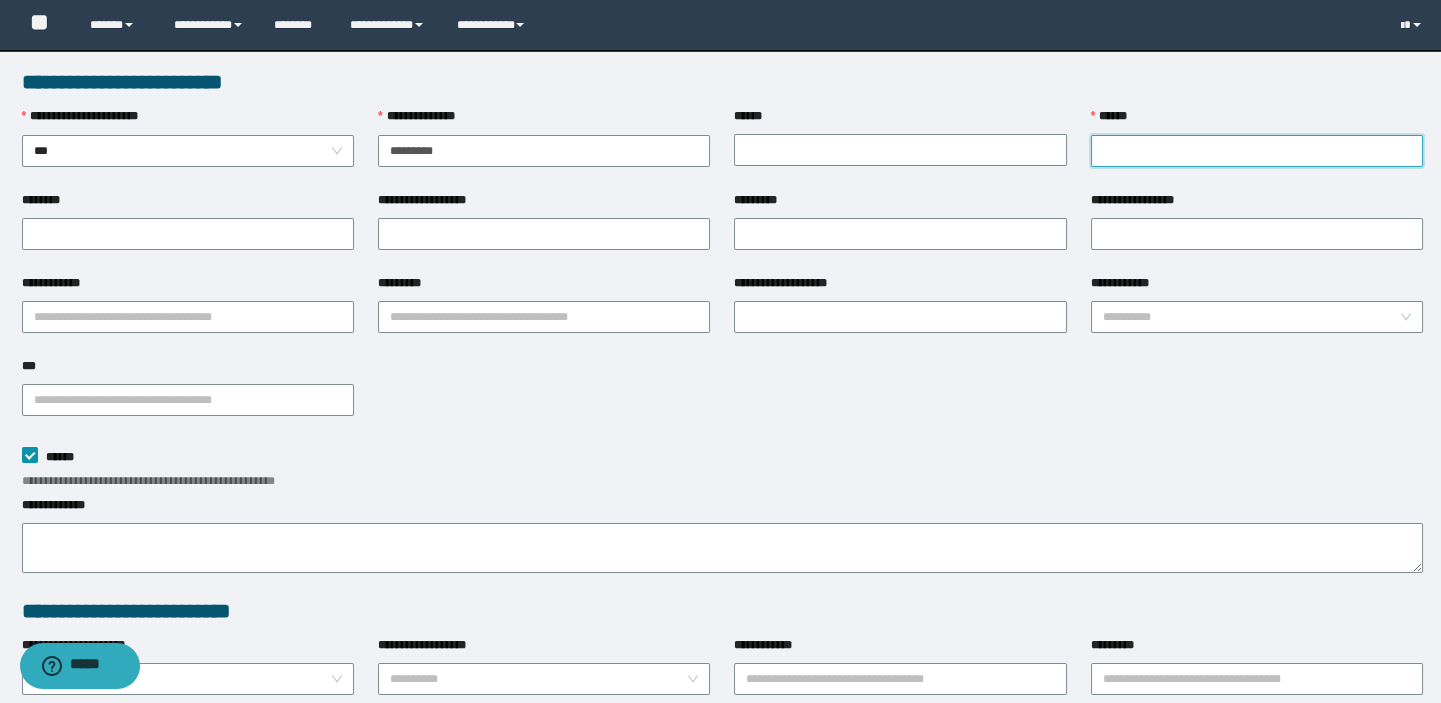 click on "******" at bounding box center (1257, 151) 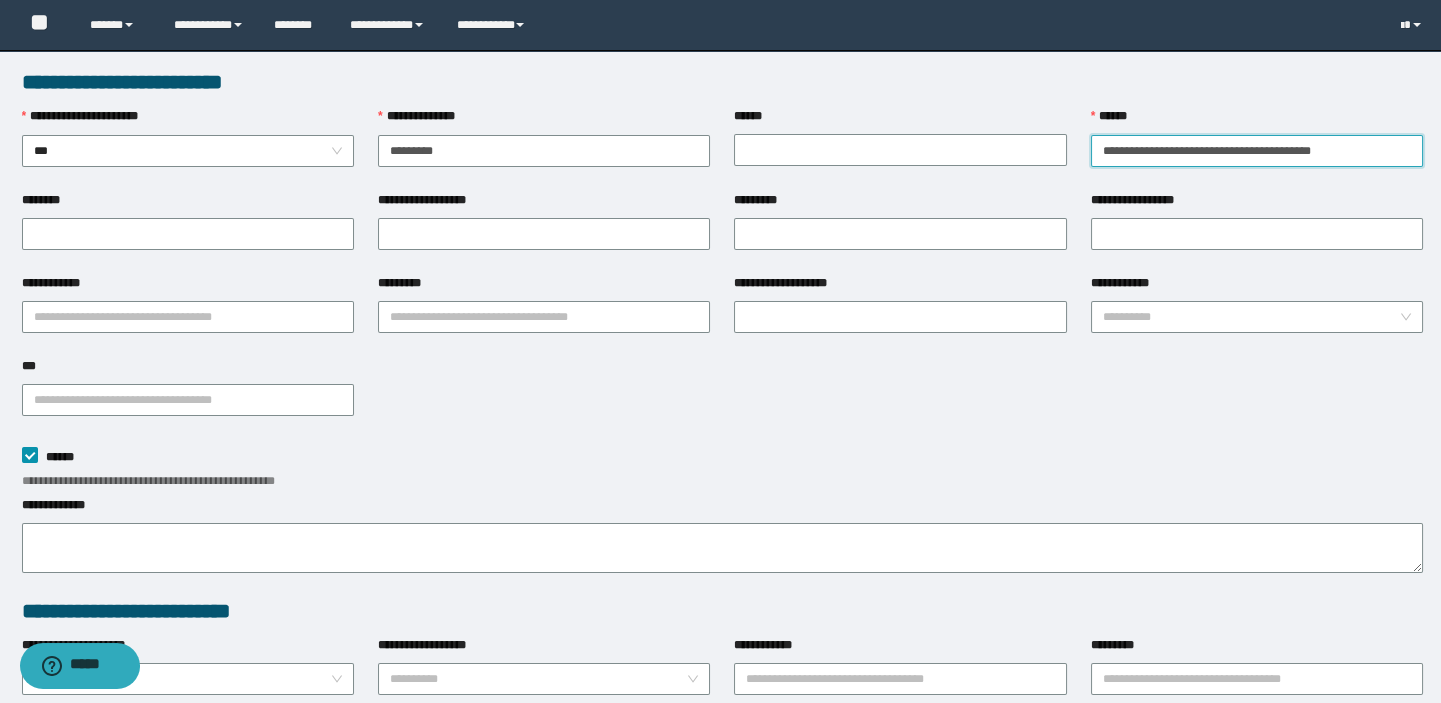 drag, startPoint x: 1252, startPoint y: 146, endPoint x: 1445, endPoint y: 144, distance: 193.01036 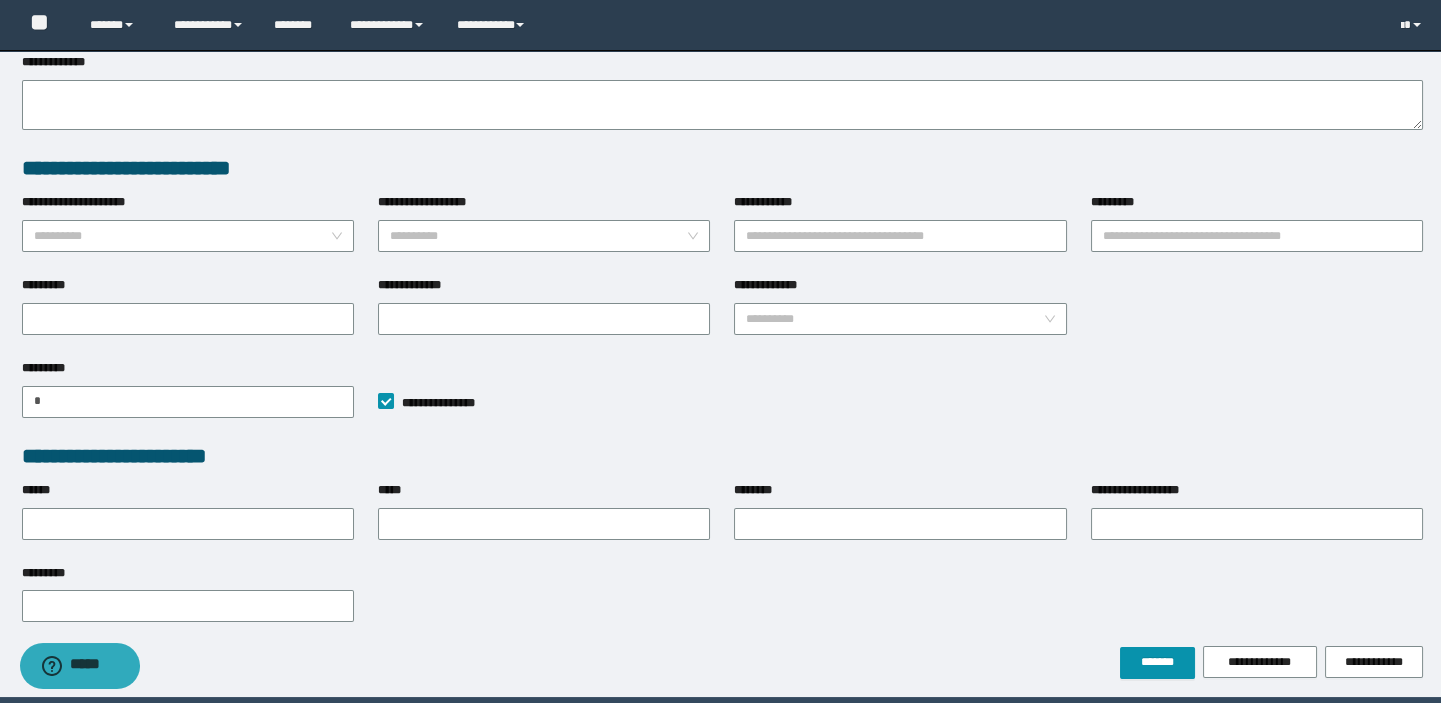 scroll, scrollTop: 513, scrollLeft: 0, axis: vertical 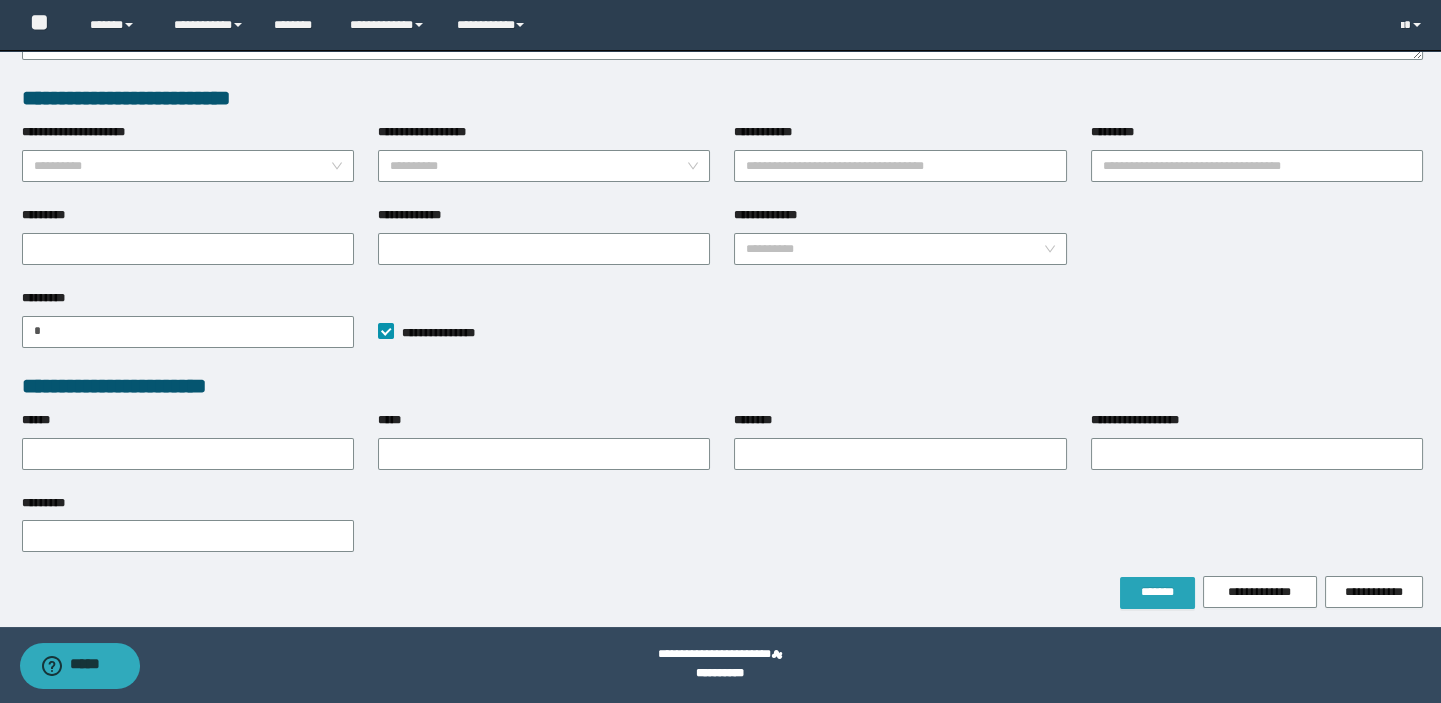 type on "**********" 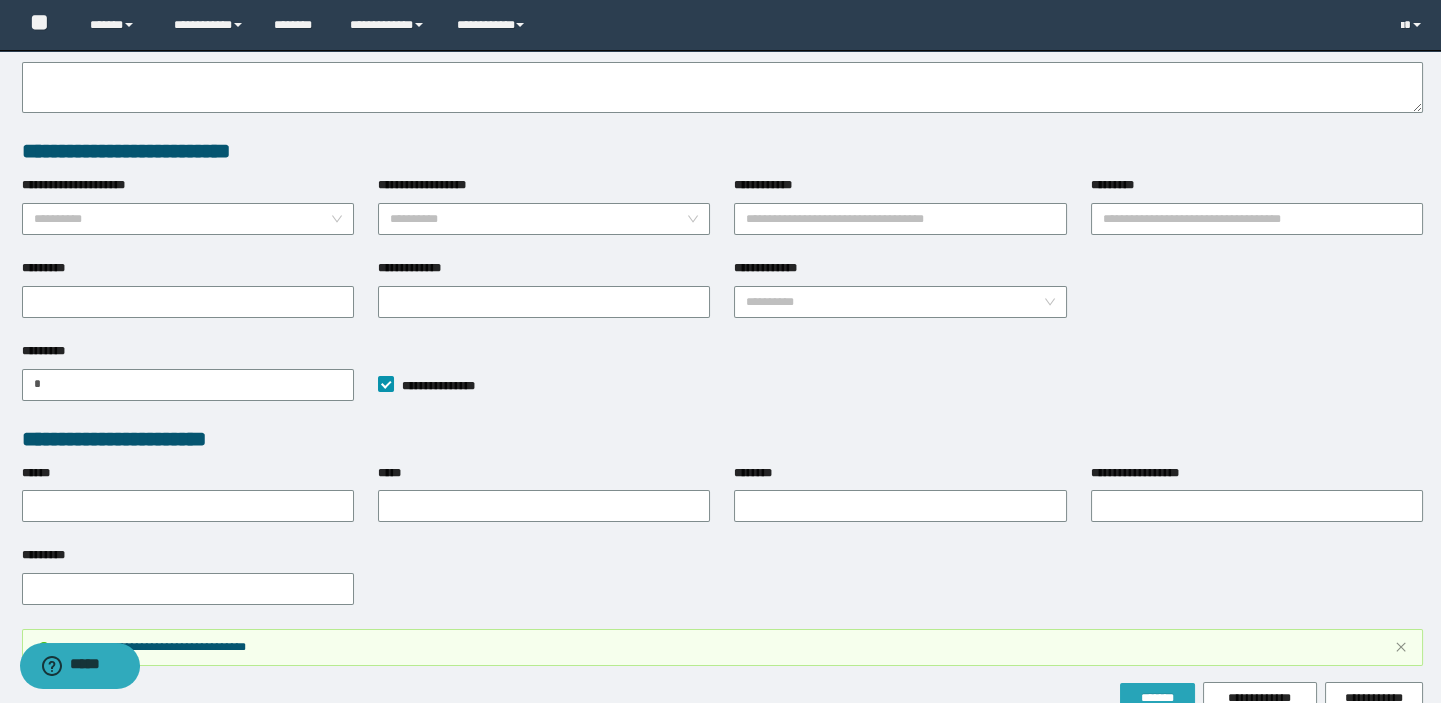 scroll, scrollTop: 566, scrollLeft: 0, axis: vertical 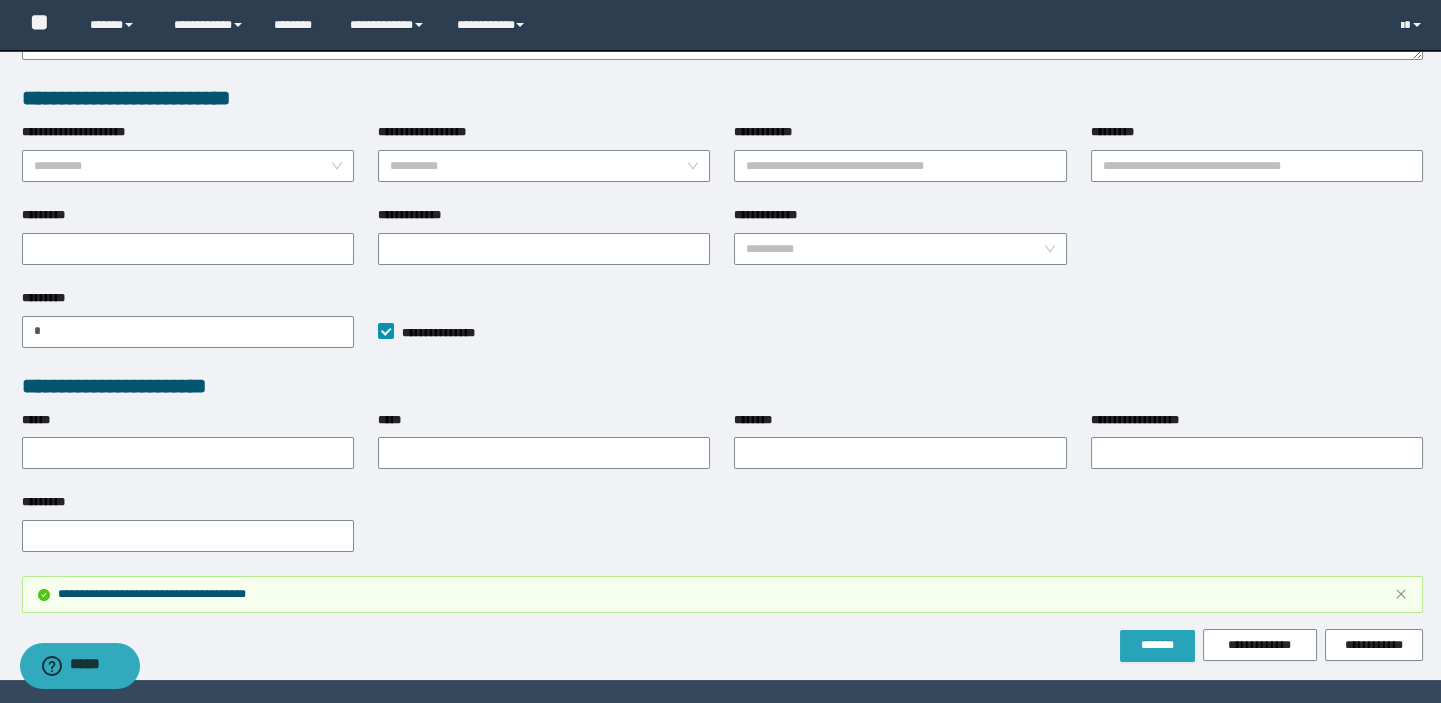type on "**" 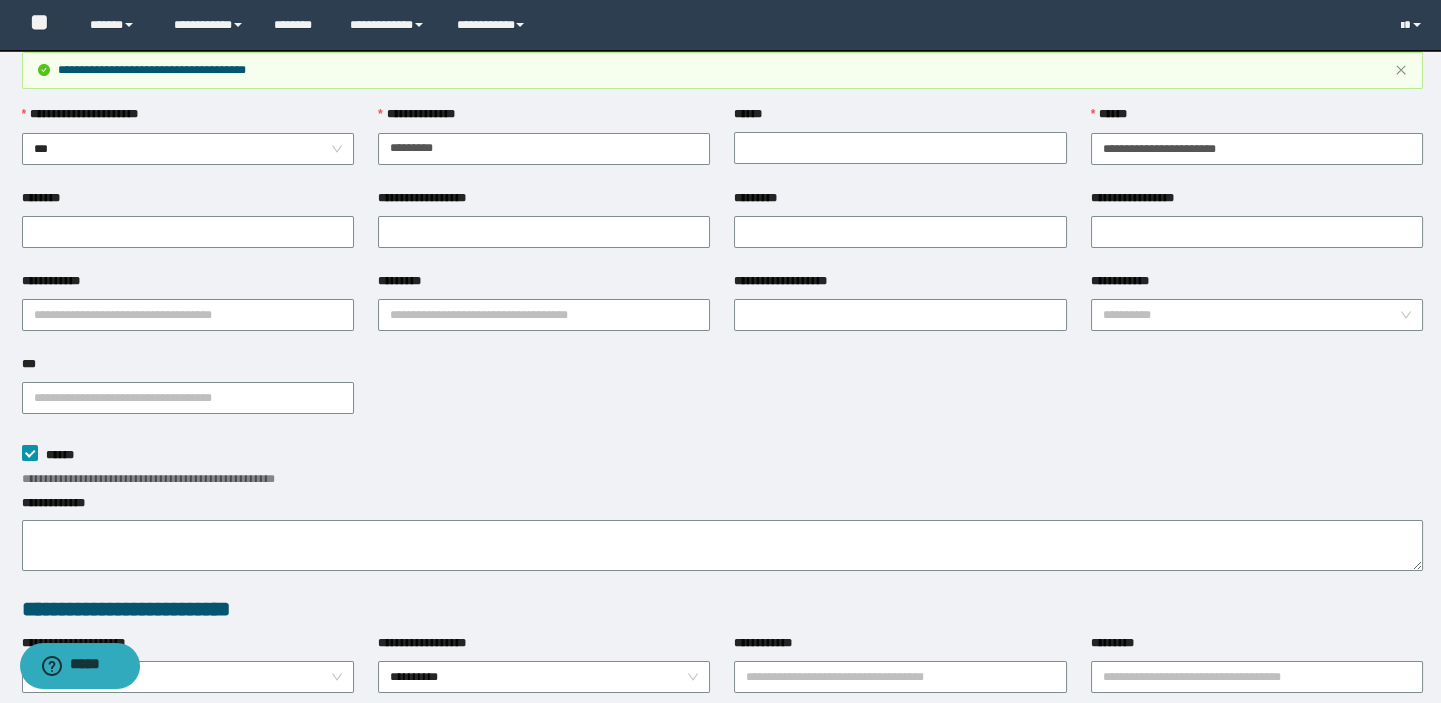 scroll, scrollTop: 0, scrollLeft: 0, axis: both 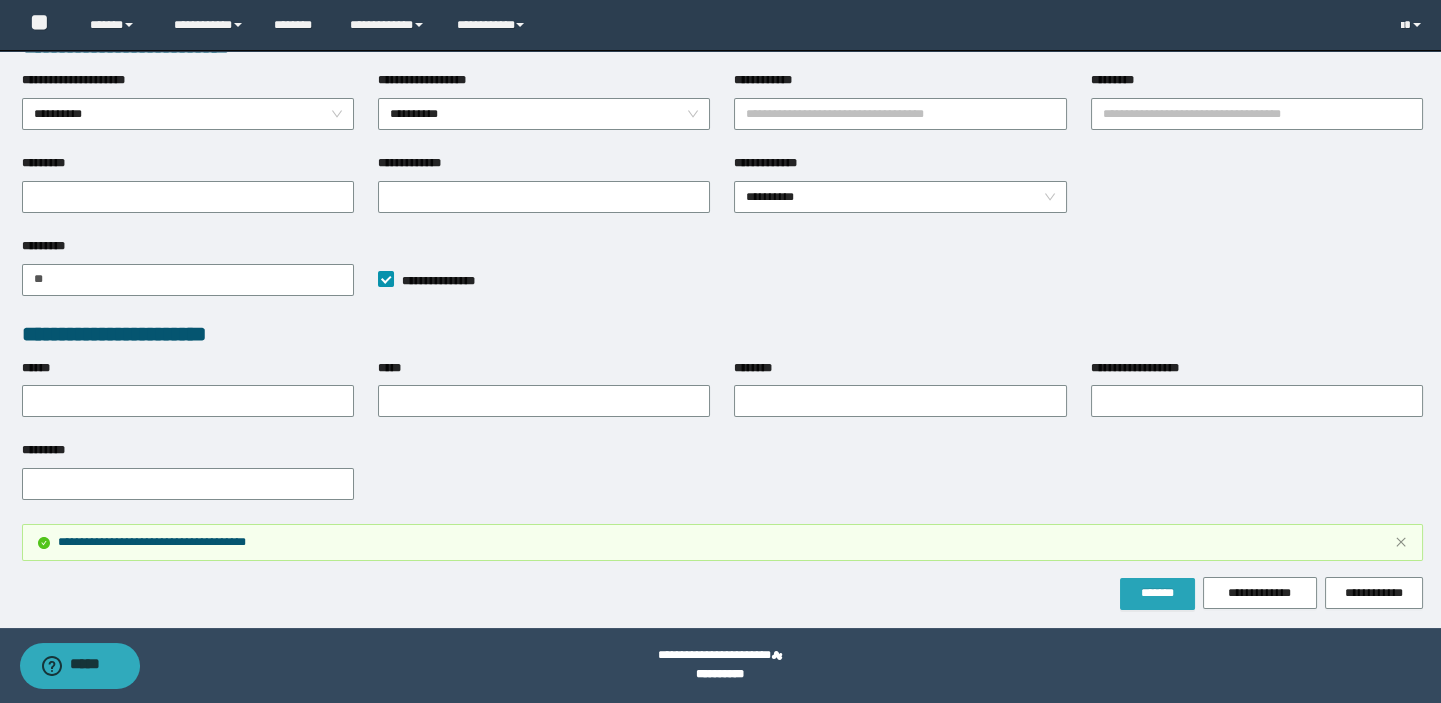 click on "*******" at bounding box center (1157, 594) 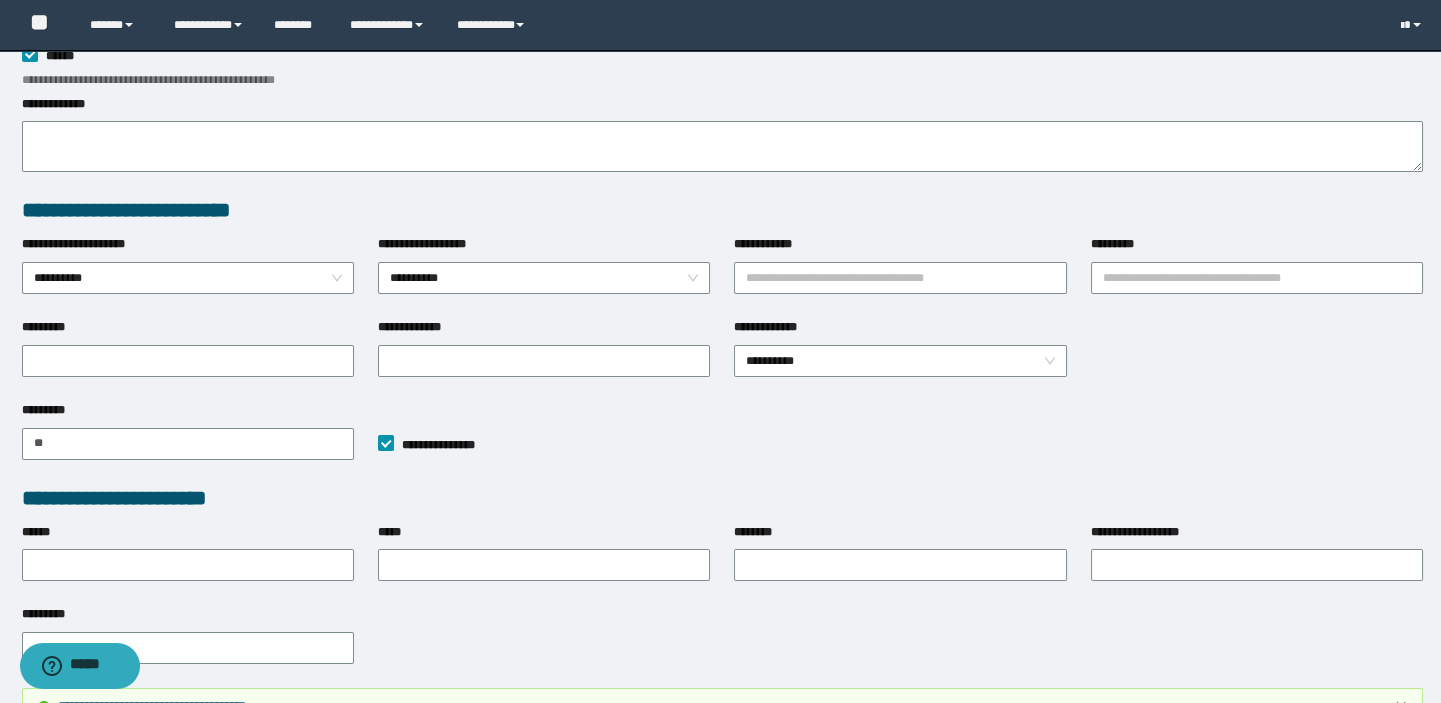 scroll, scrollTop: 619, scrollLeft: 0, axis: vertical 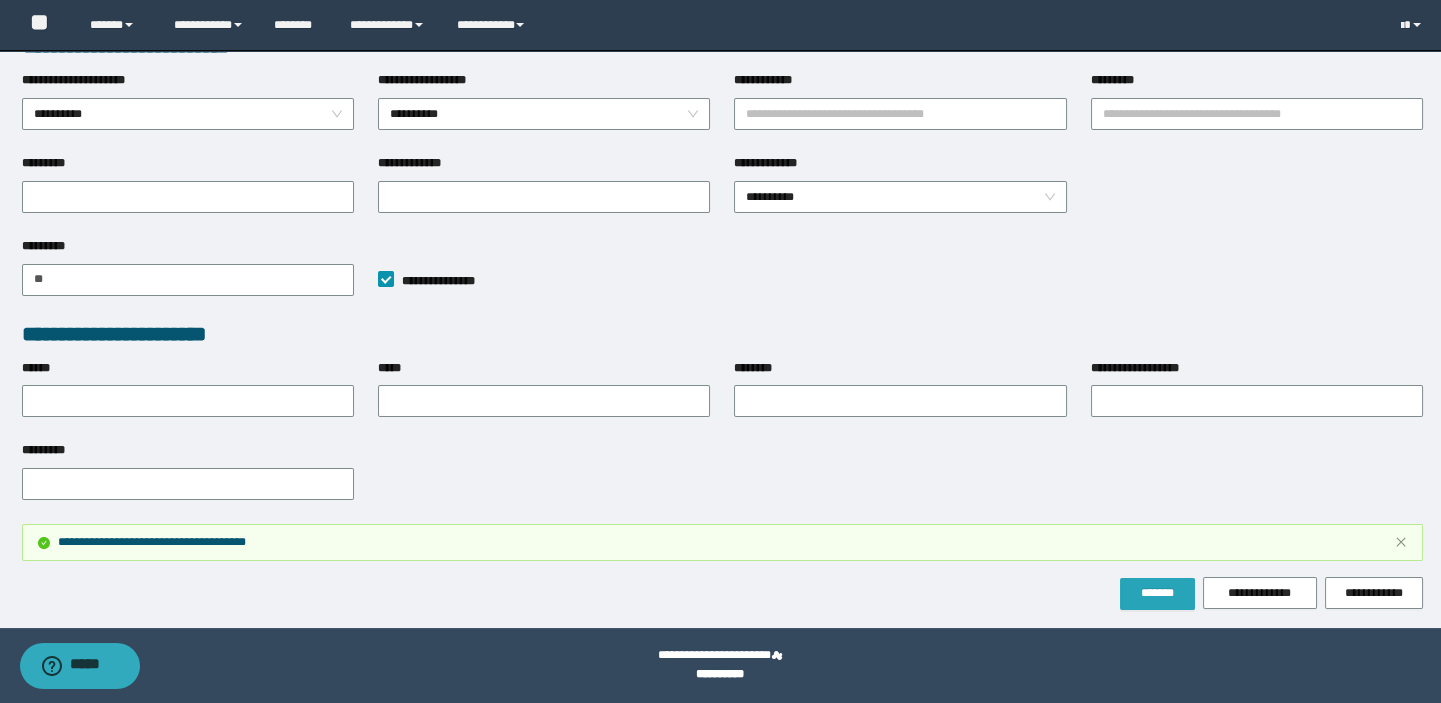 click on "*******" at bounding box center (1157, 593) 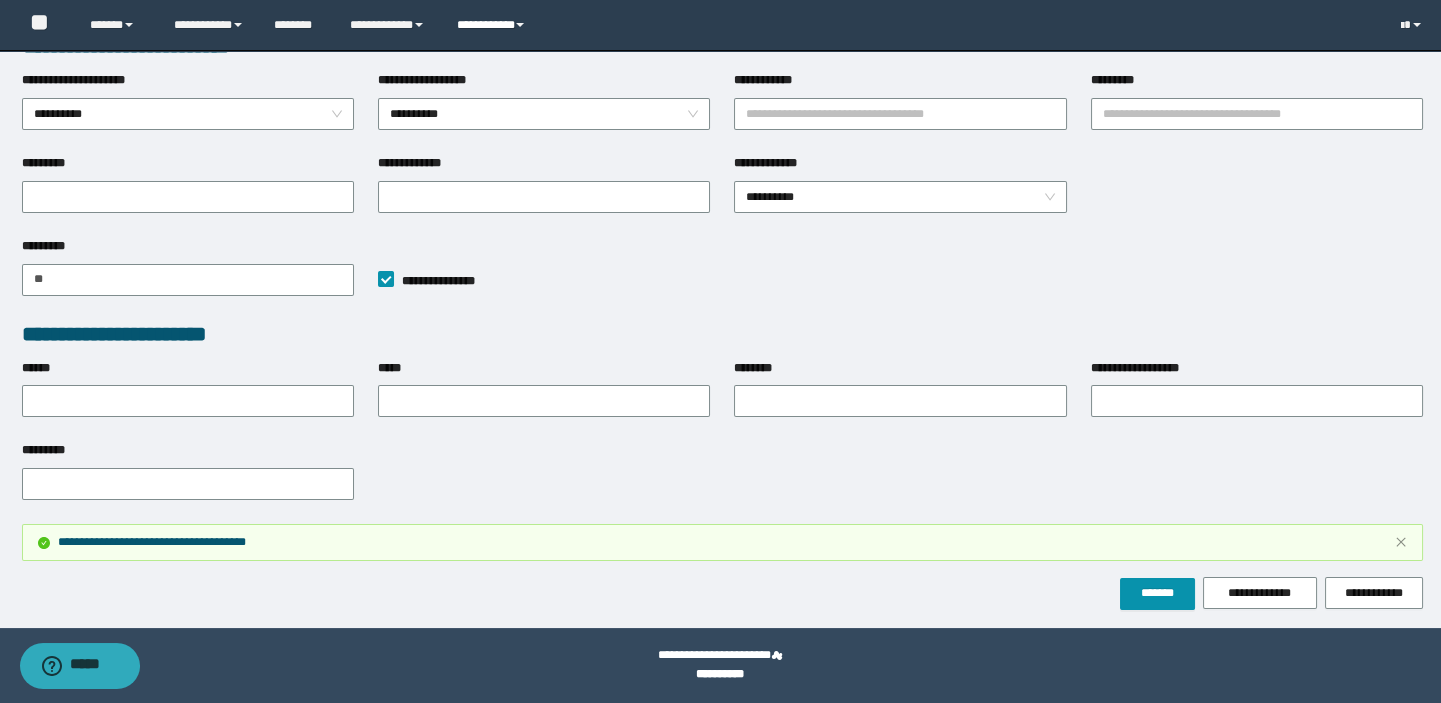 click on "**********" at bounding box center (493, 25) 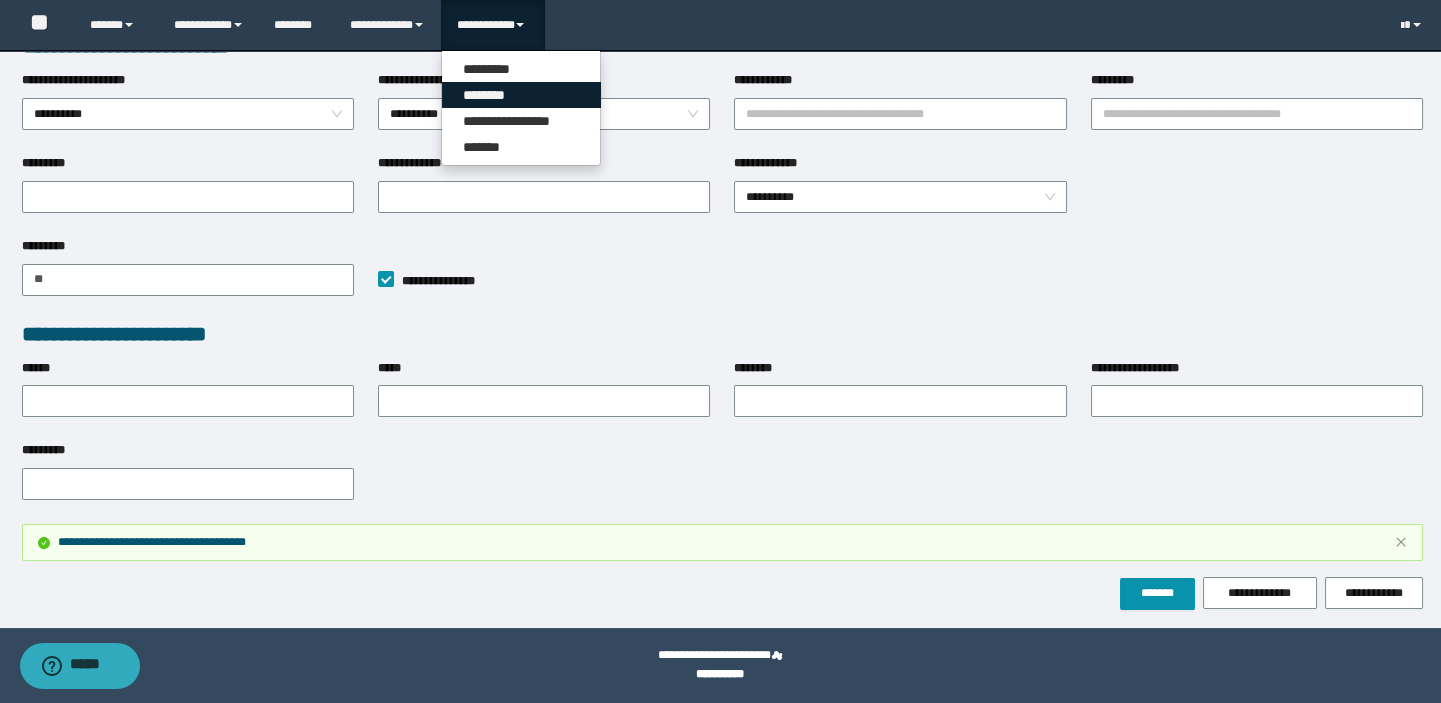 click on "********" at bounding box center [521, 95] 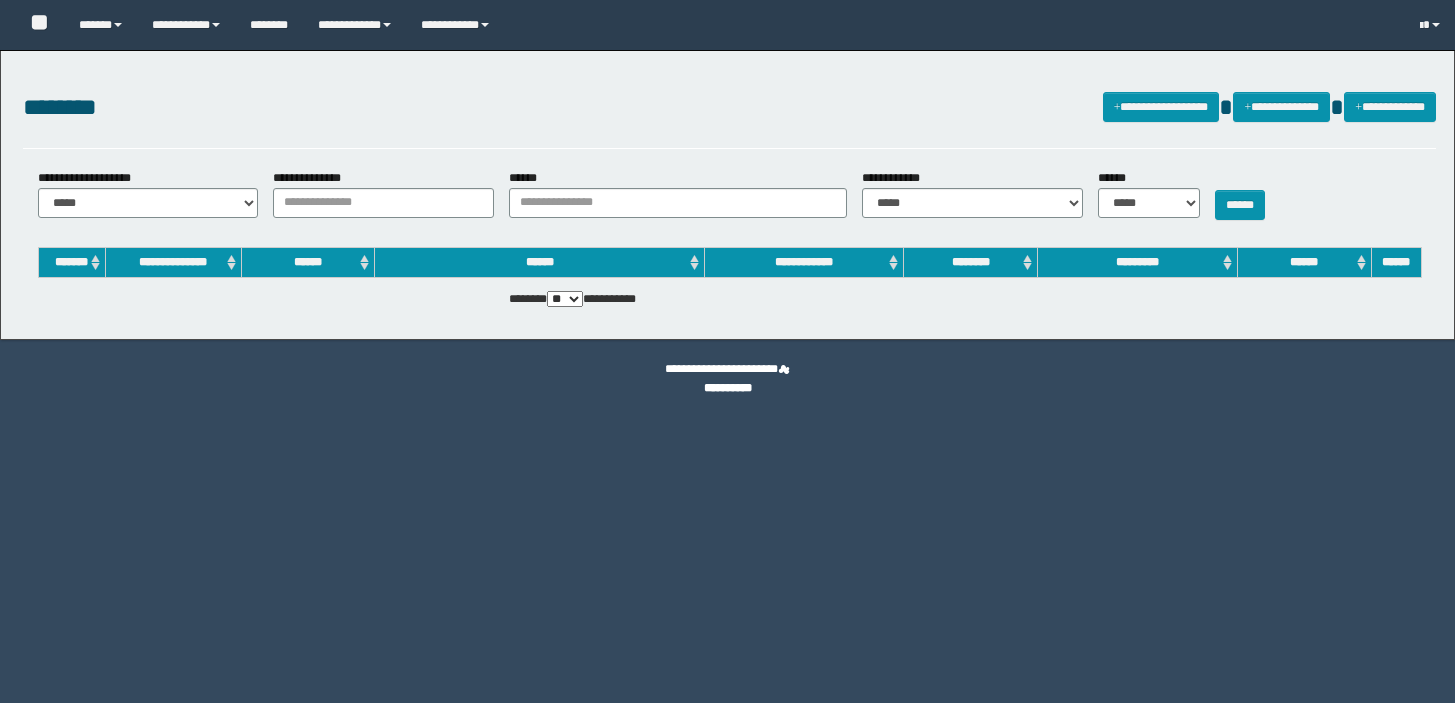 scroll, scrollTop: 0, scrollLeft: 0, axis: both 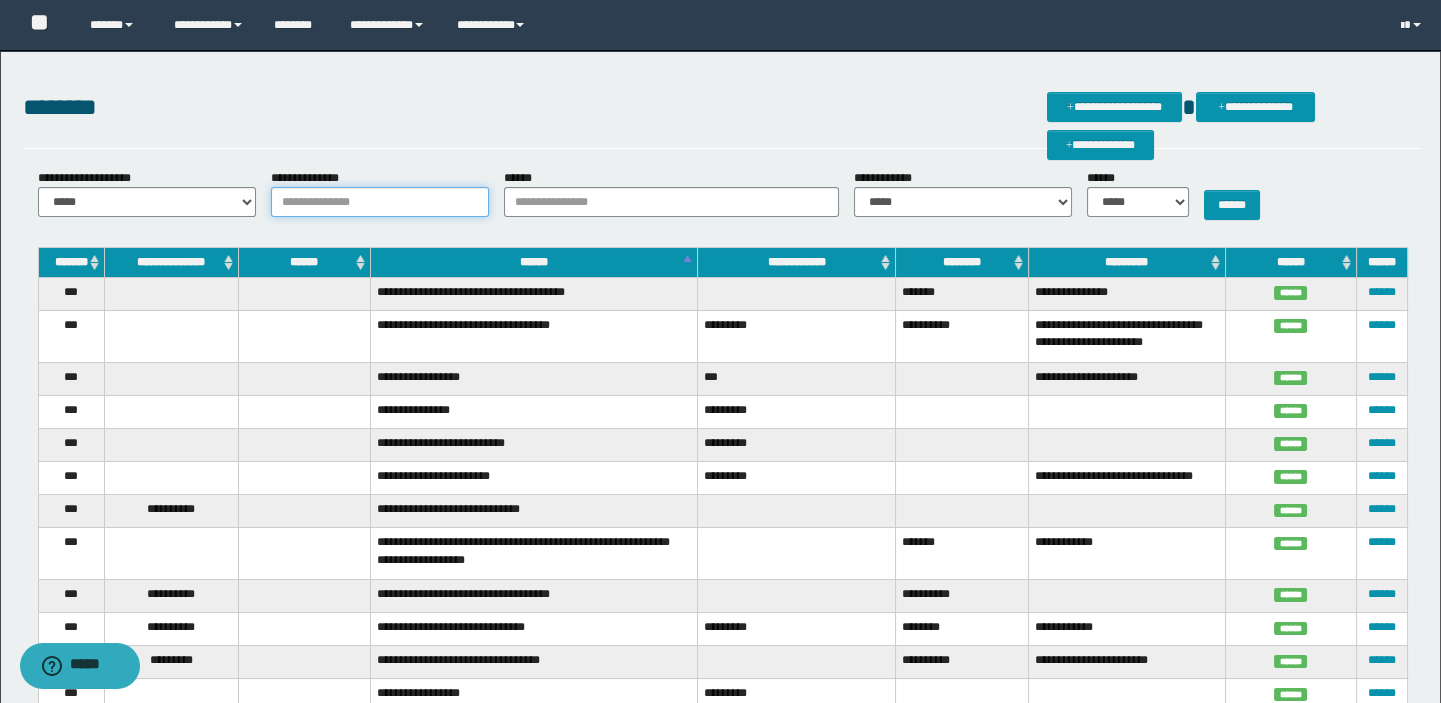click on "**********" at bounding box center [380, 202] 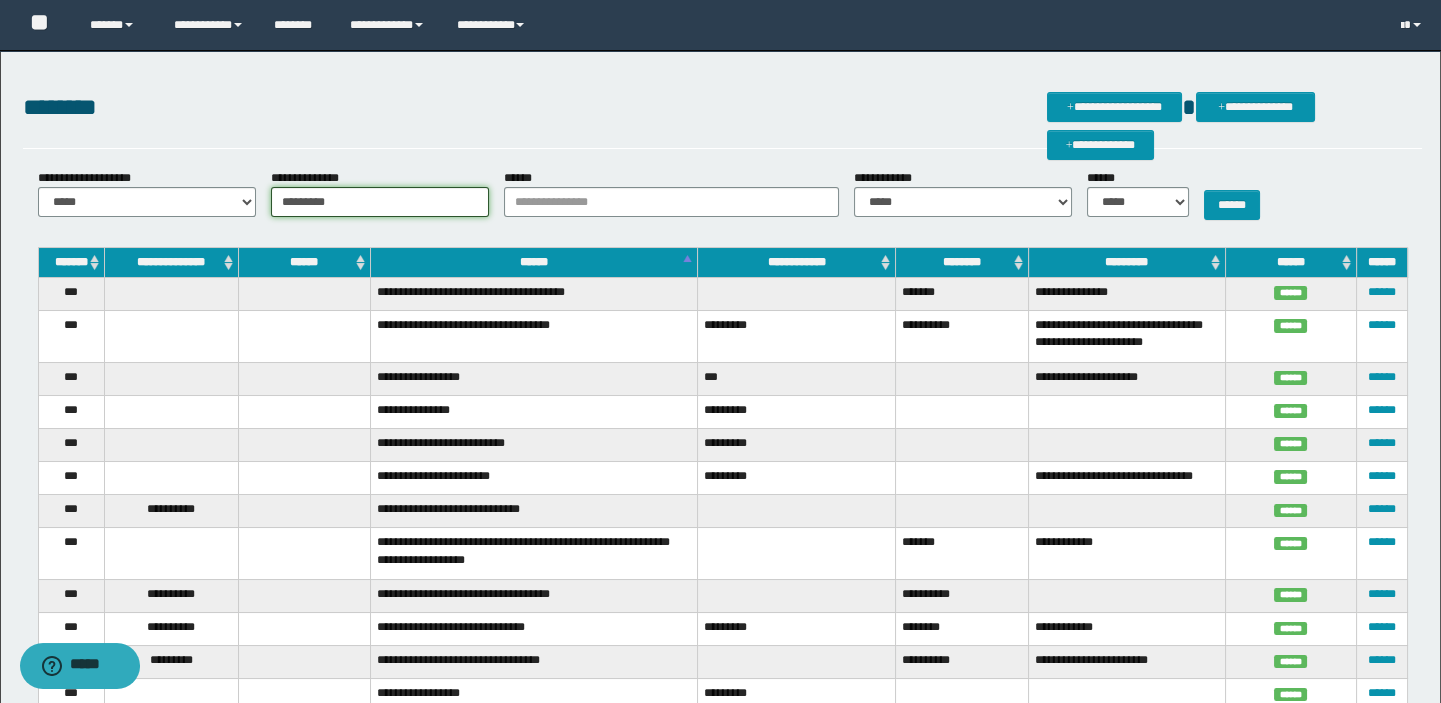 type on "*********" 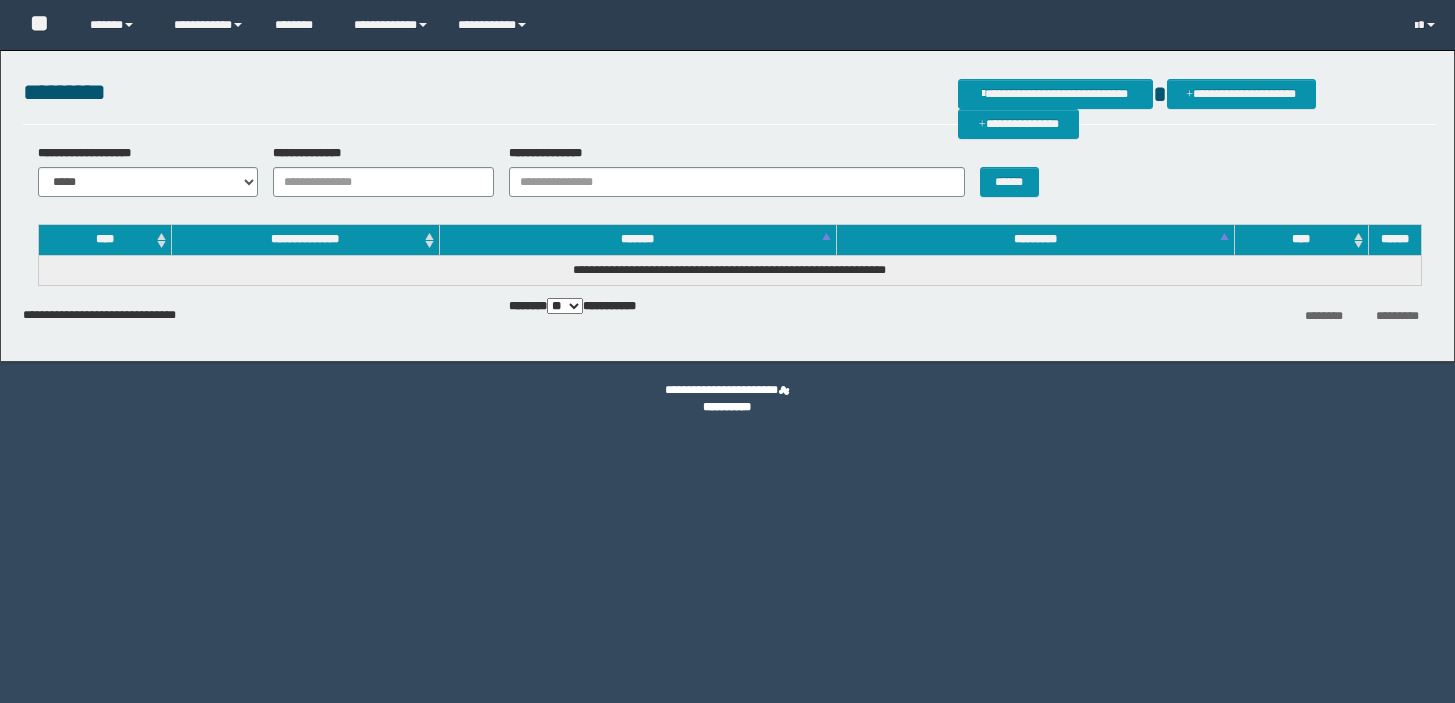 scroll, scrollTop: 0, scrollLeft: 0, axis: both 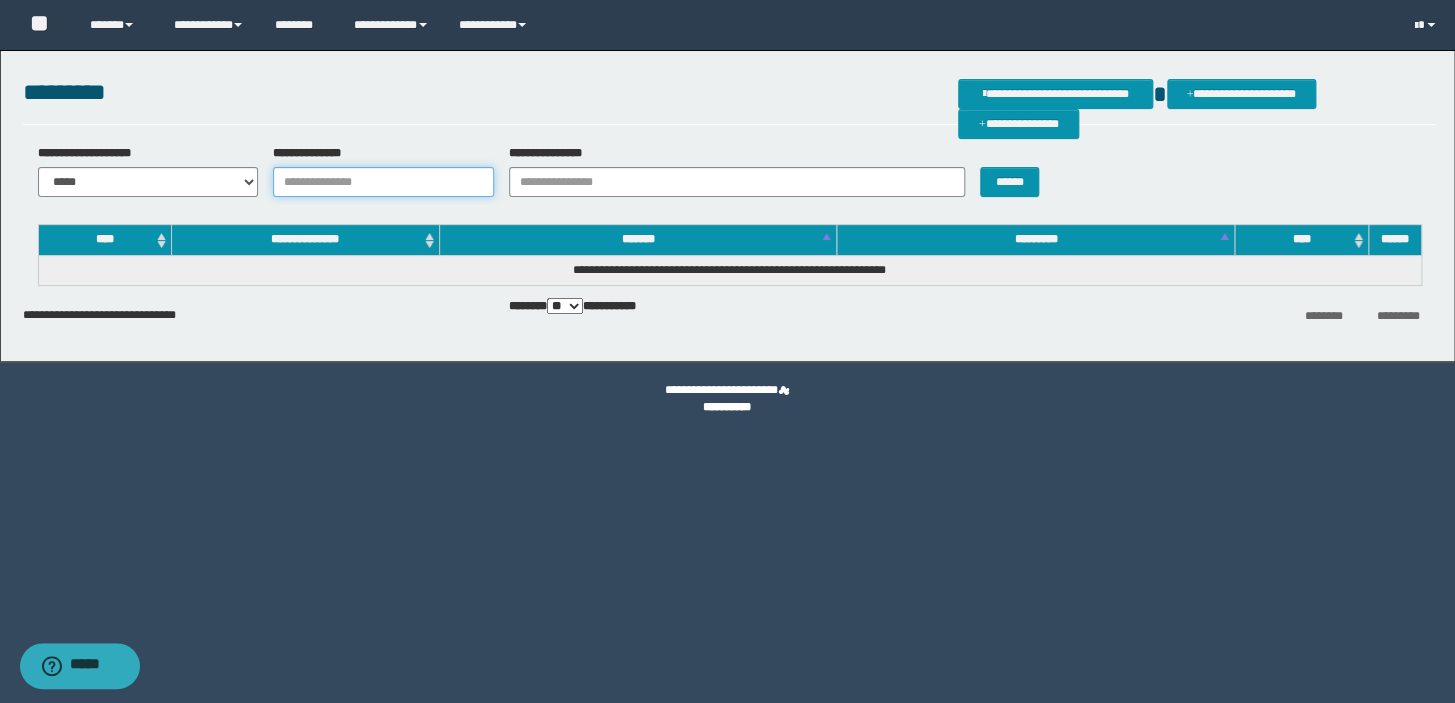 click on "**********" at bounding box center [383, 182] 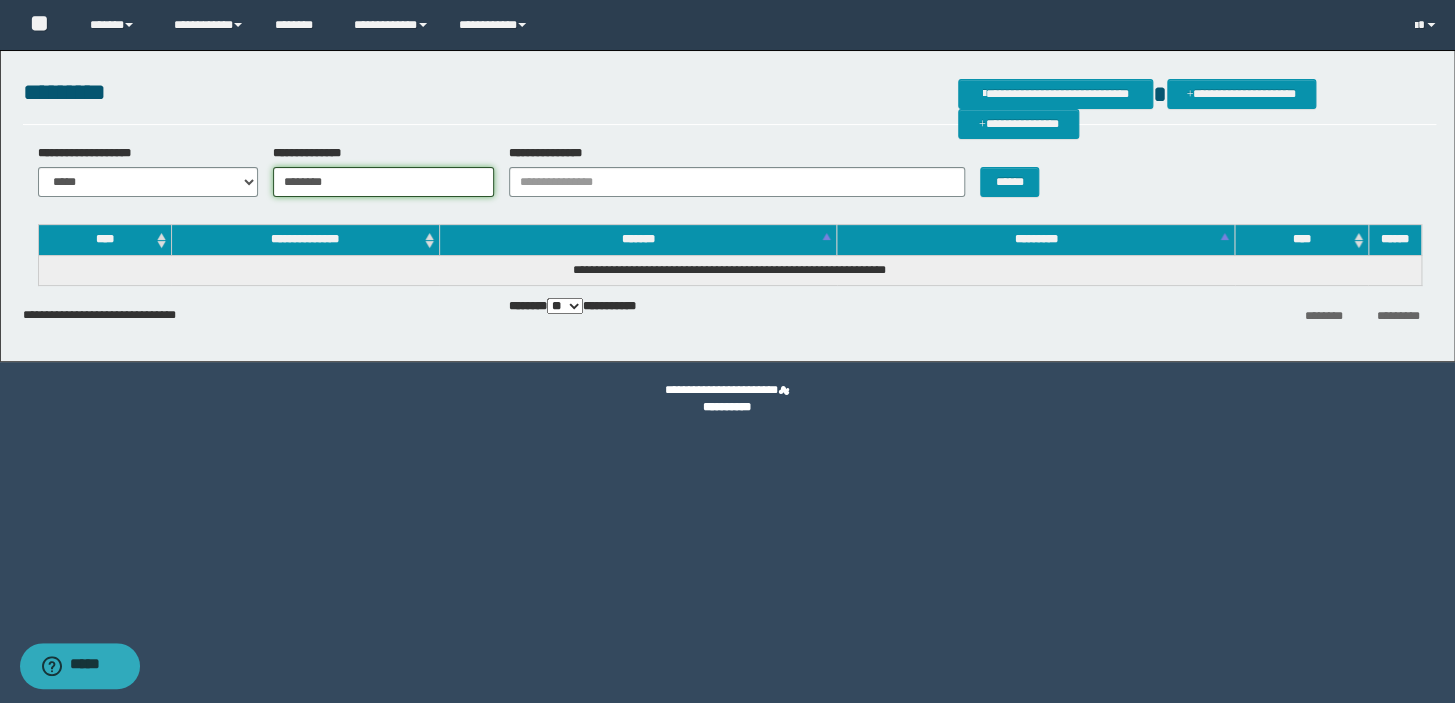 type on "********" 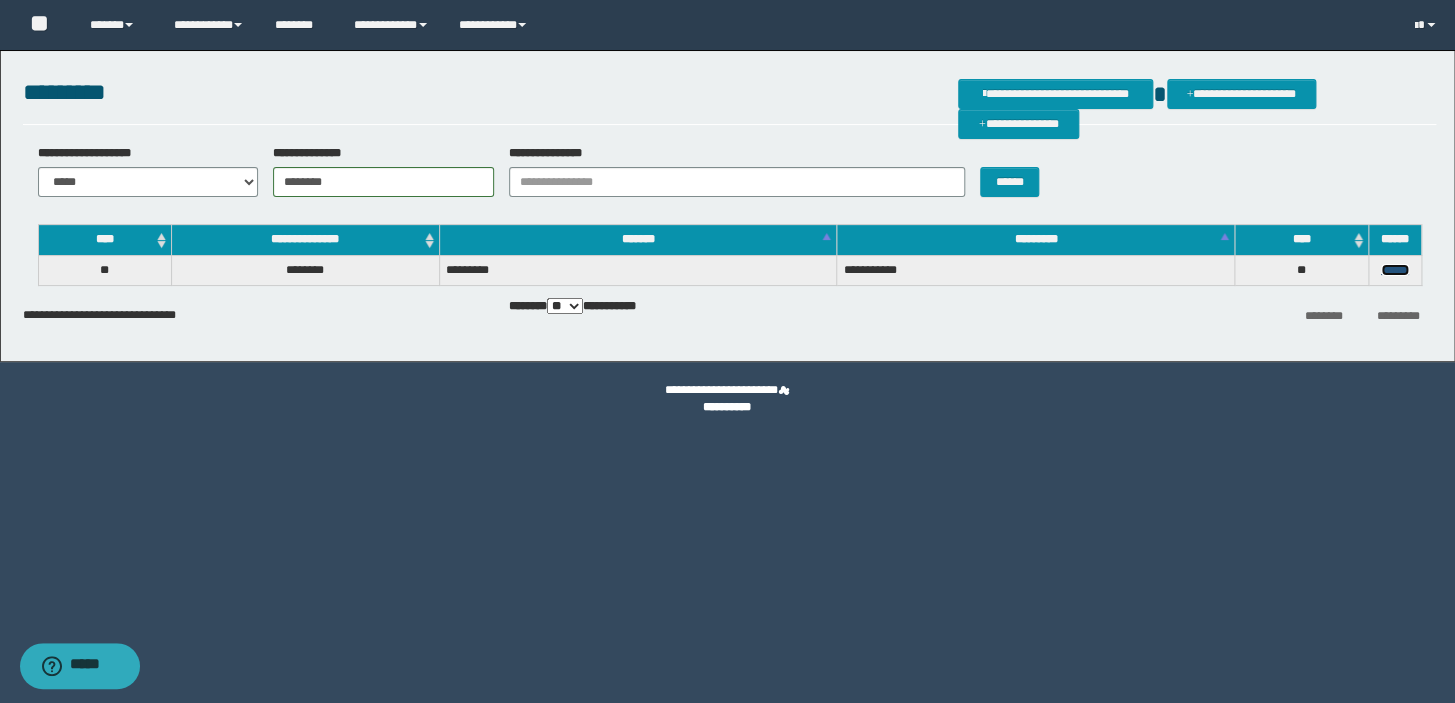 click on "******" at bounding box center [1395, 270] 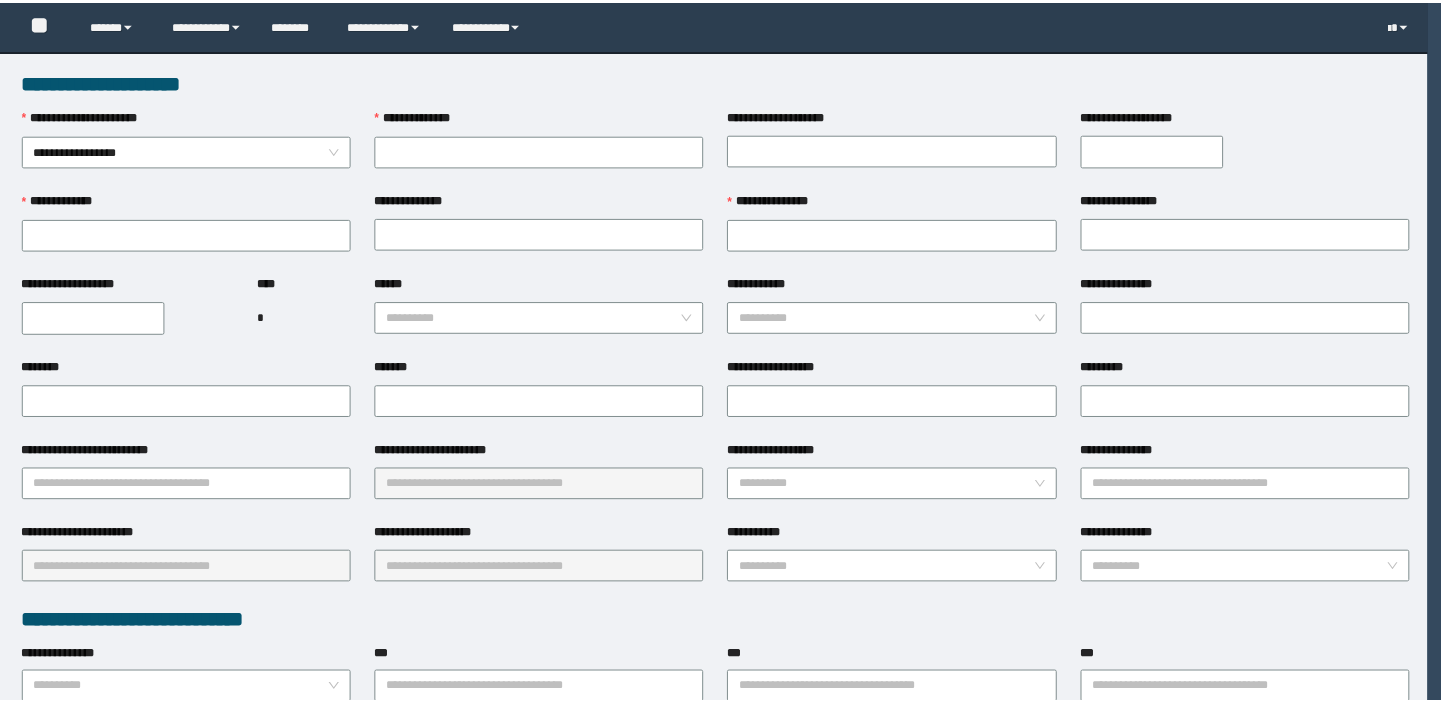 scroll, scrollTop: 0, scrollLeft: 0, axis: both 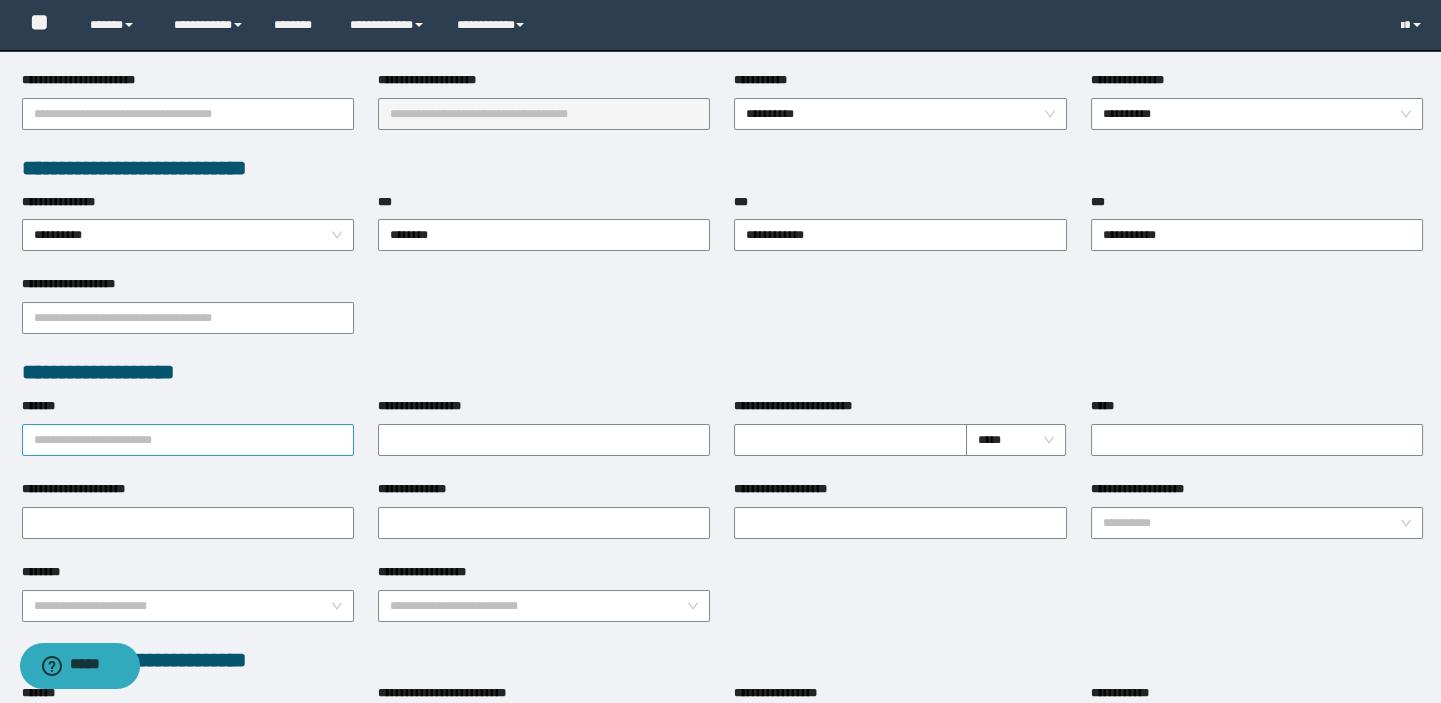 click on "*******" at bounding box center (188, 440) 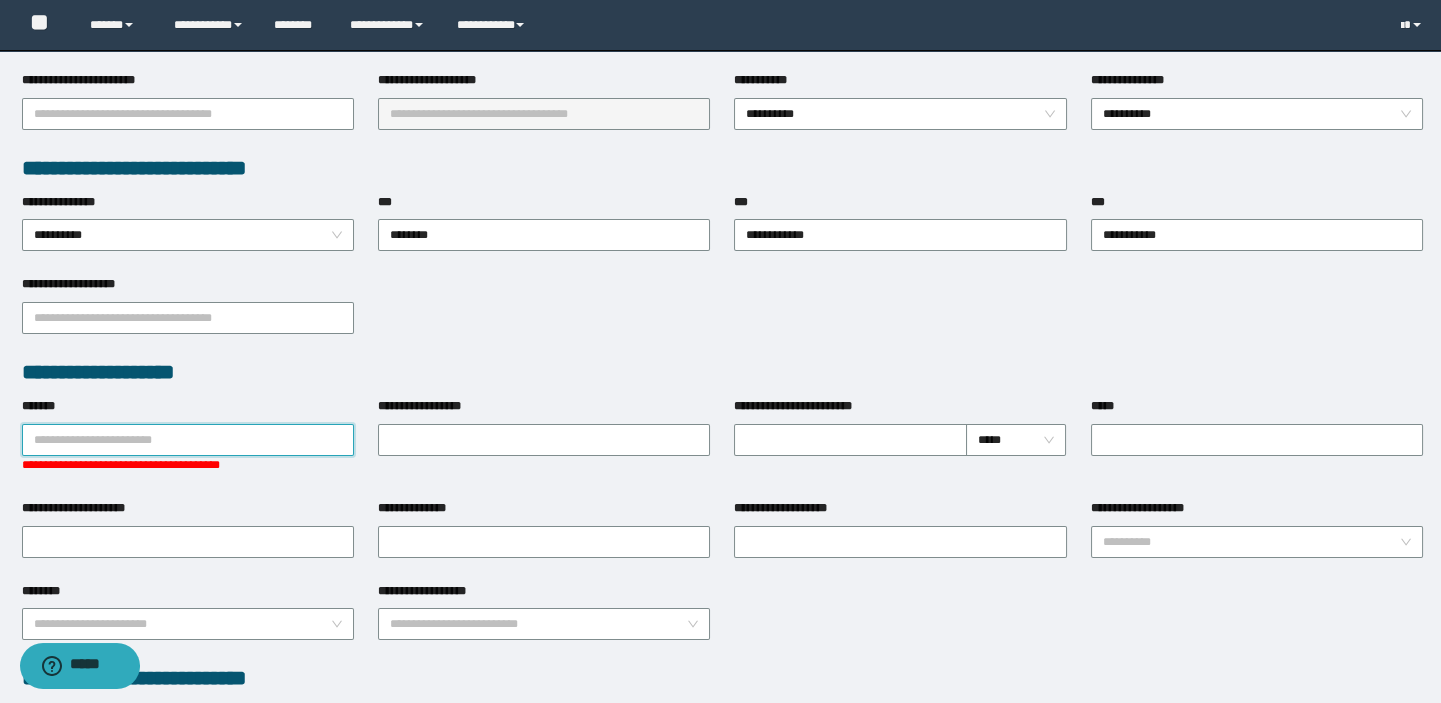 click on "*******" at bounding box center [188, 440] 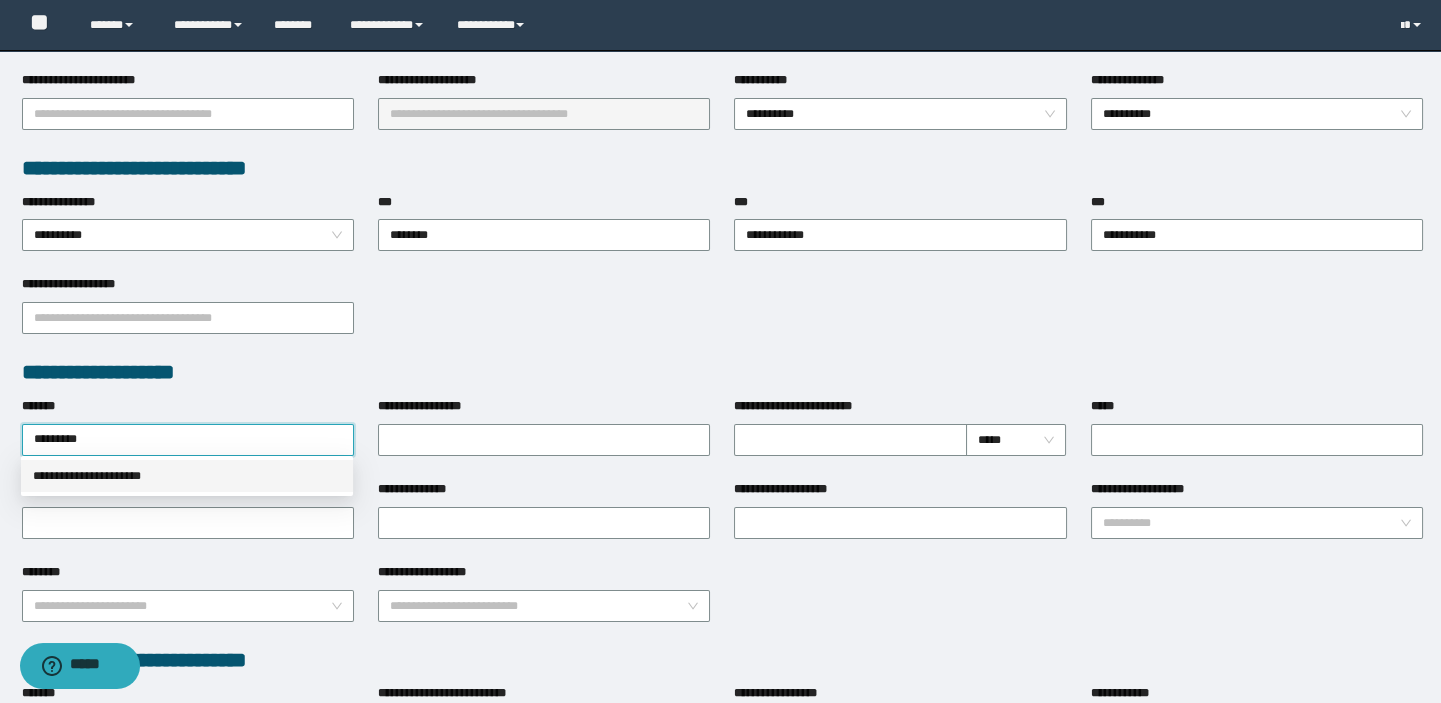 click on "**********" at bounding box center (187, 476) 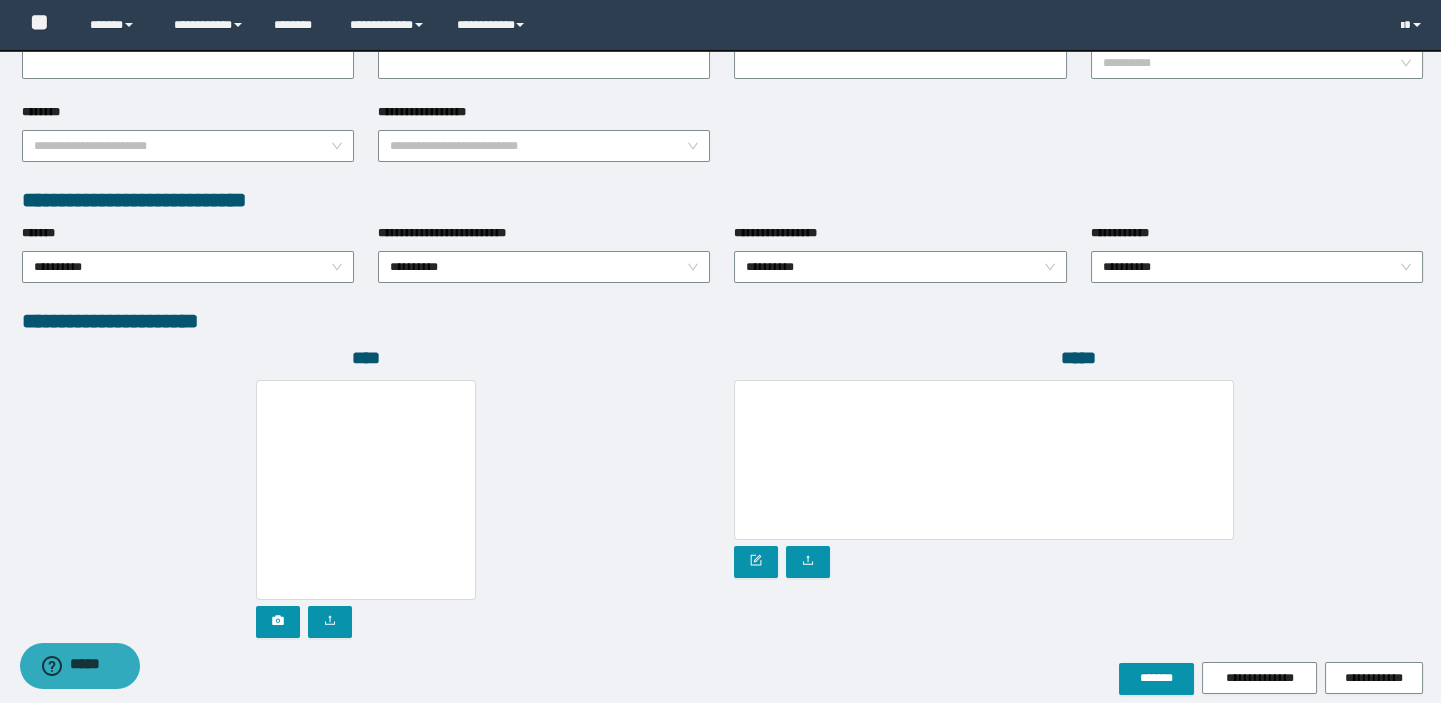 scroll, scrollTop: 999, scrollLeft: 0, axis: vertical 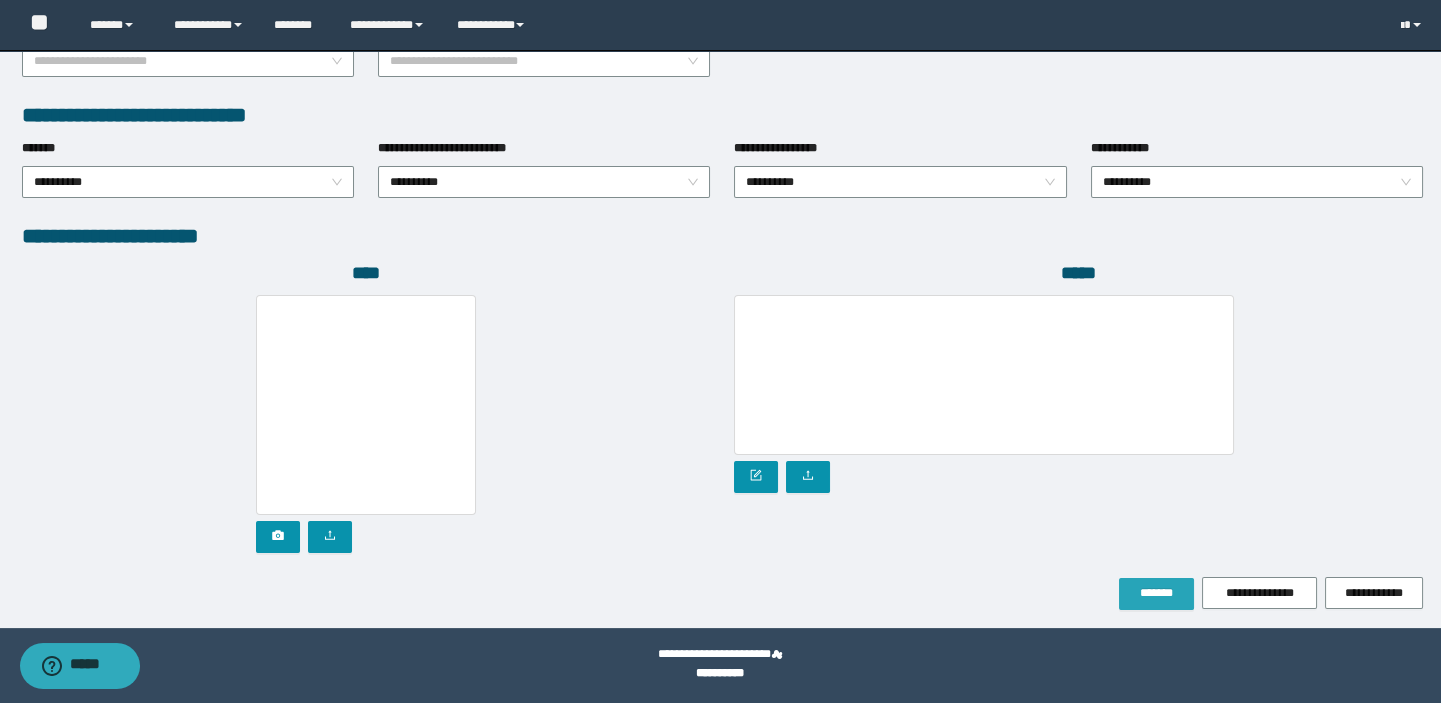 click on "*******" at bounding box center (1156, 594) 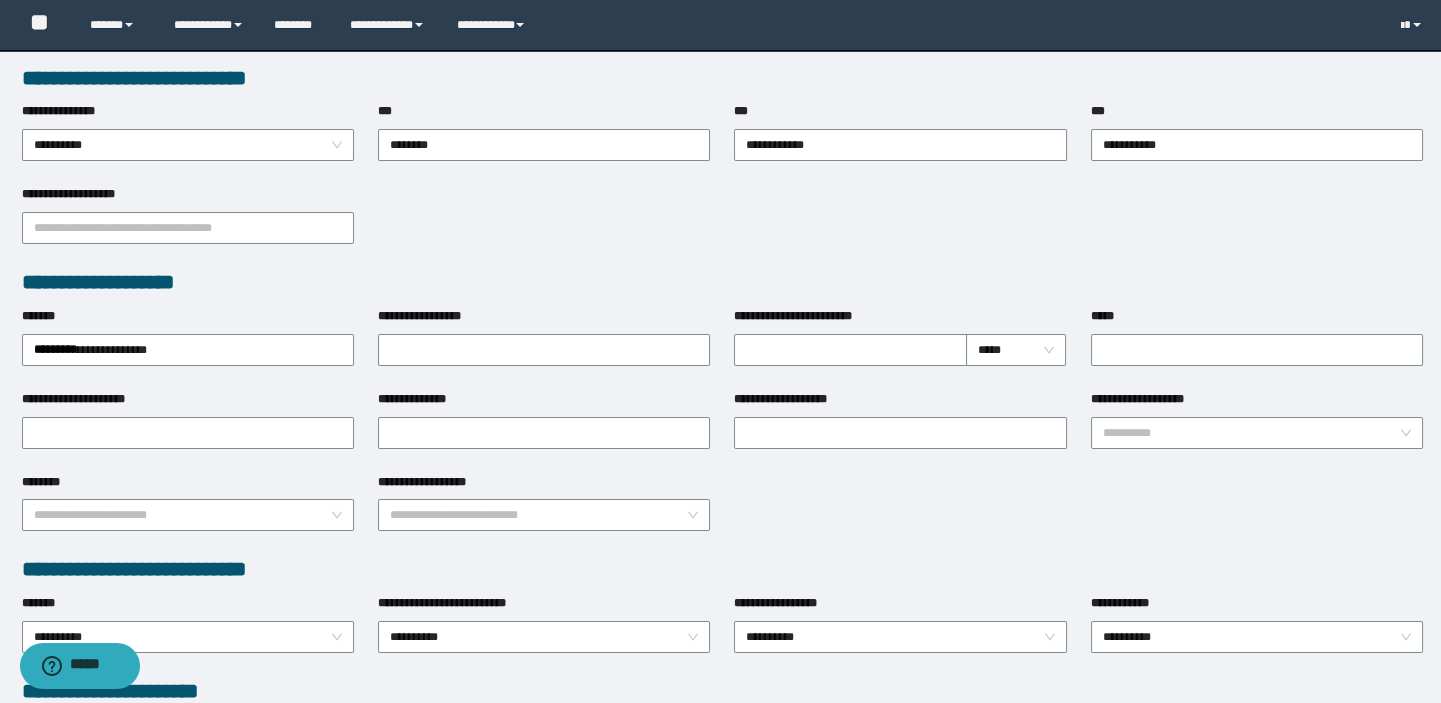 scroll, scrollTop: 142, scrollLeft: 0, axis: vertical 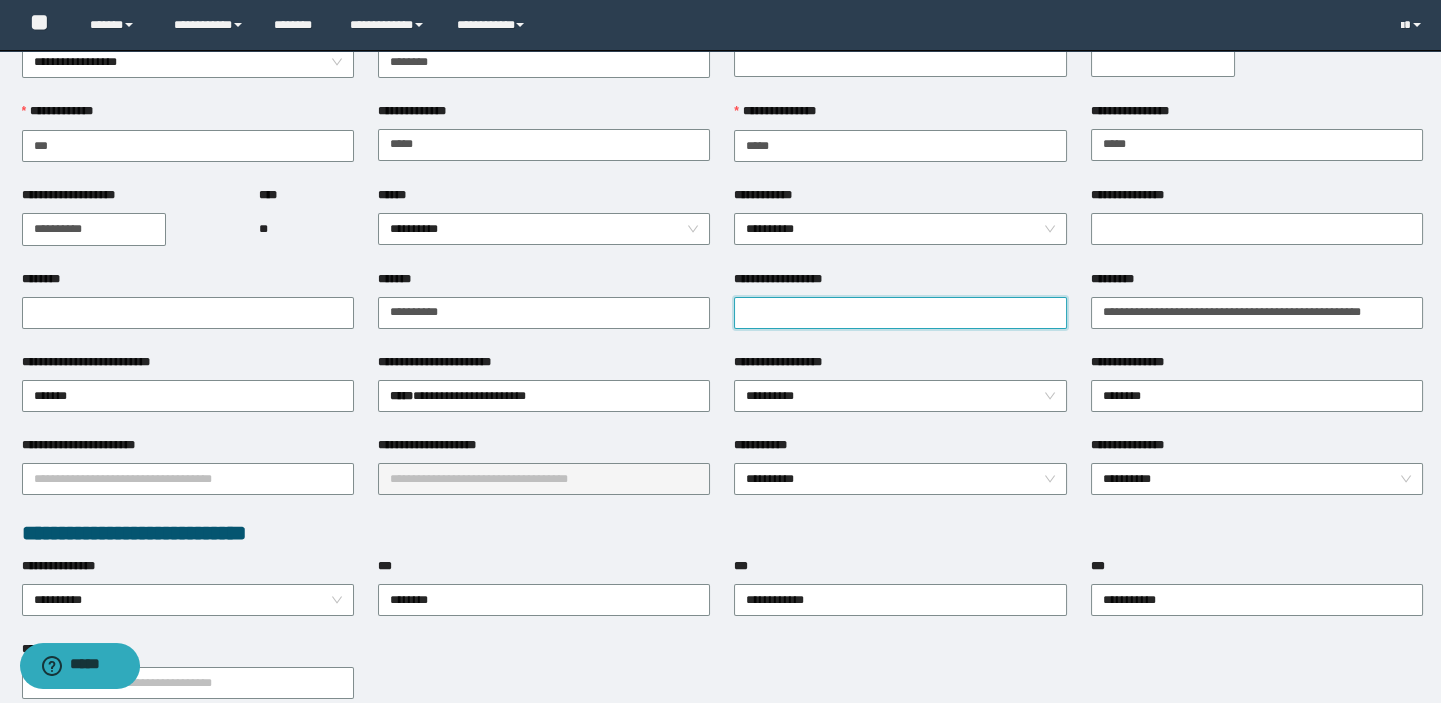 click on "**********" at bounding box center [900, 313] 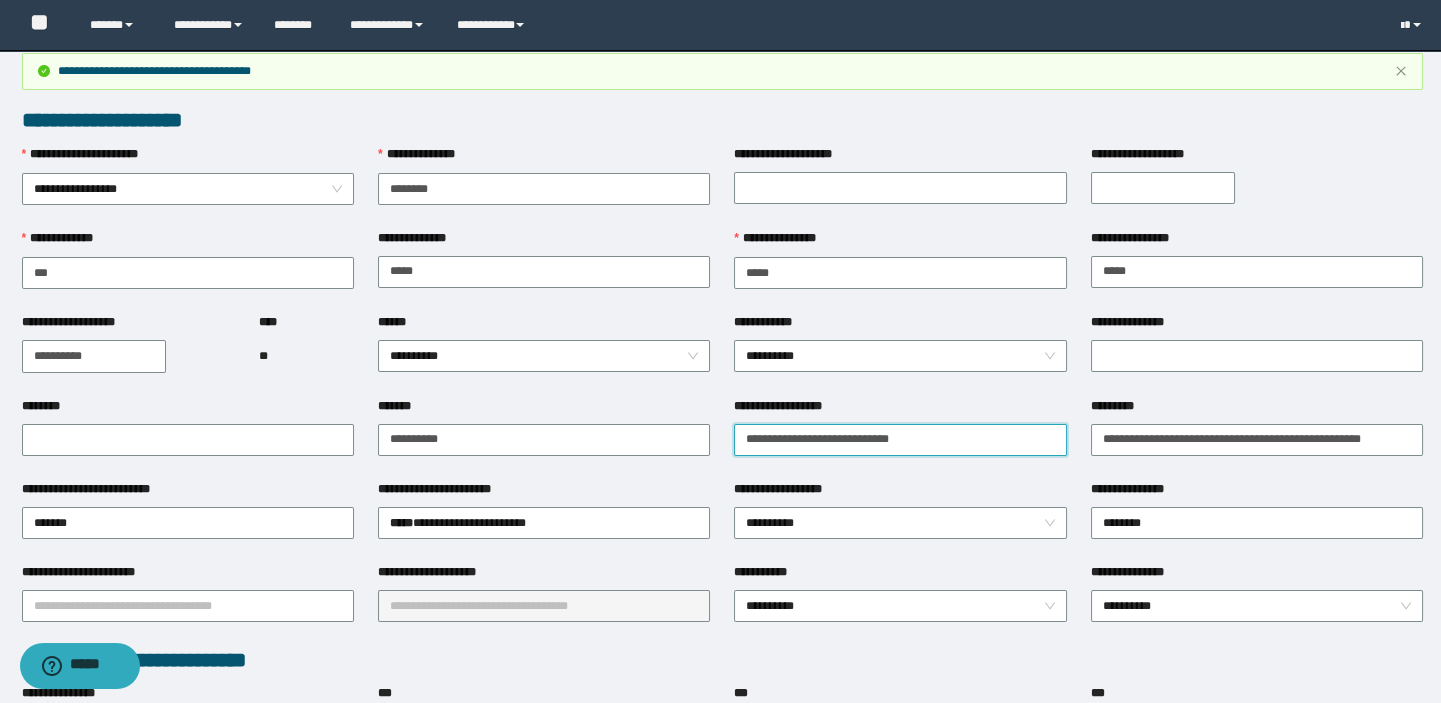 scroll, scrollTop: 0, scrollLeft: 0, axis: both 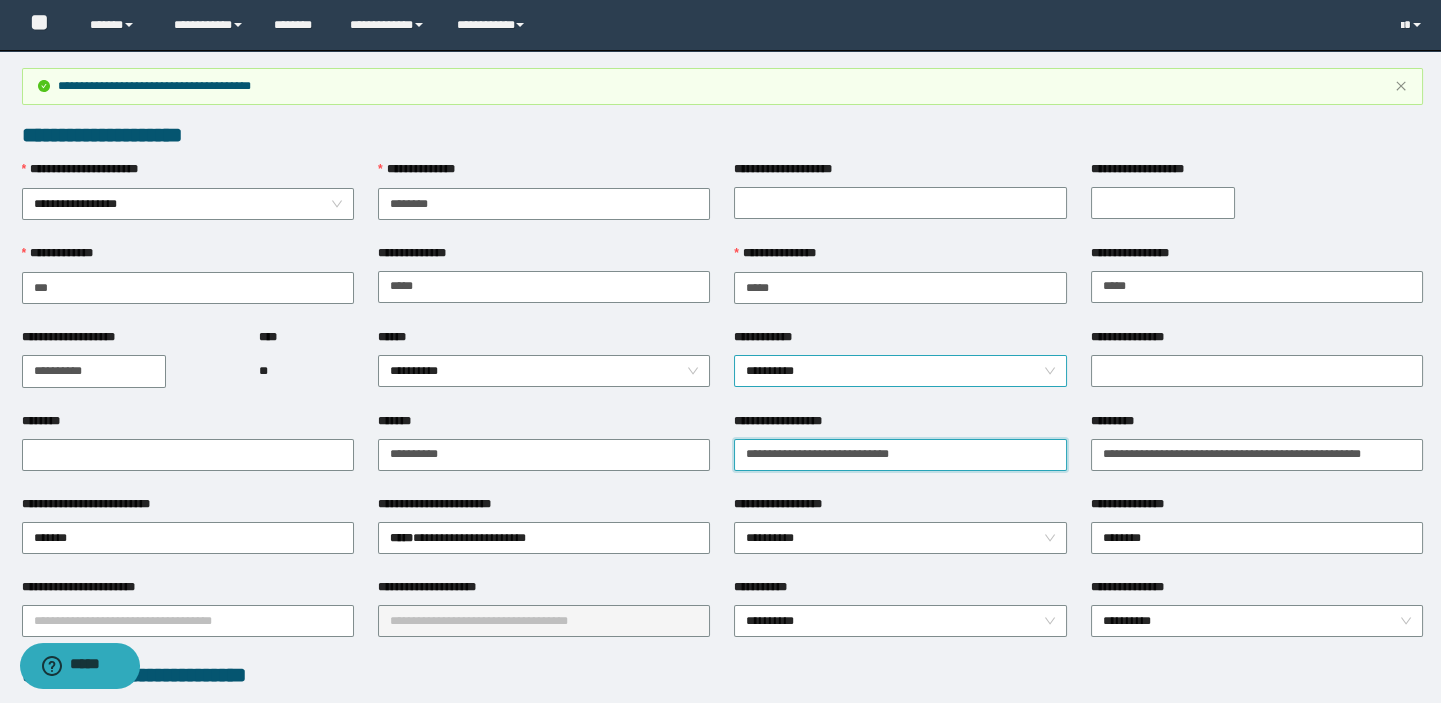 click on "**********" at bounding box center (900, 371) 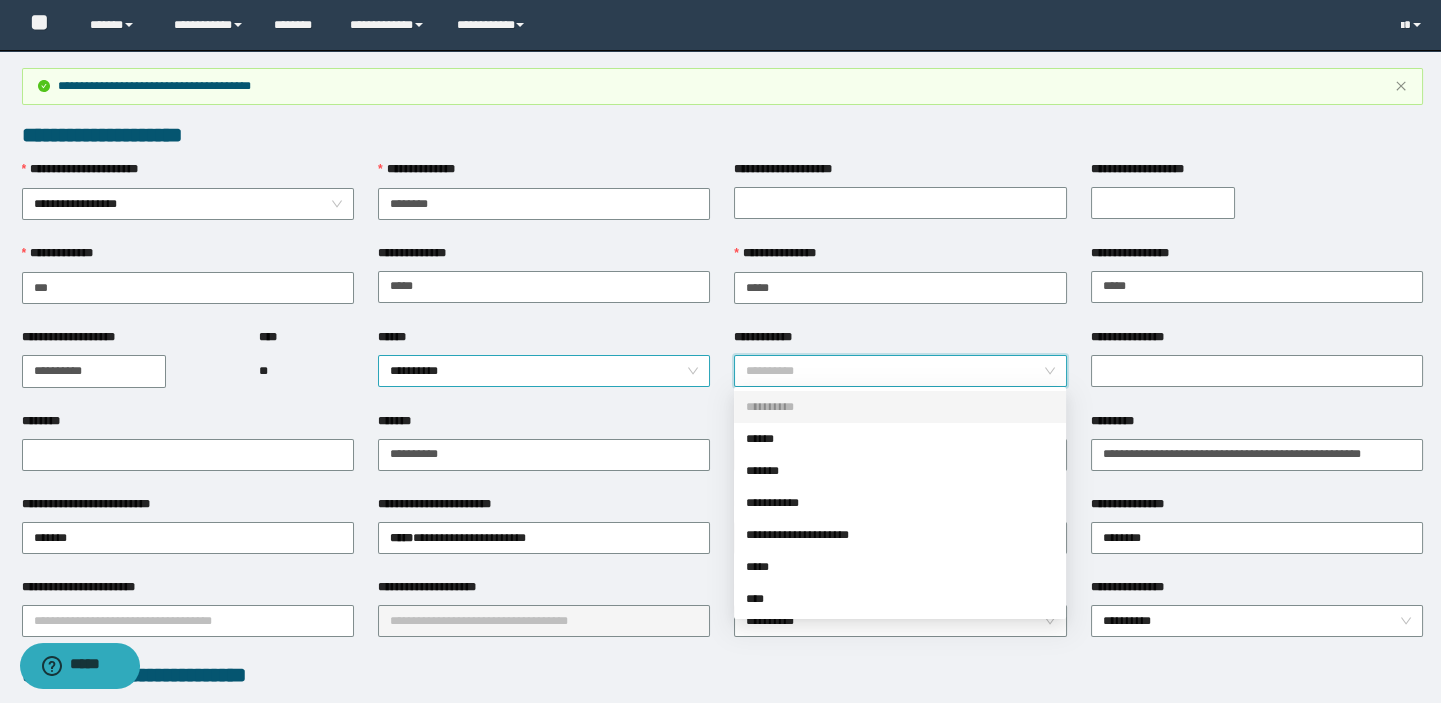 click on "**********" at bounding box center (544, 371) 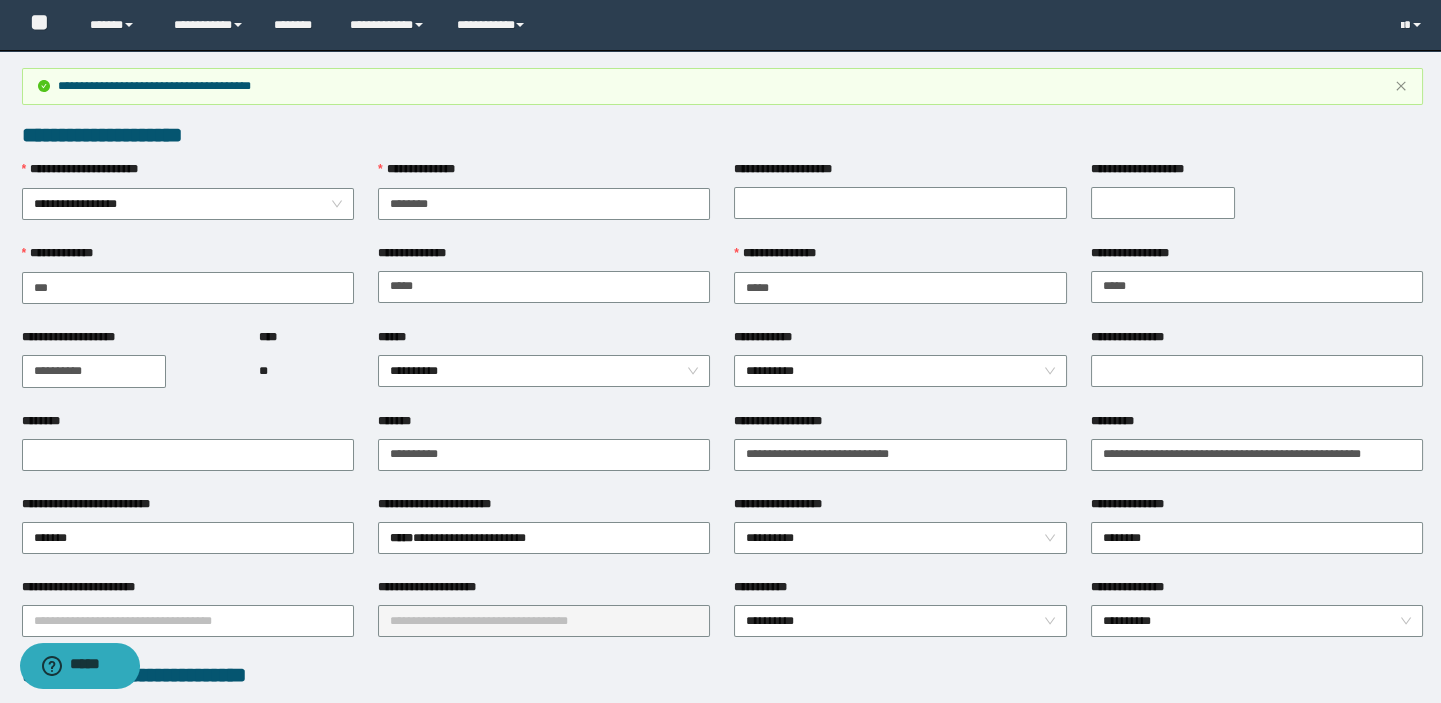 click on "**********" at bounding box center (544, 286) 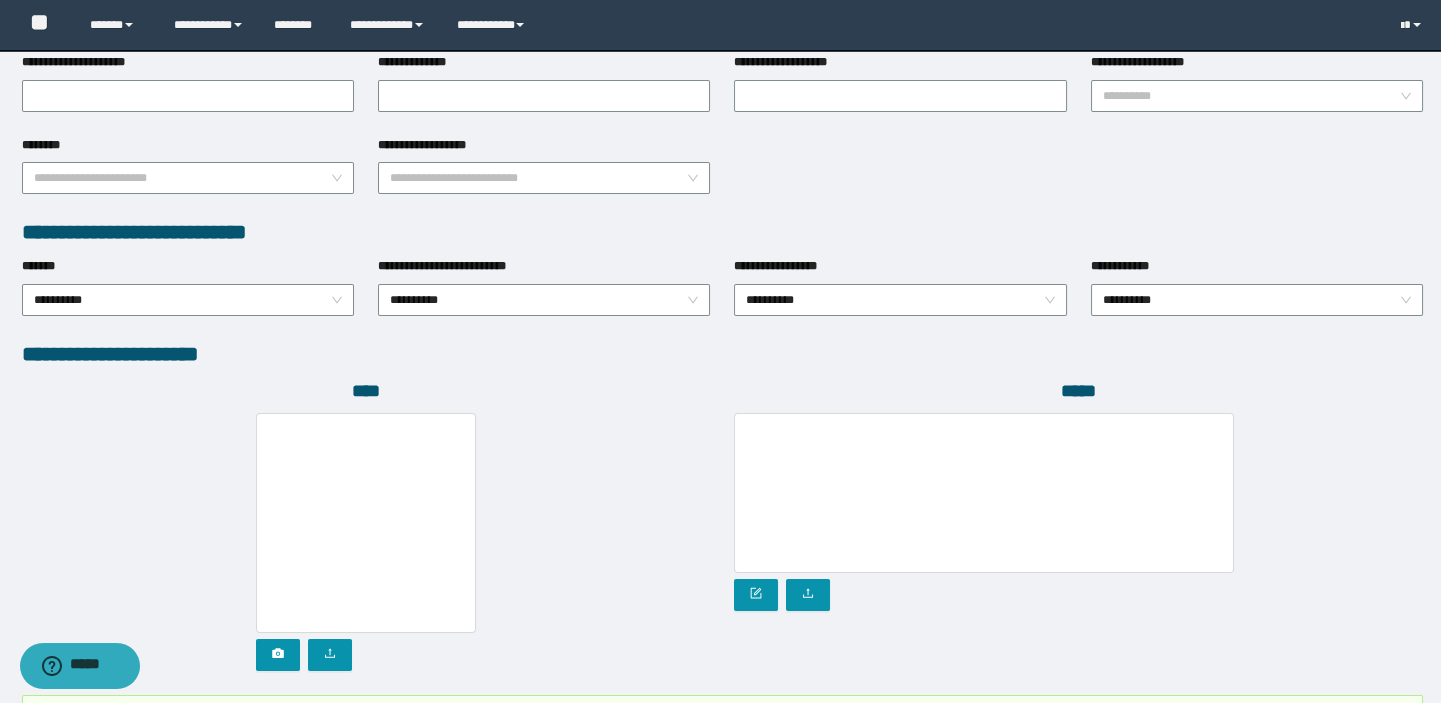 scroll, scrollTop: 1104, scrollLeft: 0, axis: vertical 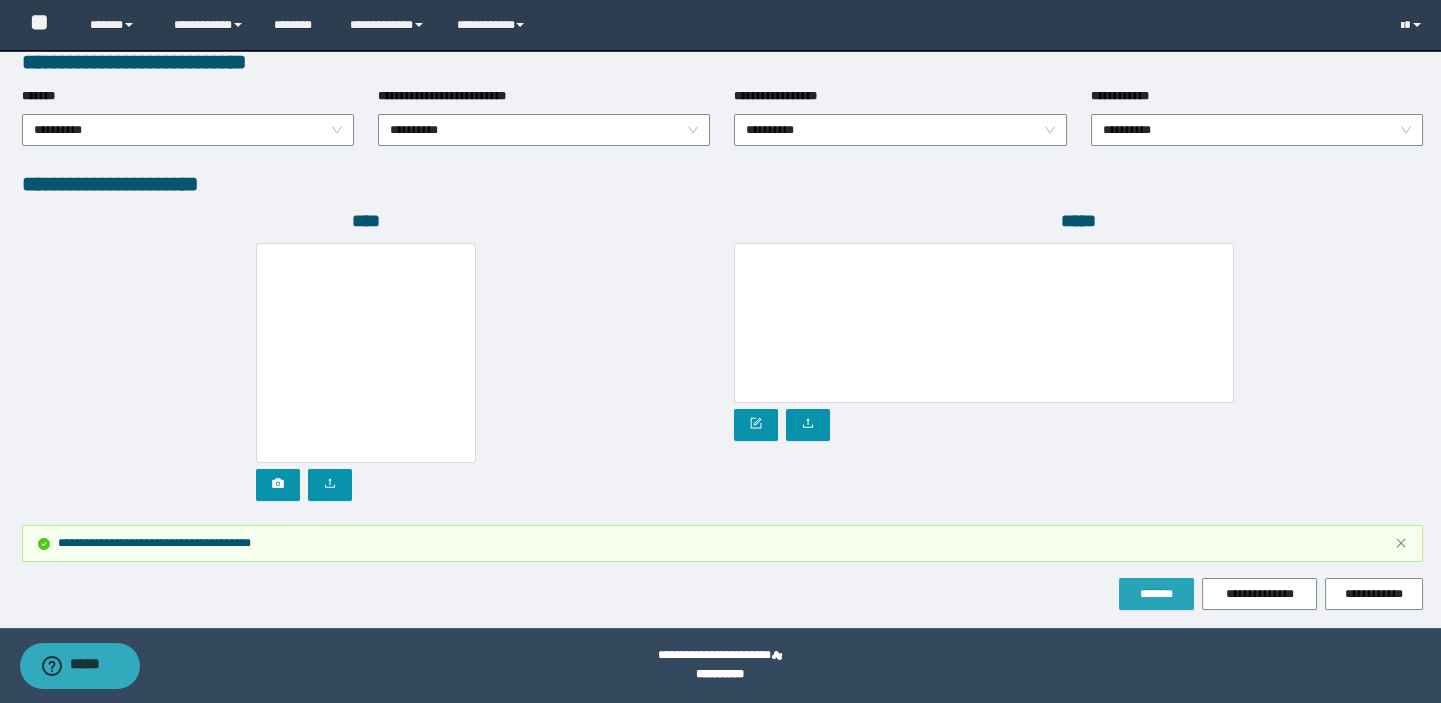 click on "*******" at bounding box center [1156, 594] 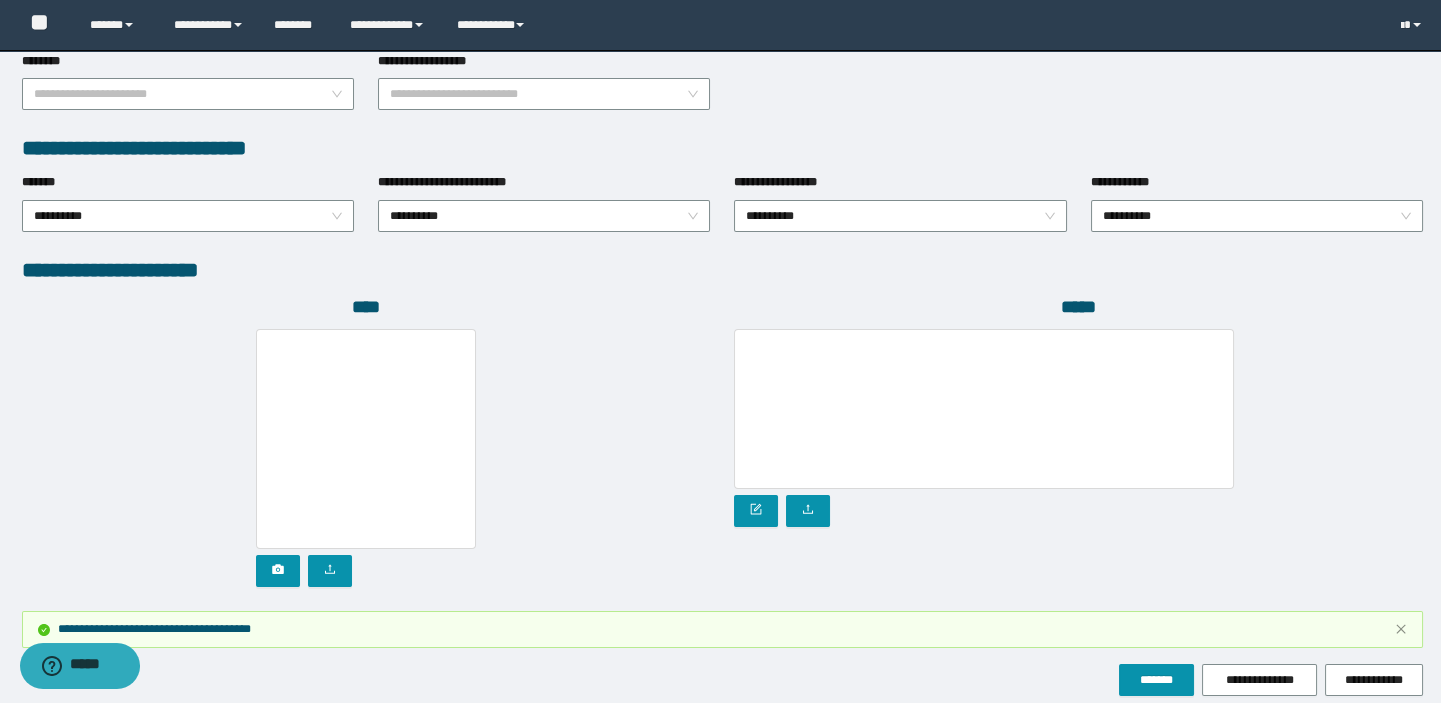 scroll, scrollTop: 1104, scrollLeft: 0, axis: vertical 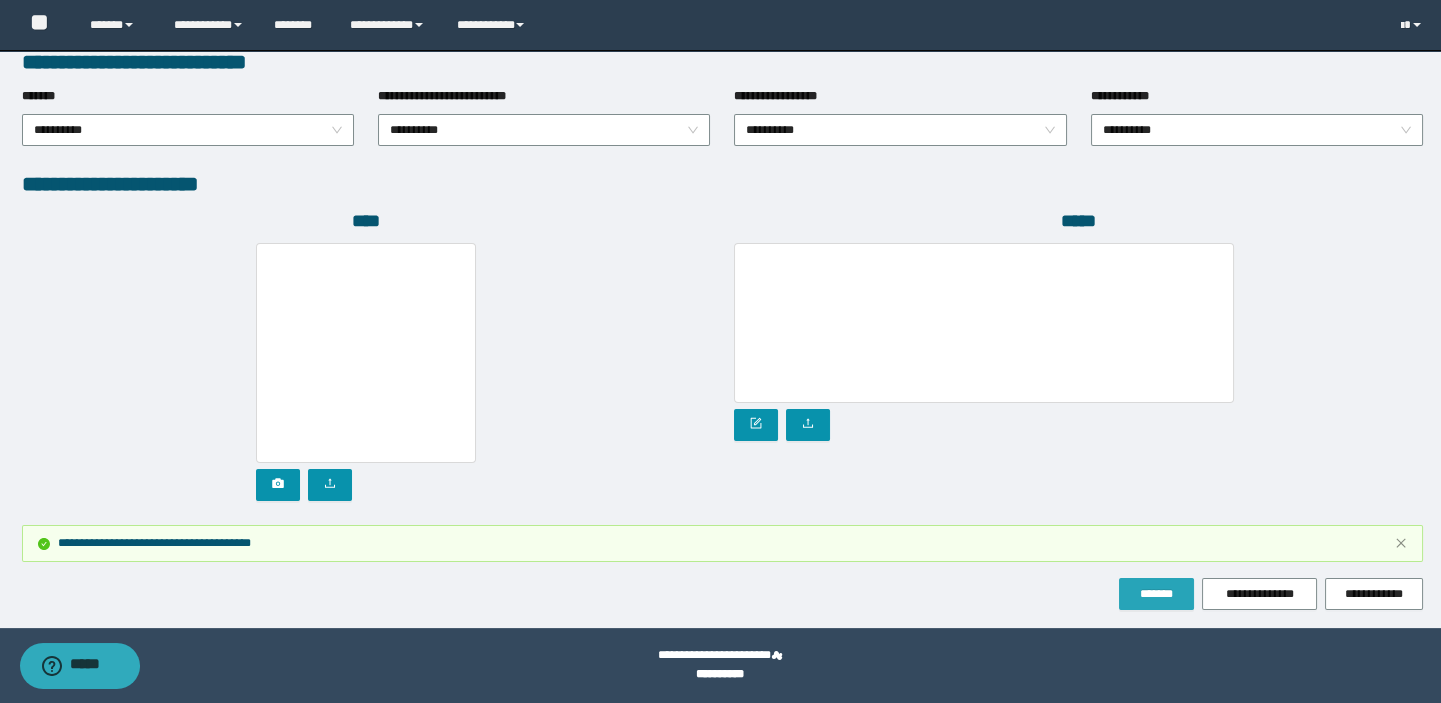 click on "*******" at bounding box center (1156, 594) 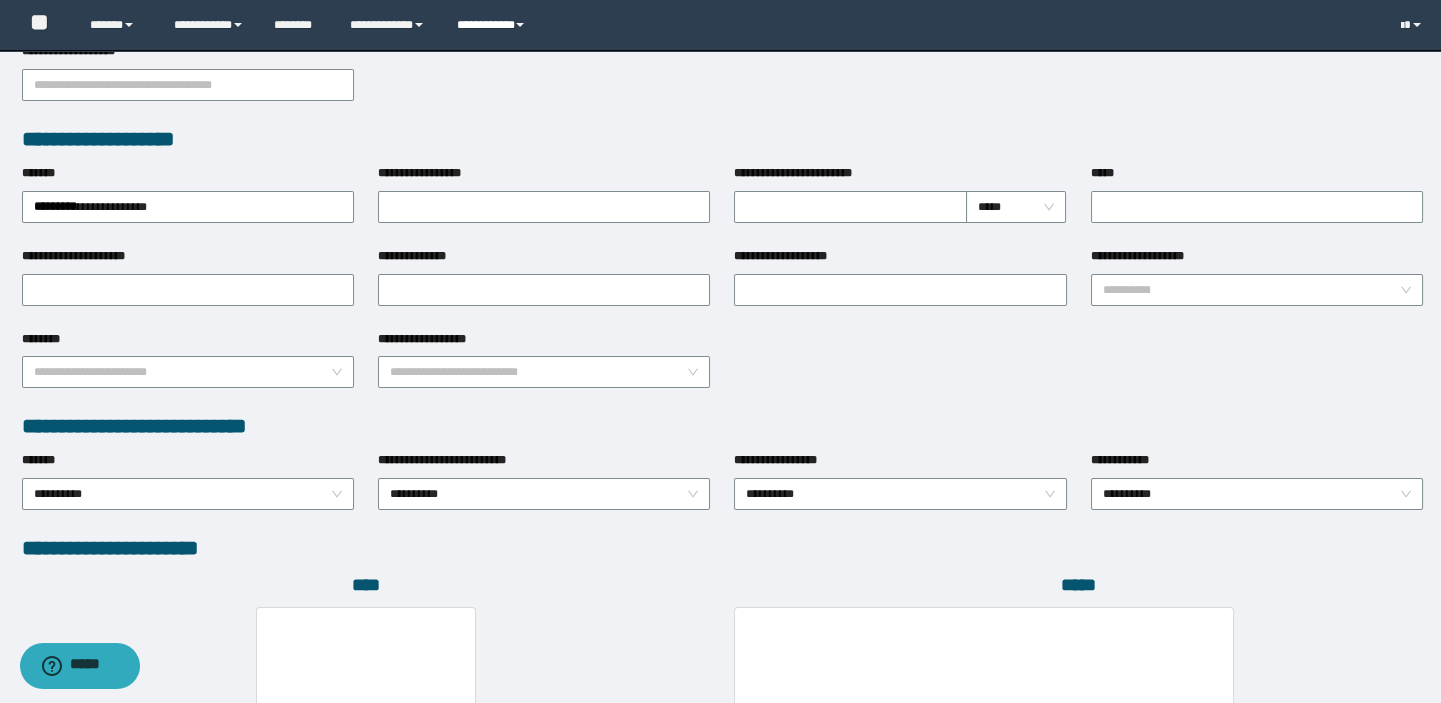 click on "**********" at bounding box center (493, 25) 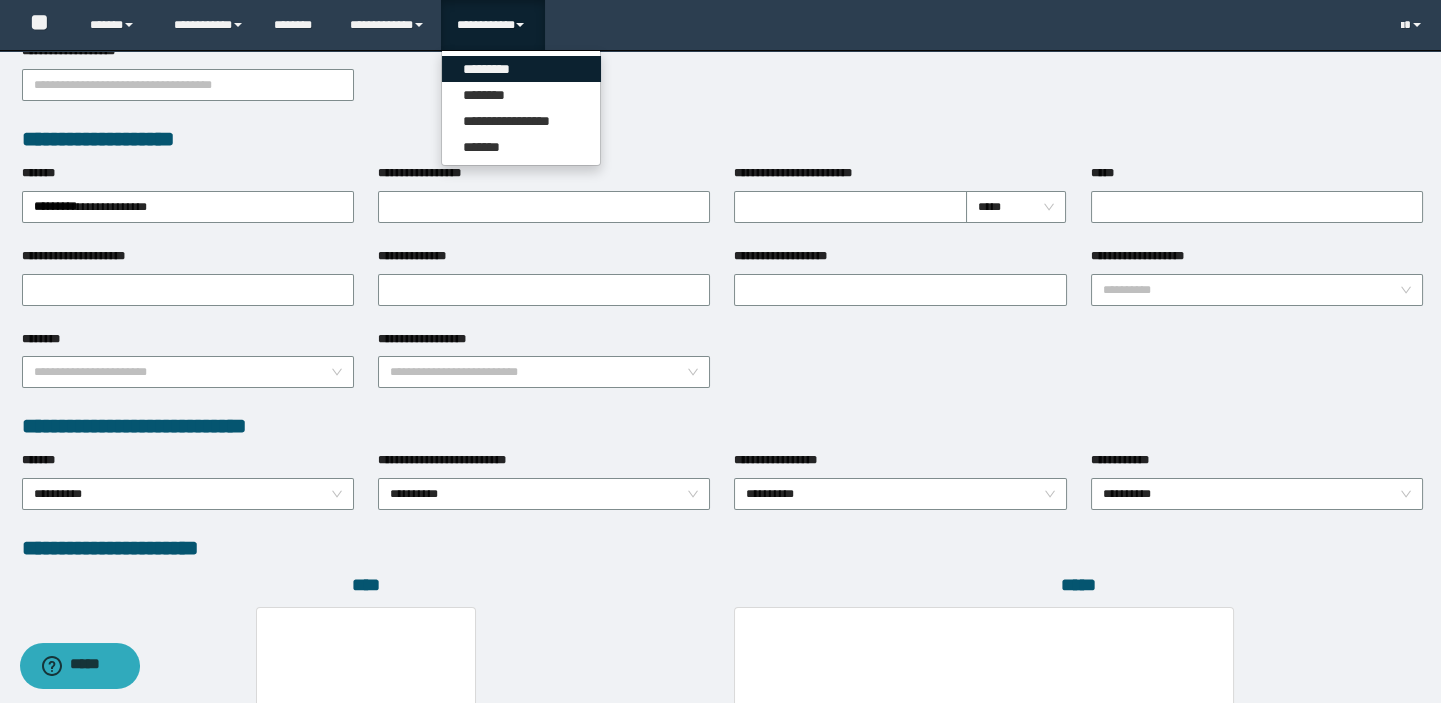 click on "*********" at bounding box center (521, 69) 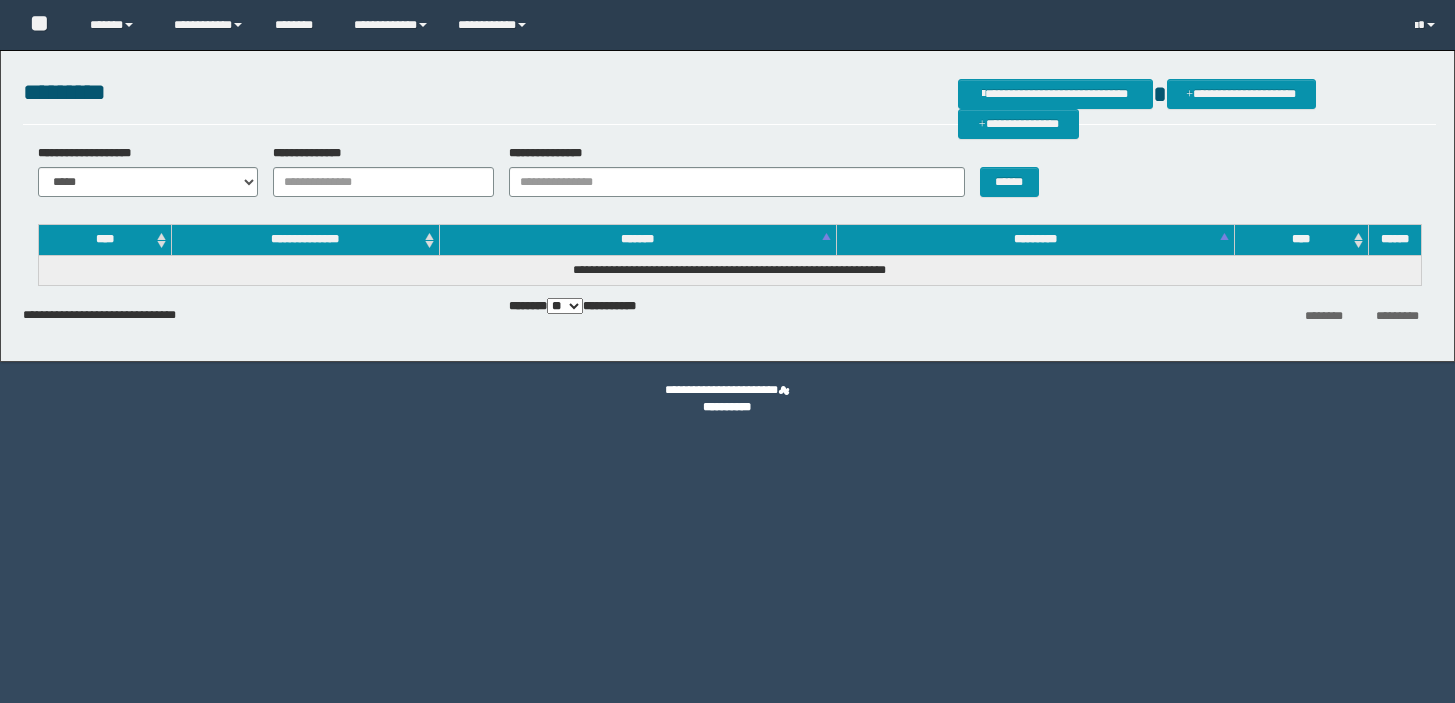 scroll, scrollTop: 0, scrollLeft: 0, axis: both 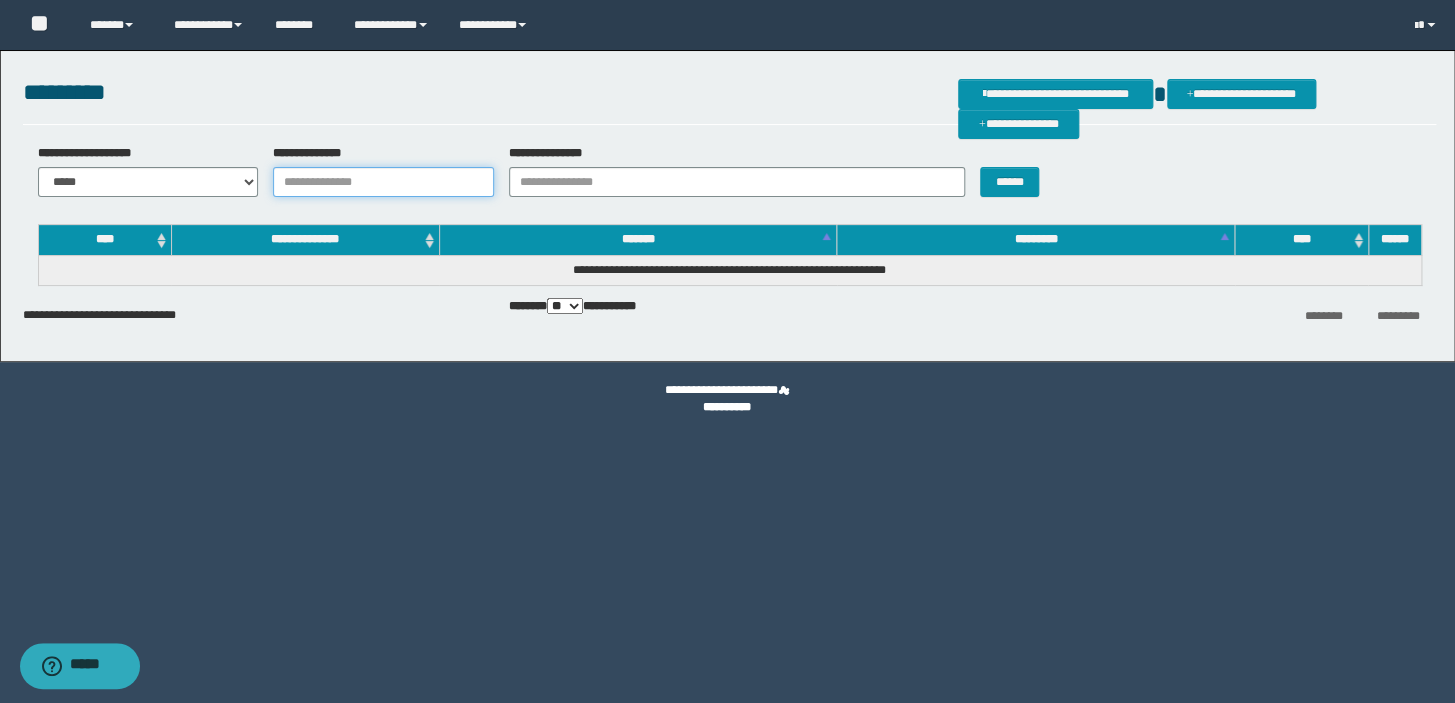 click on "**********" at bounding box center [383, 182] 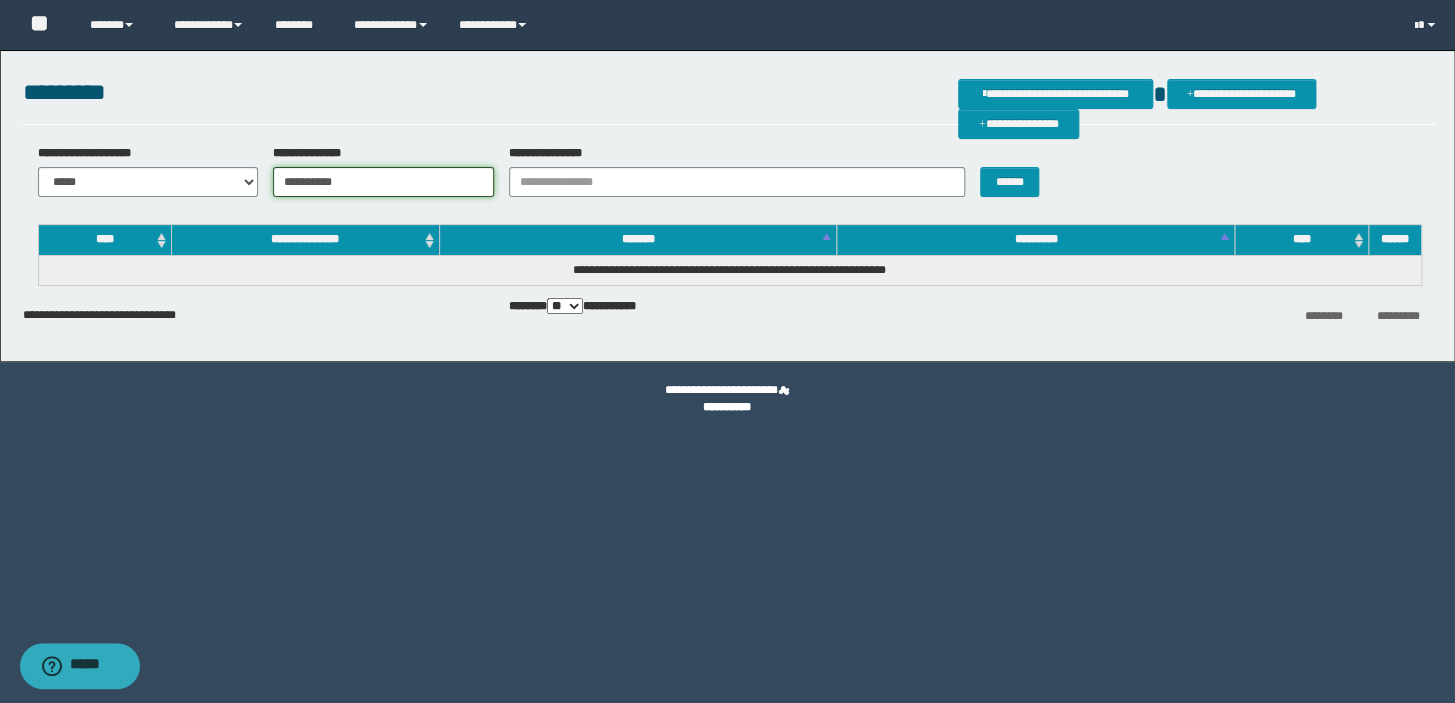 type on "**********" 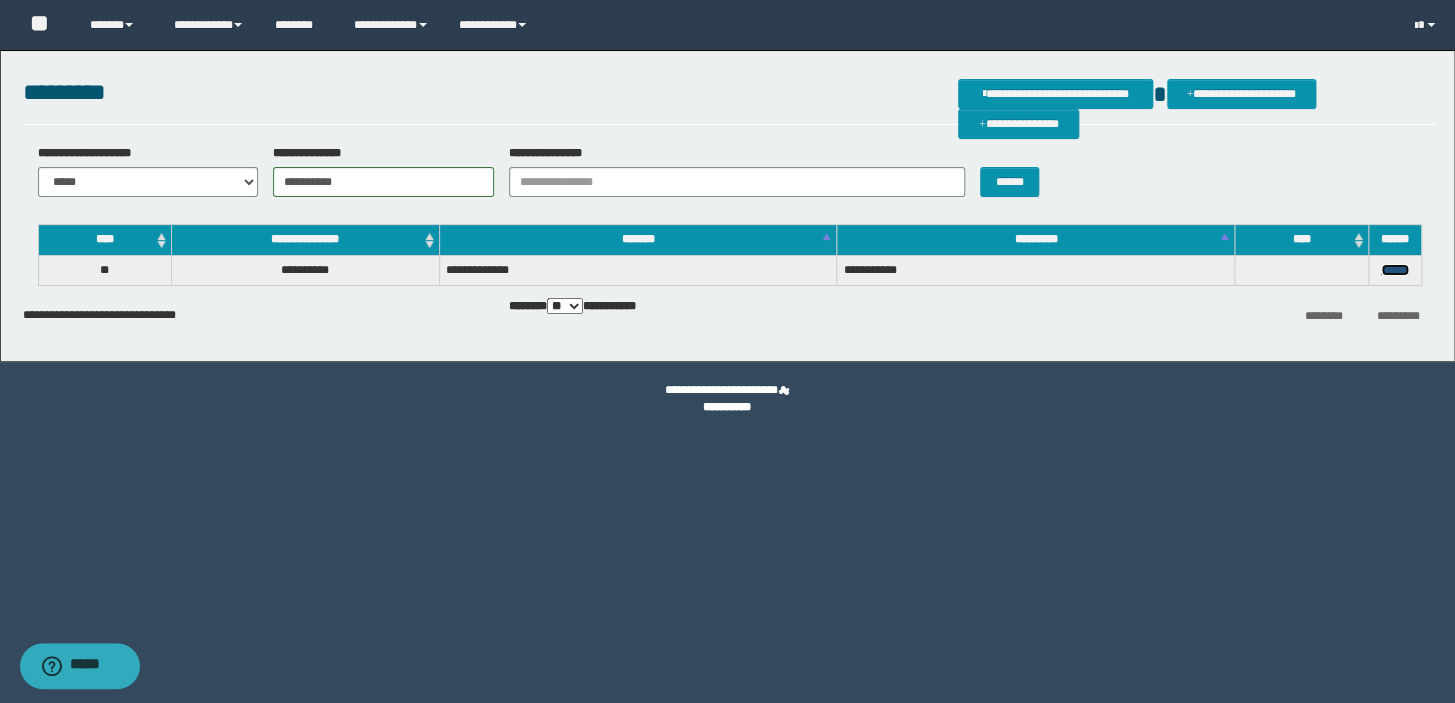 click on "******" at bounding box center [1395, 270] 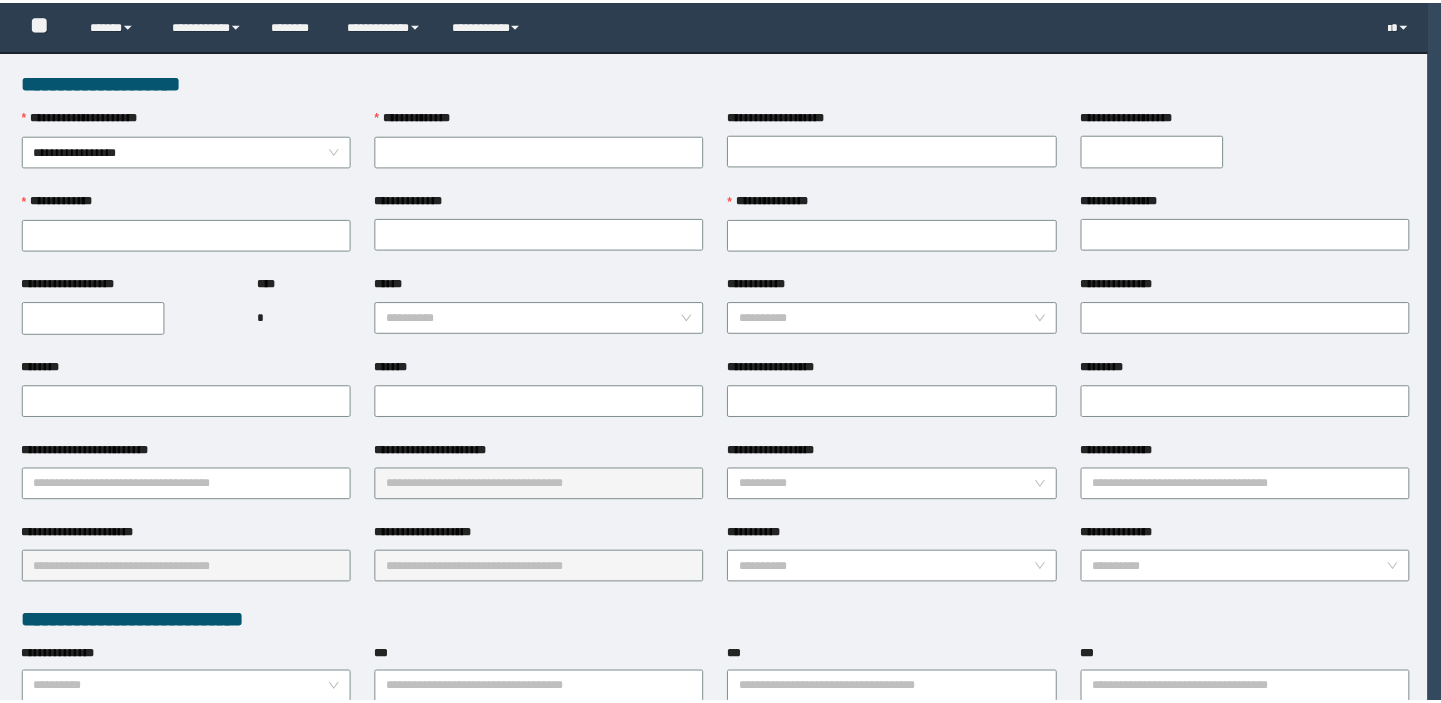 scroll, scrollTop: 0, scrollLeft: 0, axis: both 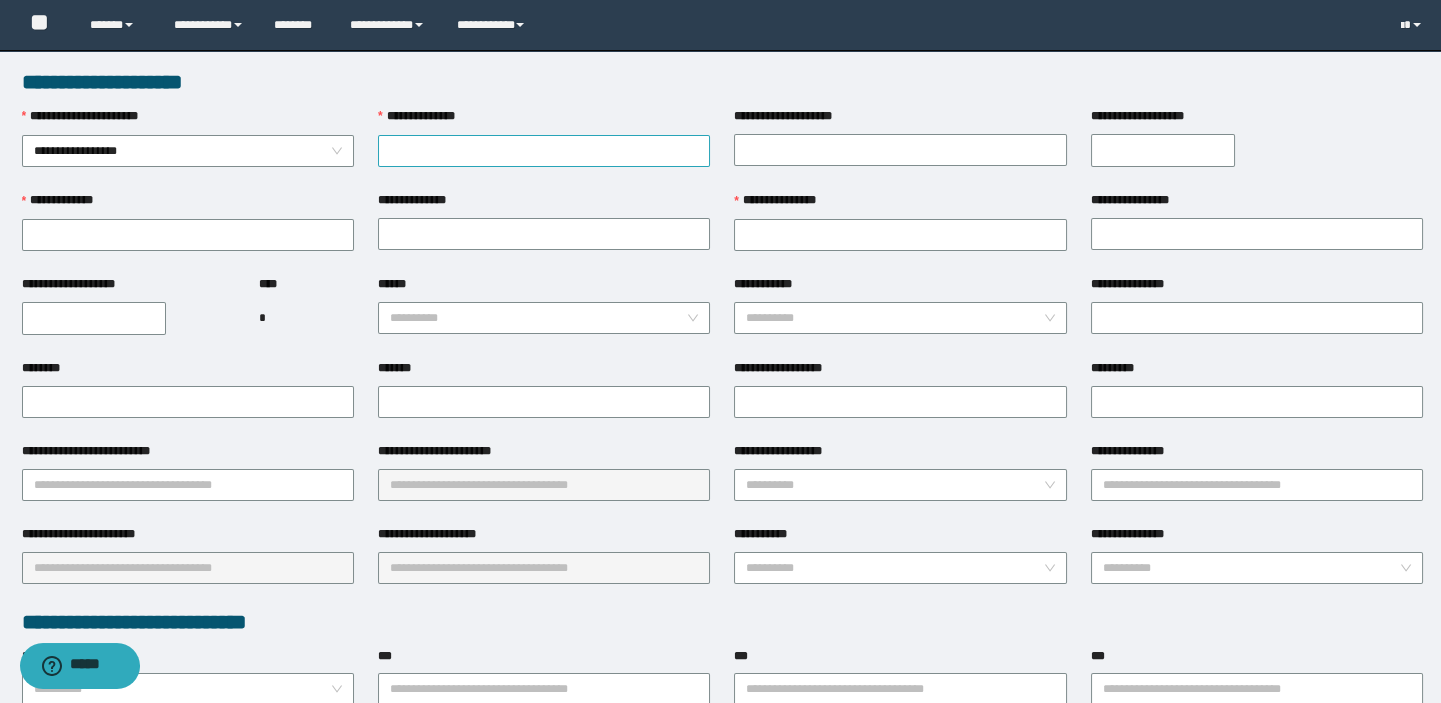 click on "**********" at bounding box center (544, 151) 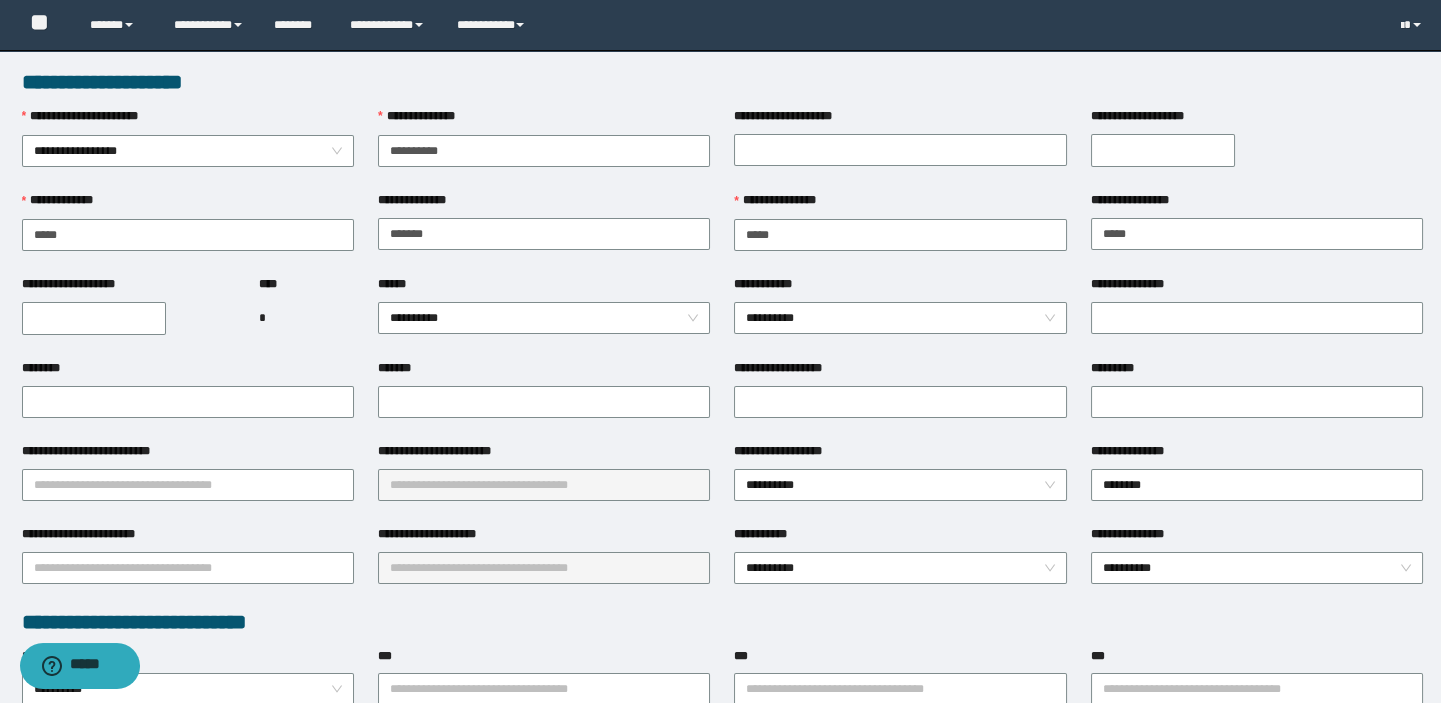 click on "**********" at bounding box center [94, 318] 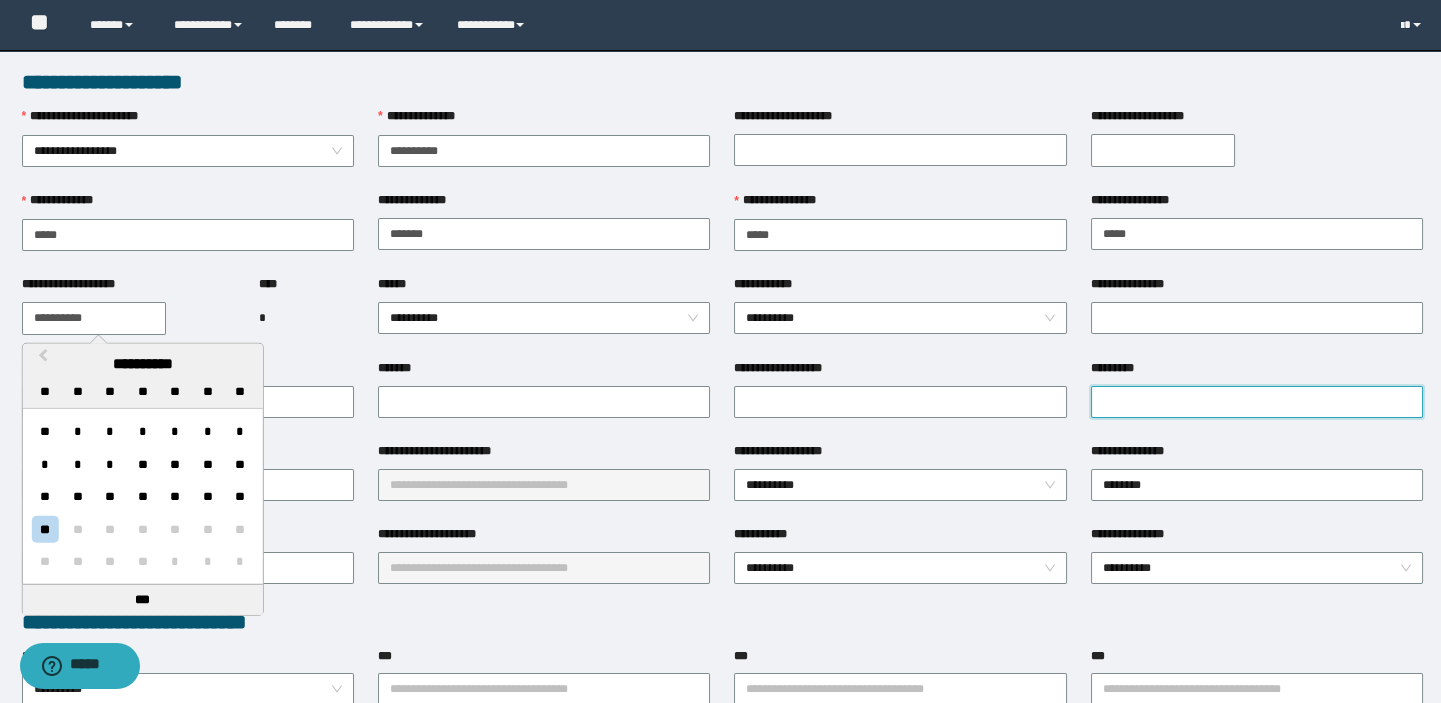 click on "*********" at bounding box center (1257, 402) 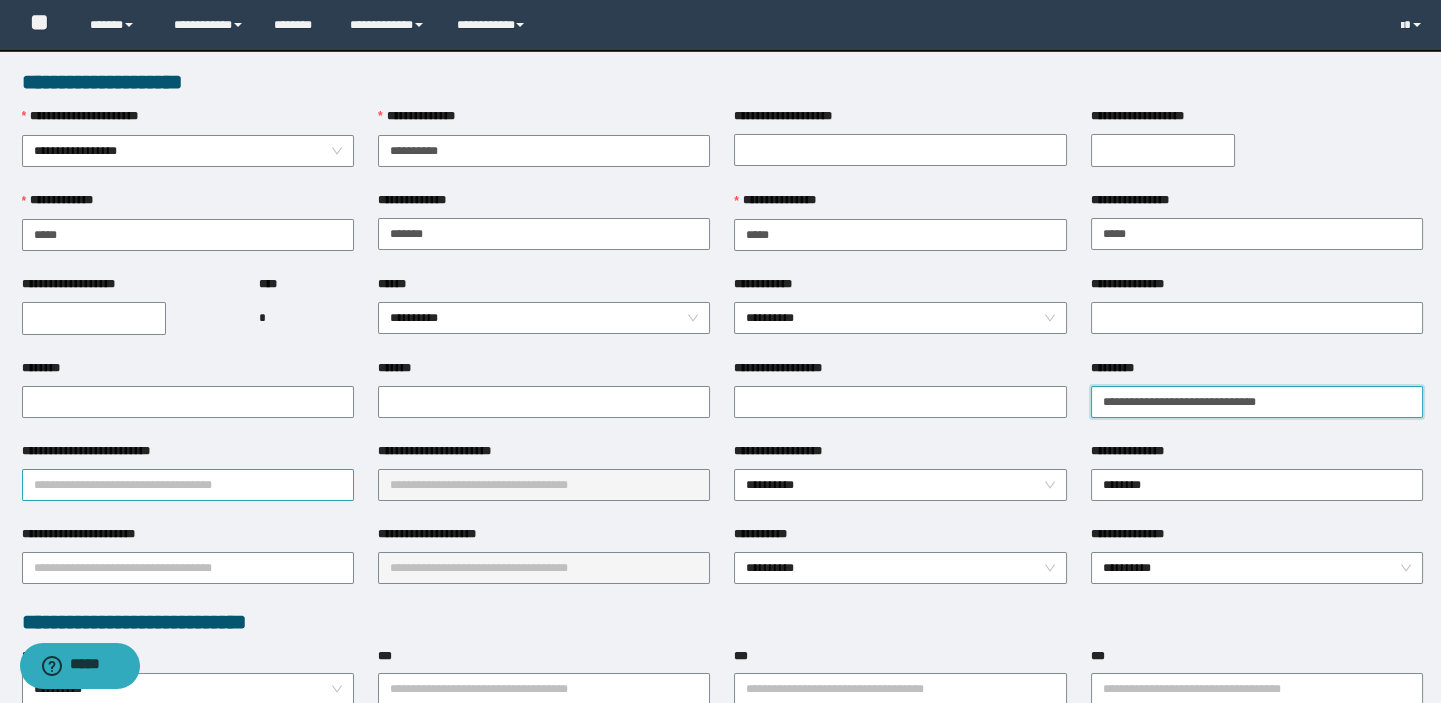 type on "**********" 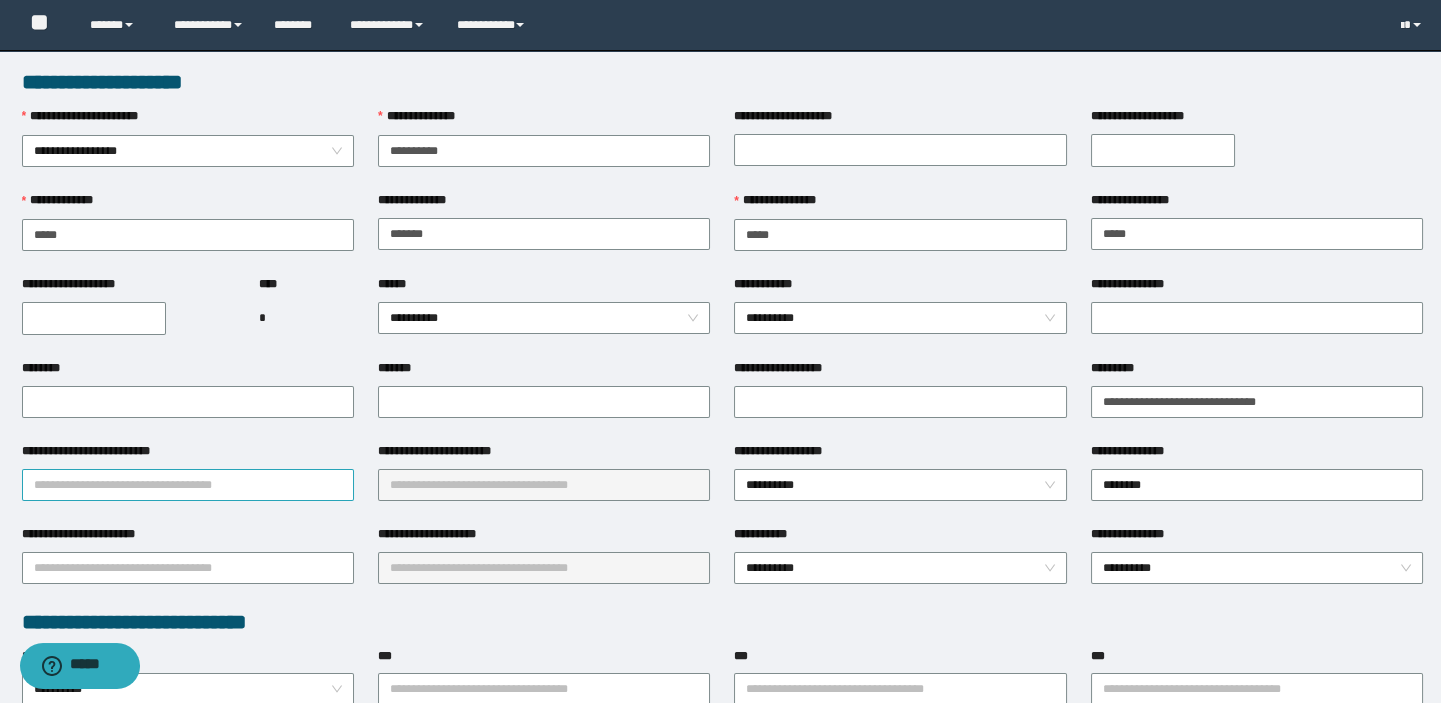 click on "**********" at bounding box center (188, 485) 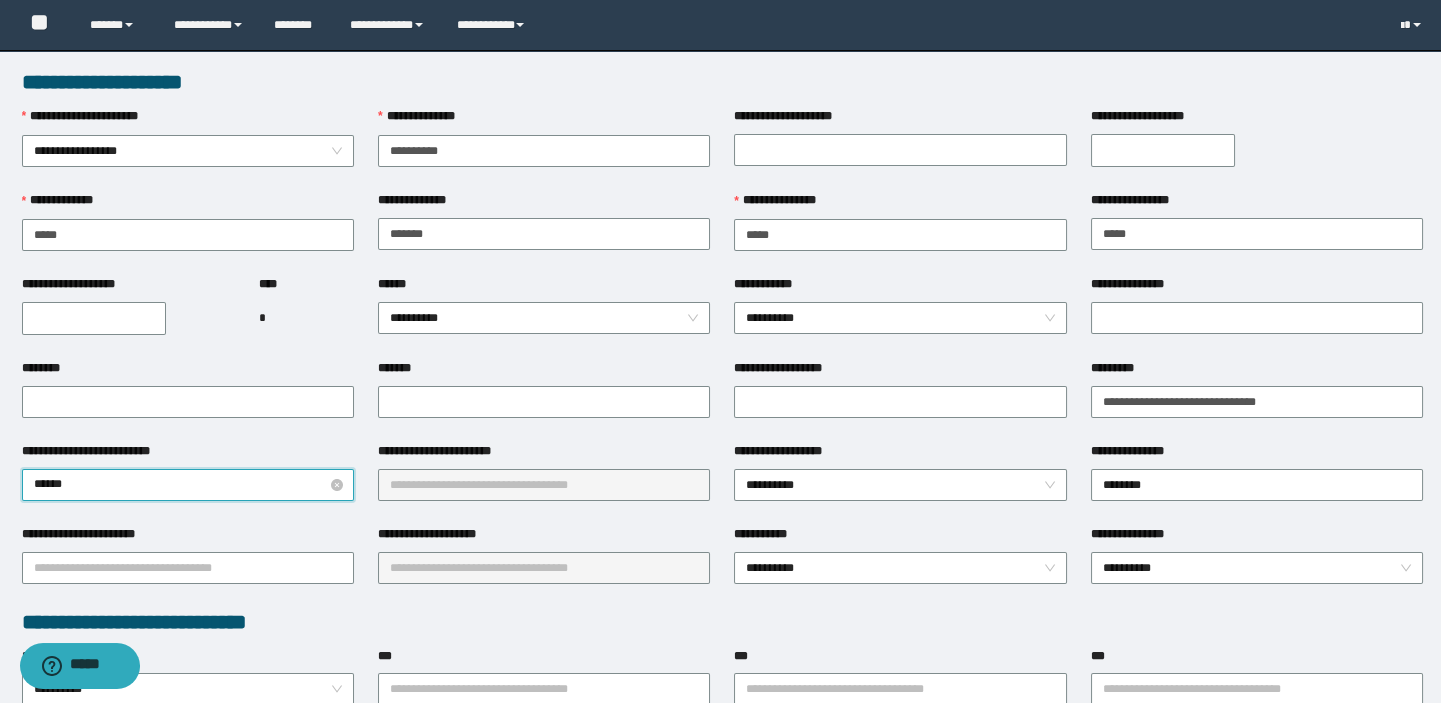 type on "*******" 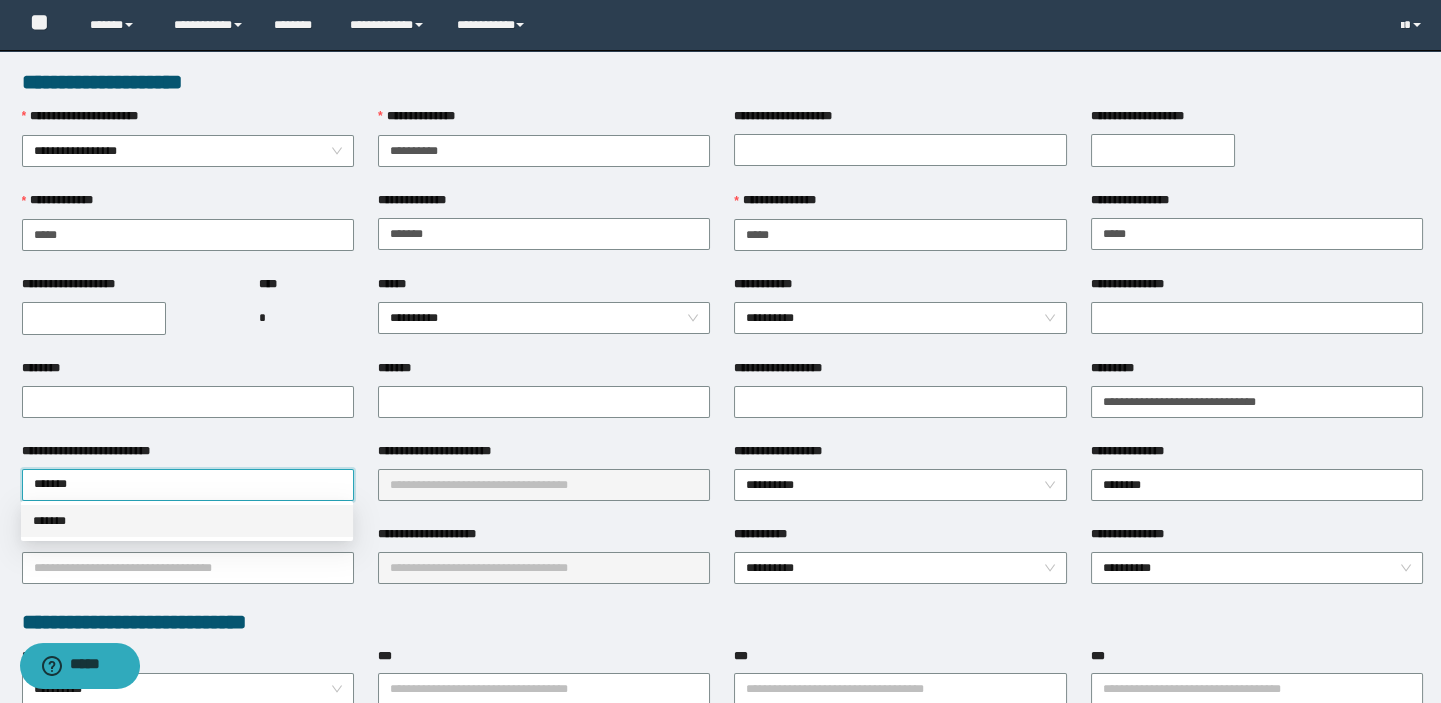 click on "*******" at bounding box center (187, 521) 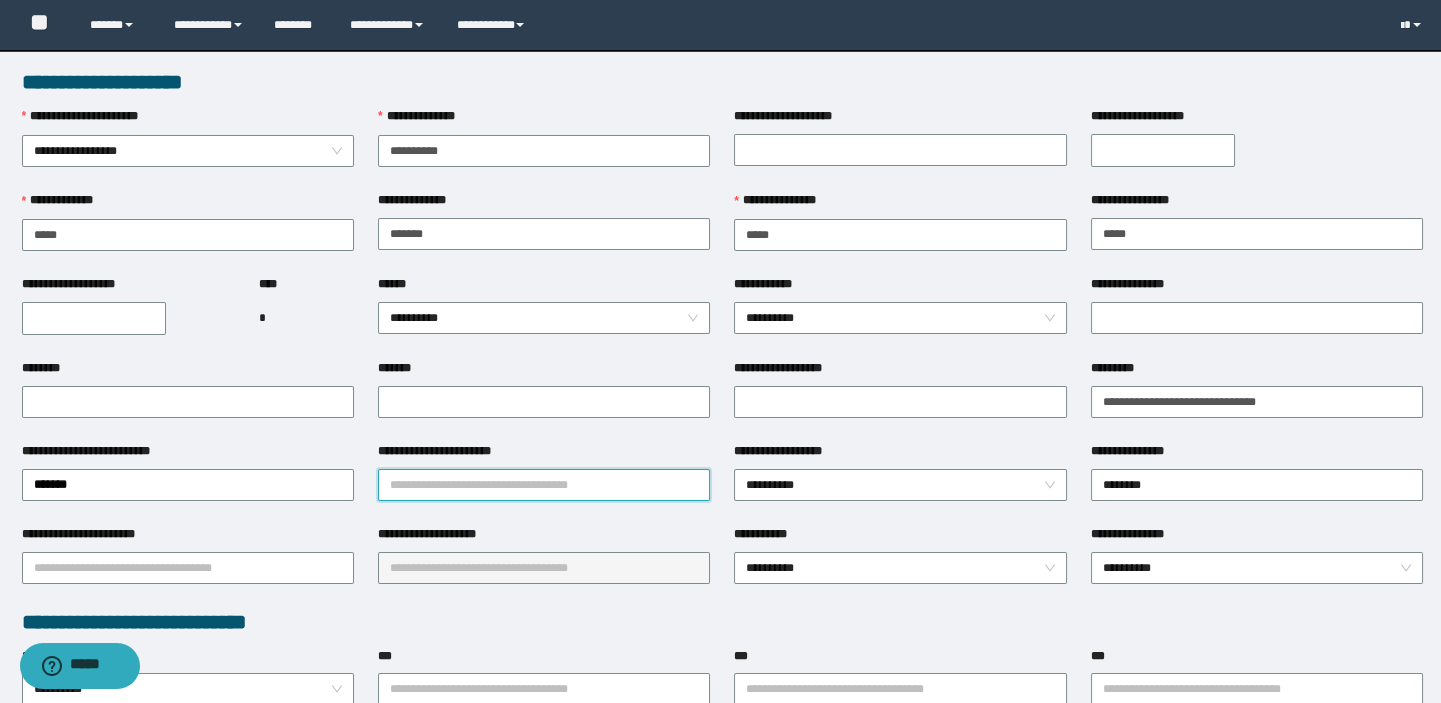 click on "**********" at bounding box center (544, 485) 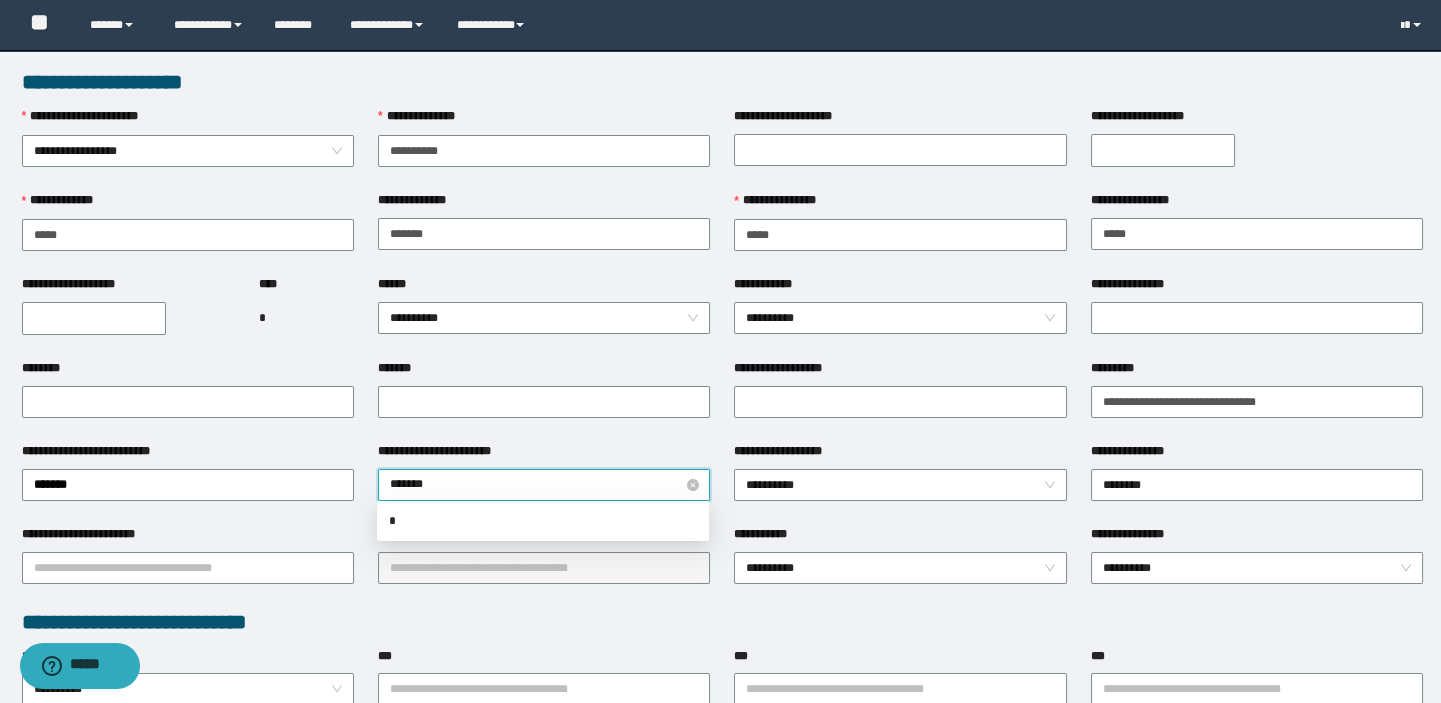 type on "********" 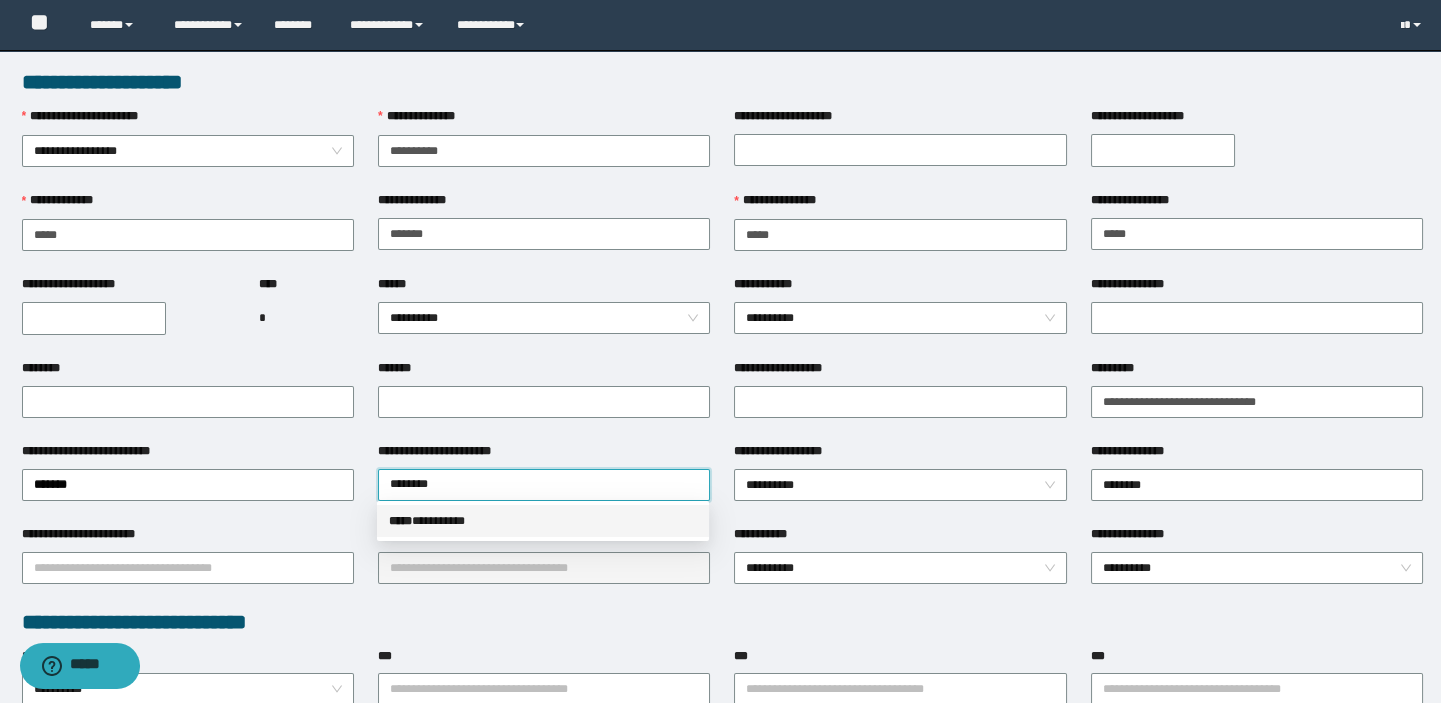 click on "***** * ********" at bounding box center (543, 521) 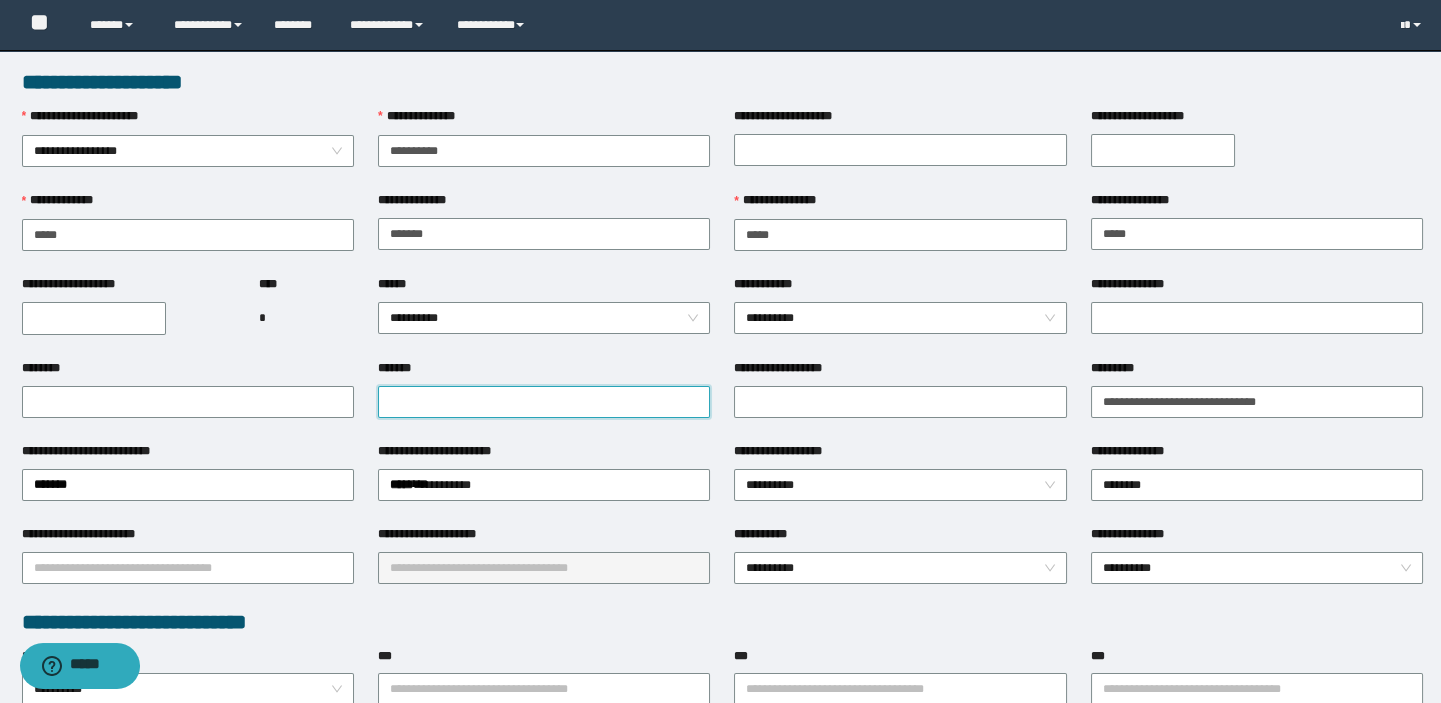 click on "*******" at bounding box center (544, 402) 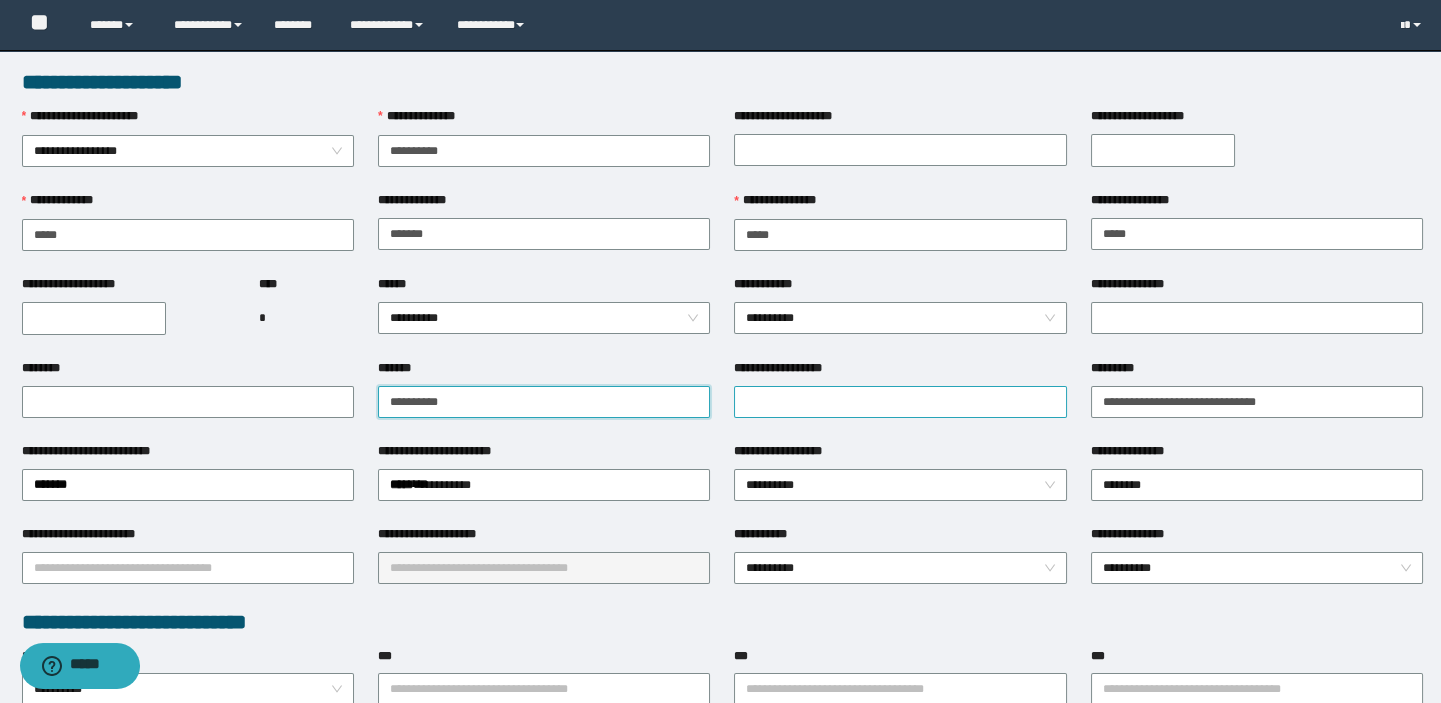 type on "**********" 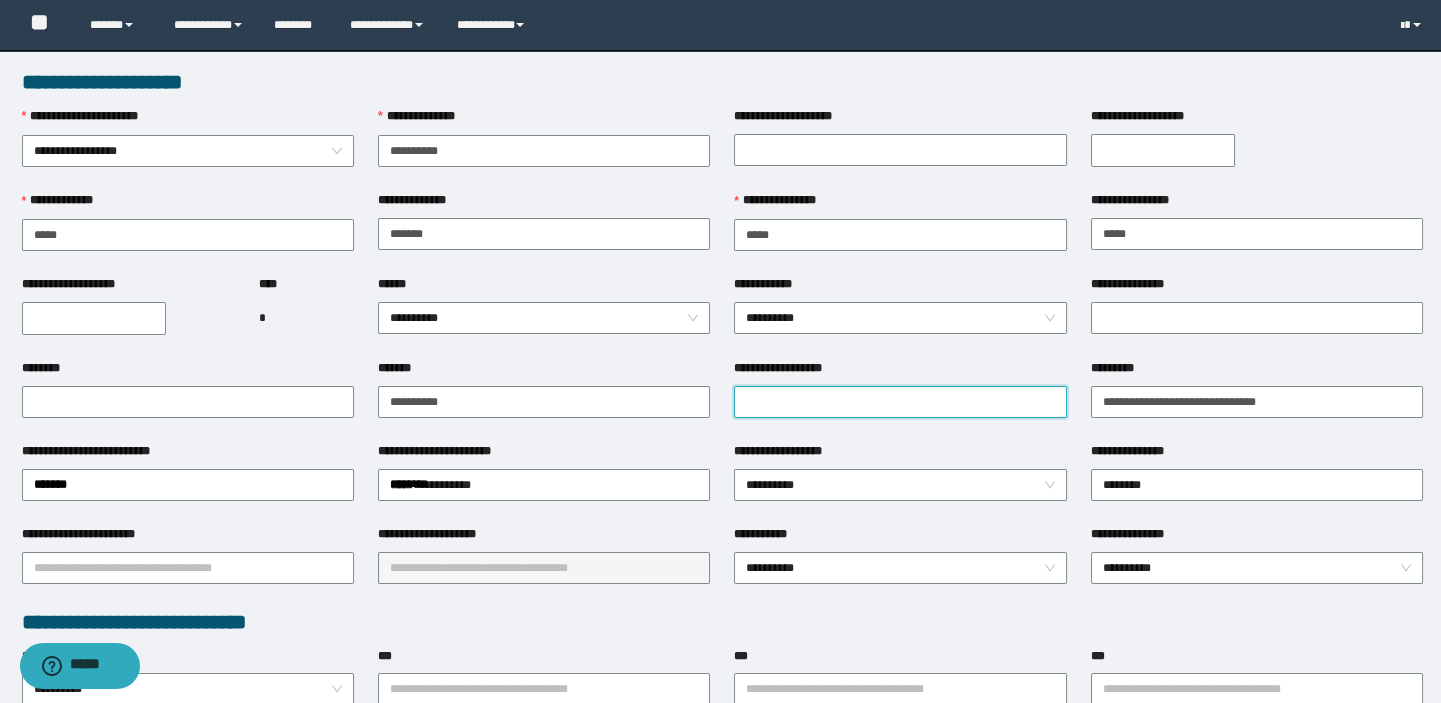 click on "**********" at bounding box center [900, 402] 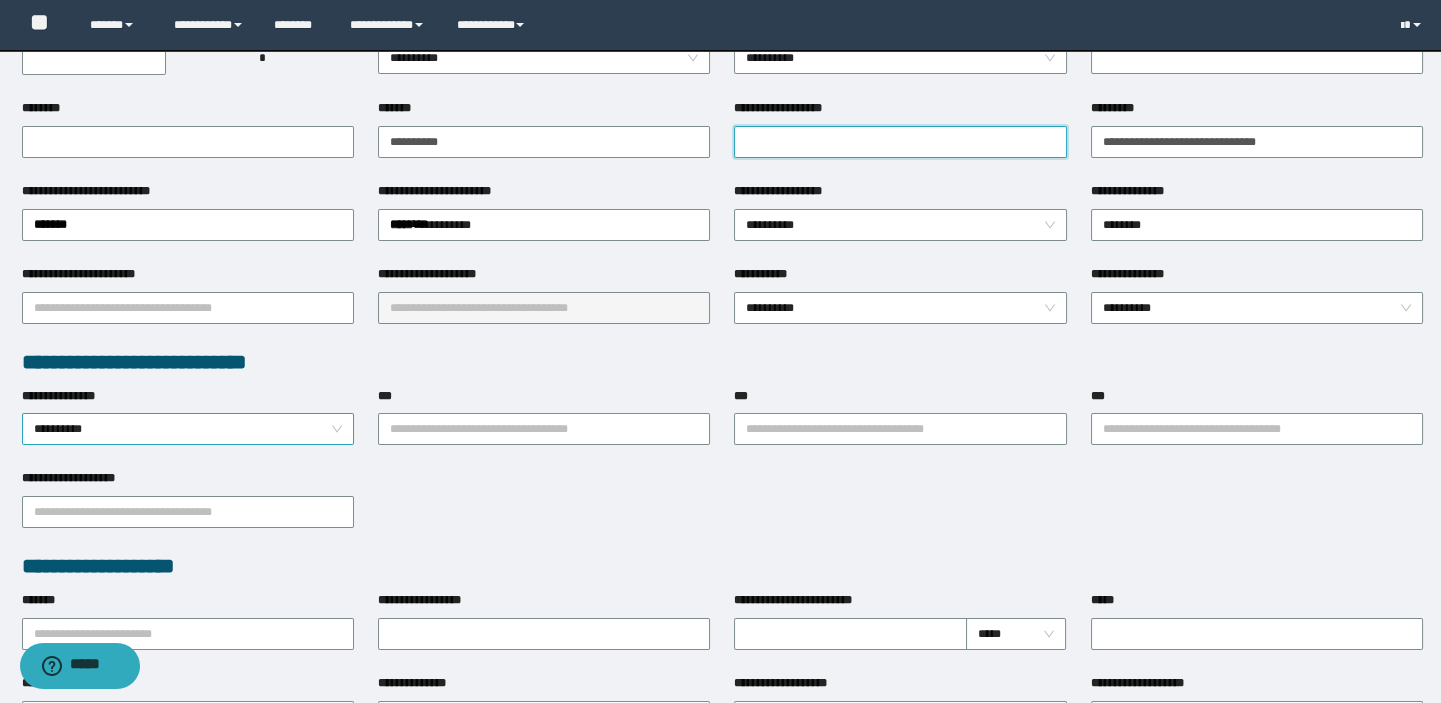 scroll, scrollTop: 272, scrollLeft: 0, axis: vertical 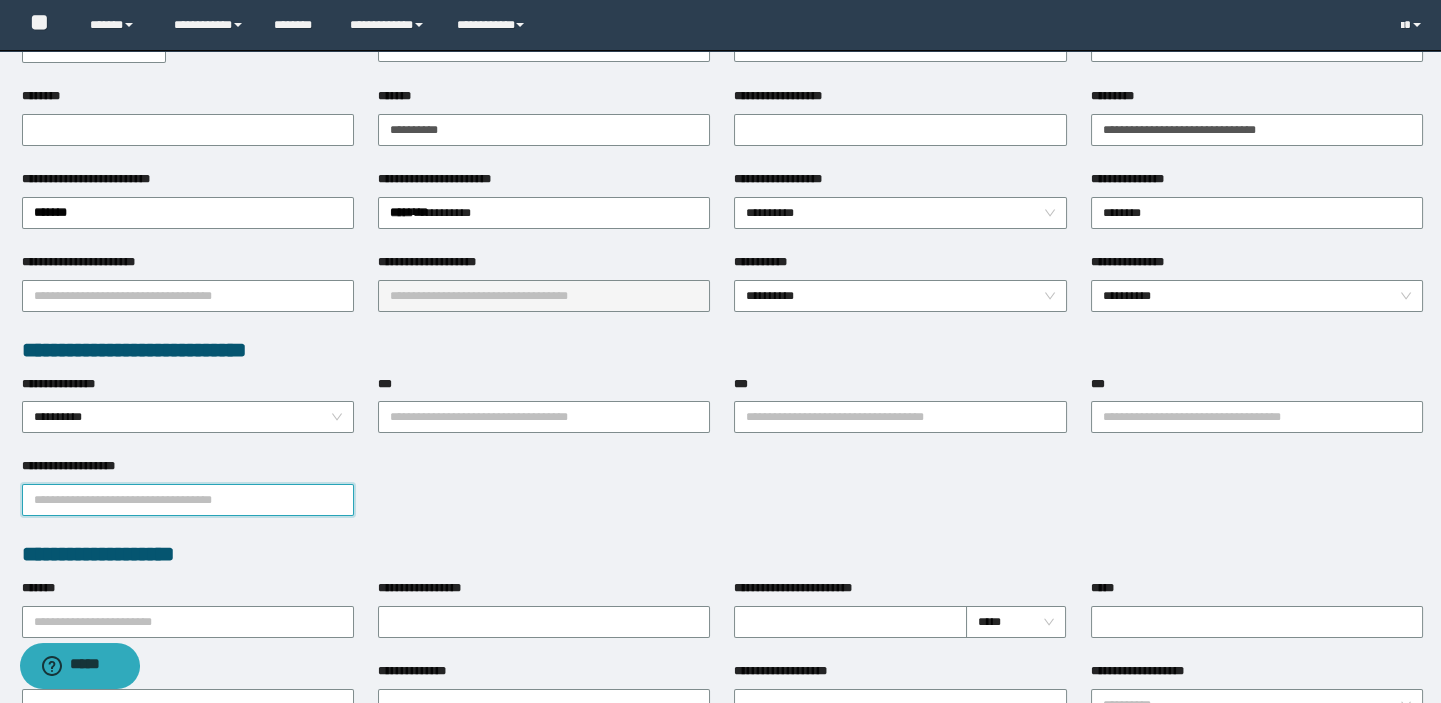 click on "**********" at bounding box center [188, 500] 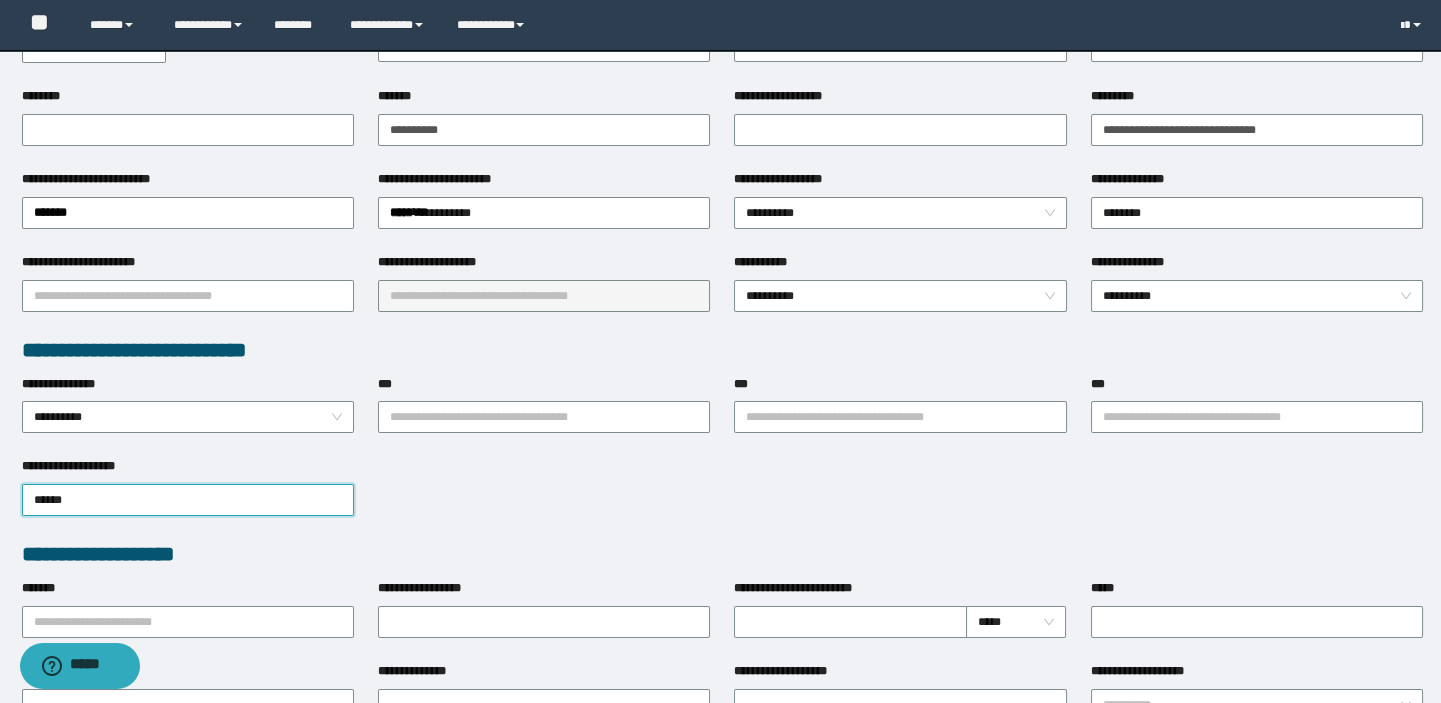 type on "*****" 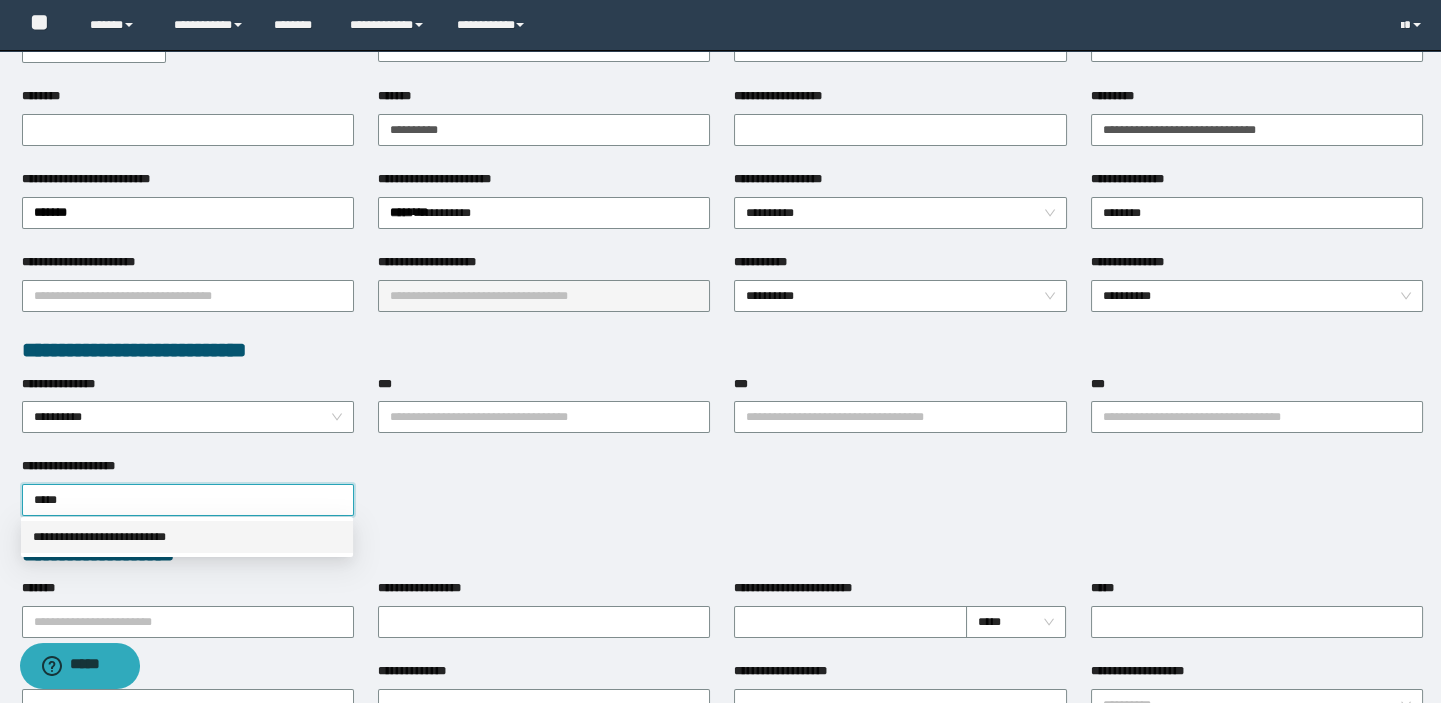 click on "**********" at bounding box center [187, 537] 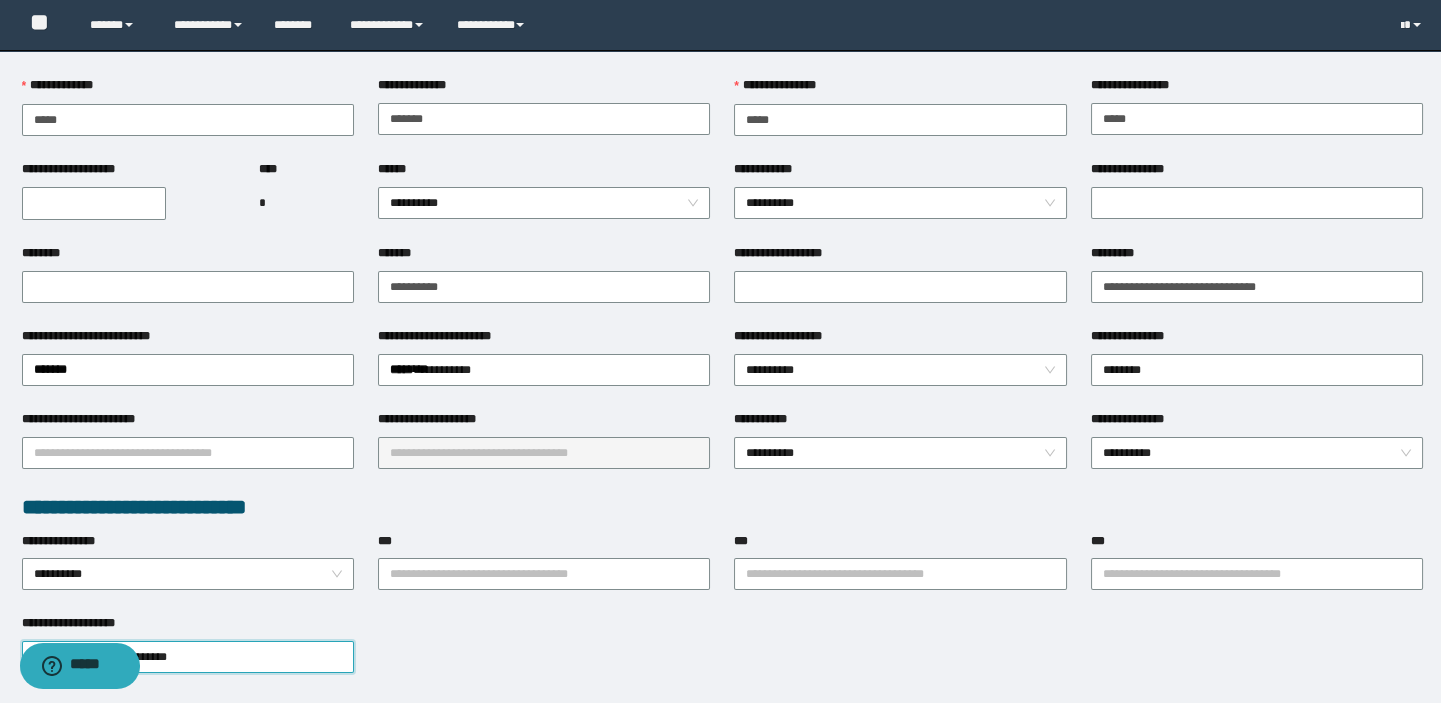 scroll, scrollTop: 0, scrollLeft: 0, axis: both 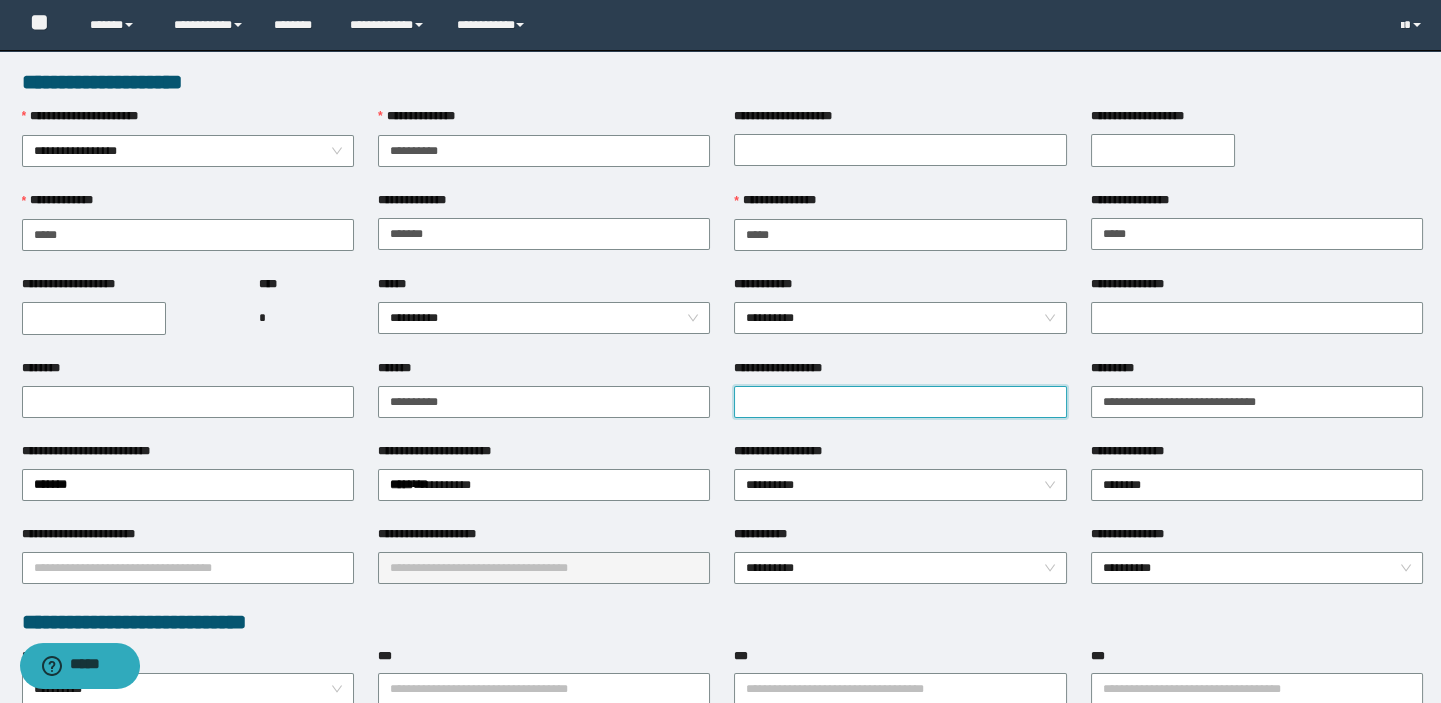 click on "**********" at bounding box center [900, 402] 